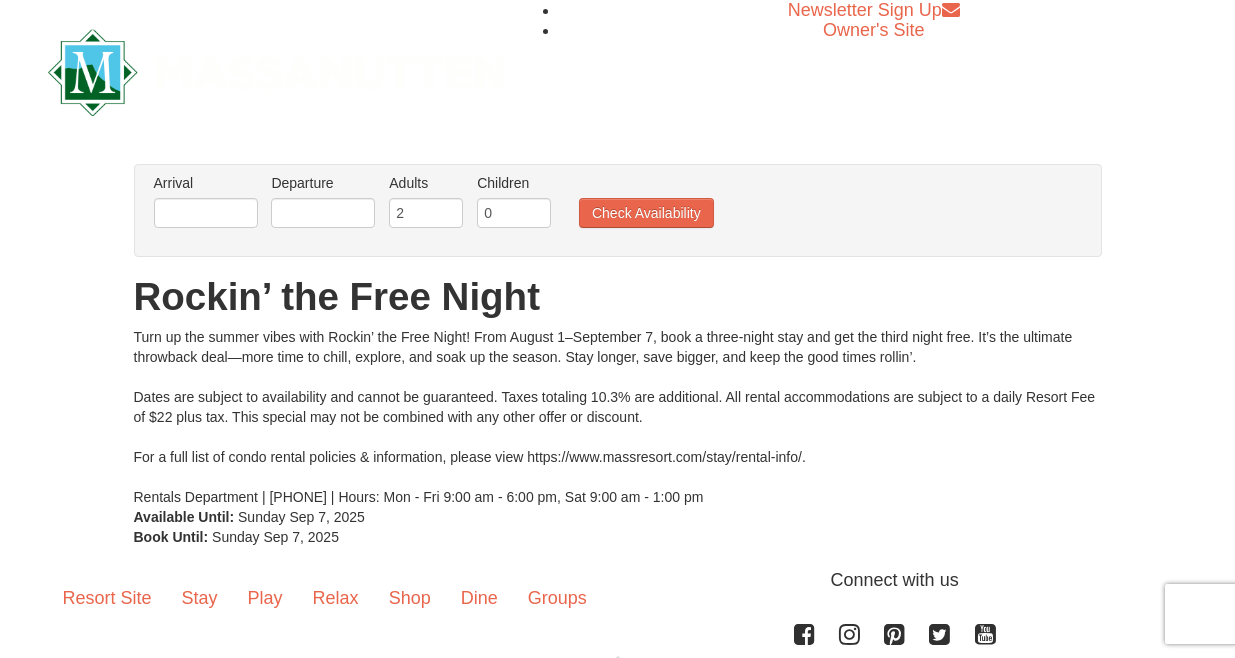 scroll, scrollTop: 0, scrollLeft: 0, axis: both 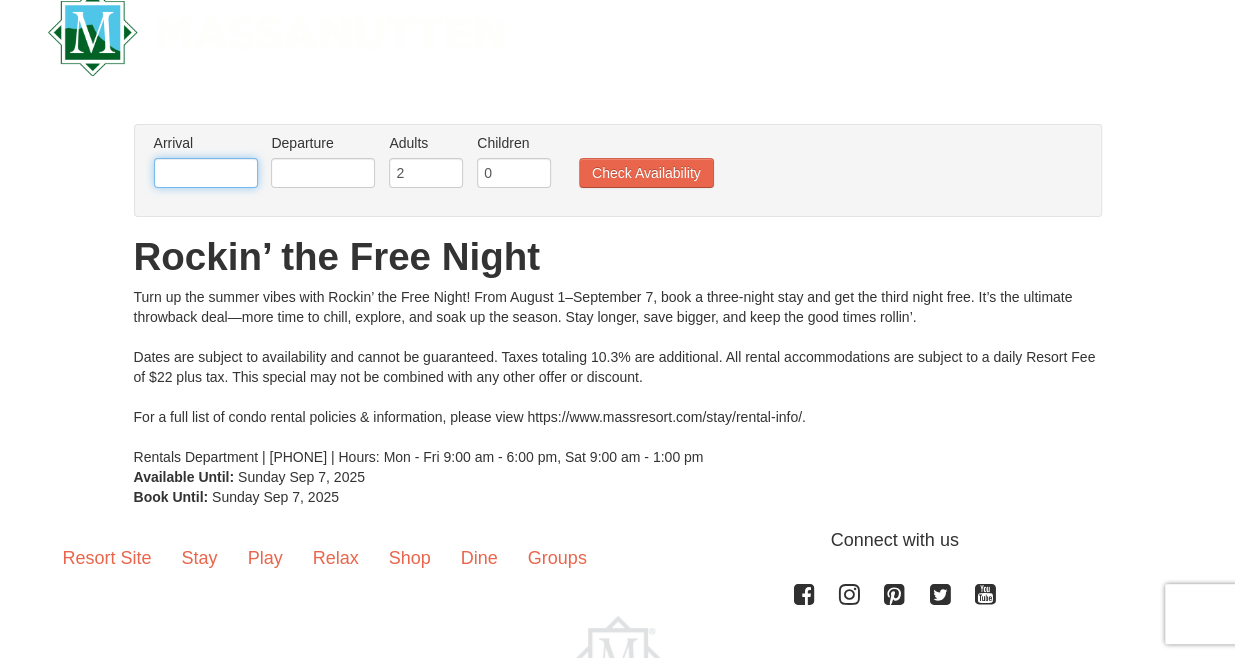click at bounding box center (206, 173) 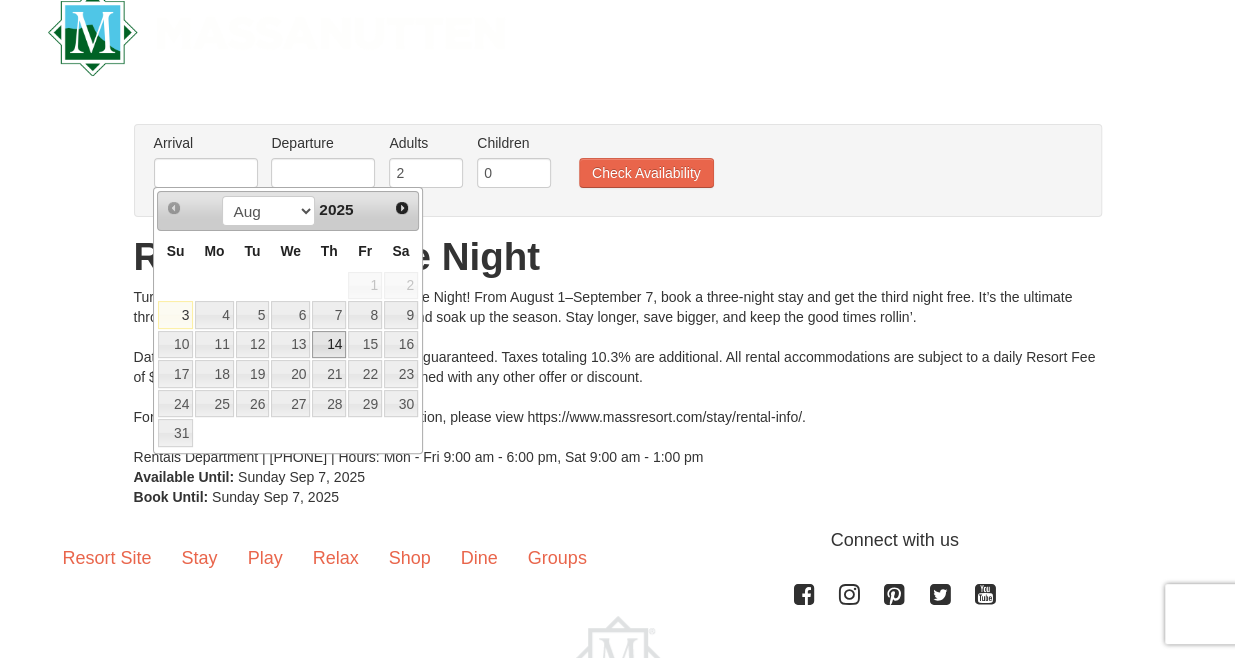 click on "14" at bounding box center (329, 345) 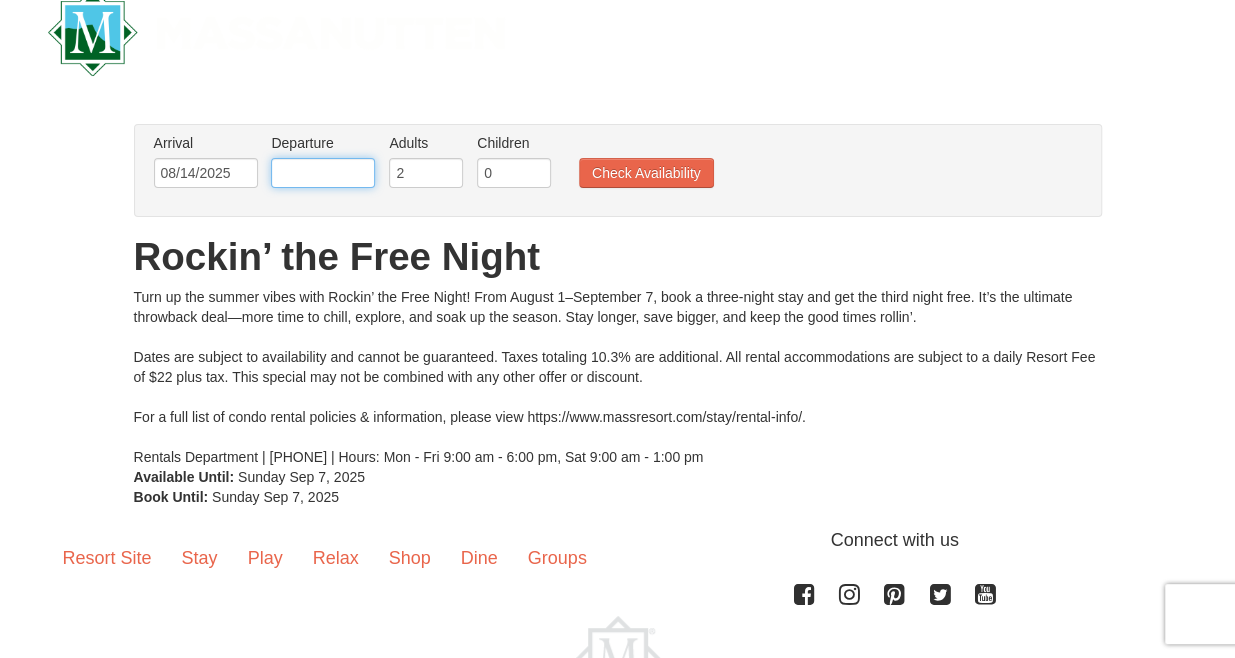 click at bounding box center (323, 173) 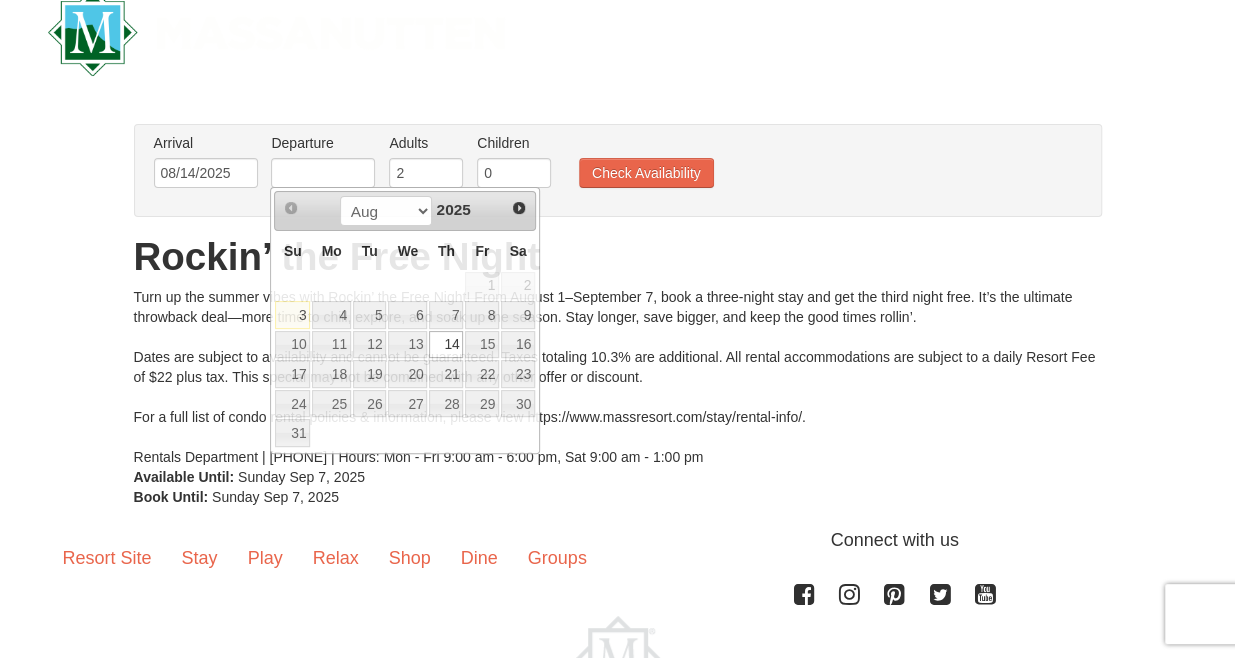 click on "Newsletter Sign Up
Owner's Site" at bounding box center (618, 32) 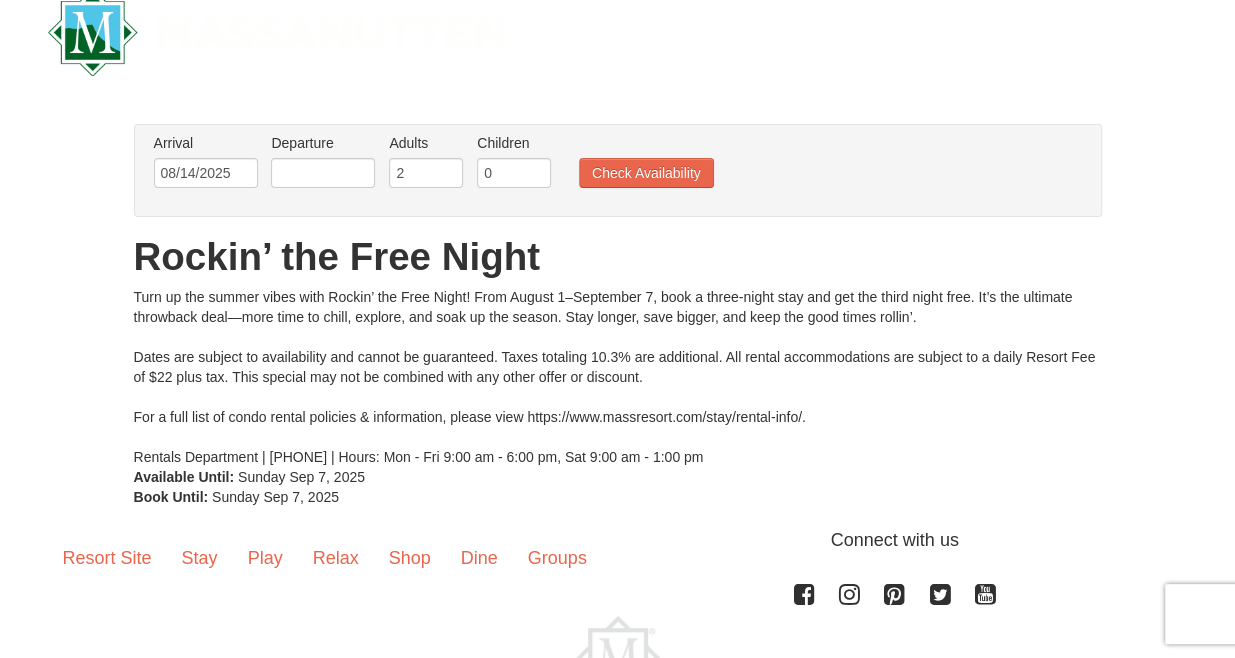click on "Departure Please format dates MM/DD/YYYY Please format dates MM/DD/YYYY" at bounding box center [323, 165] 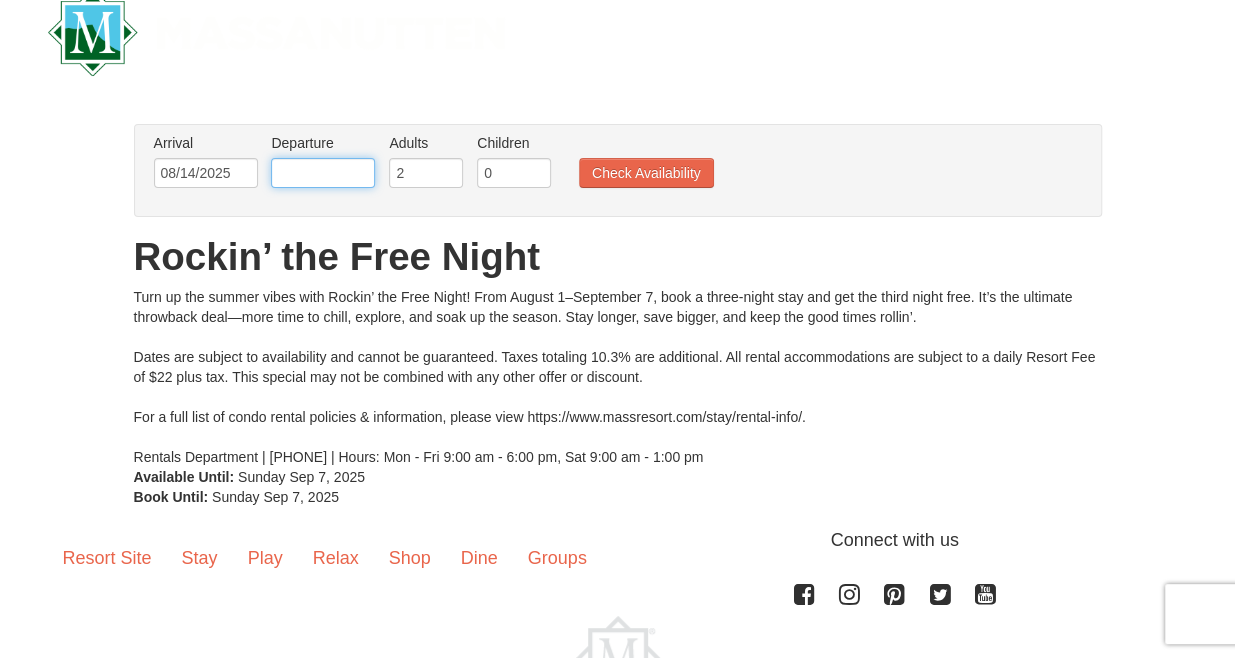 click at bounding box center [323, 173] 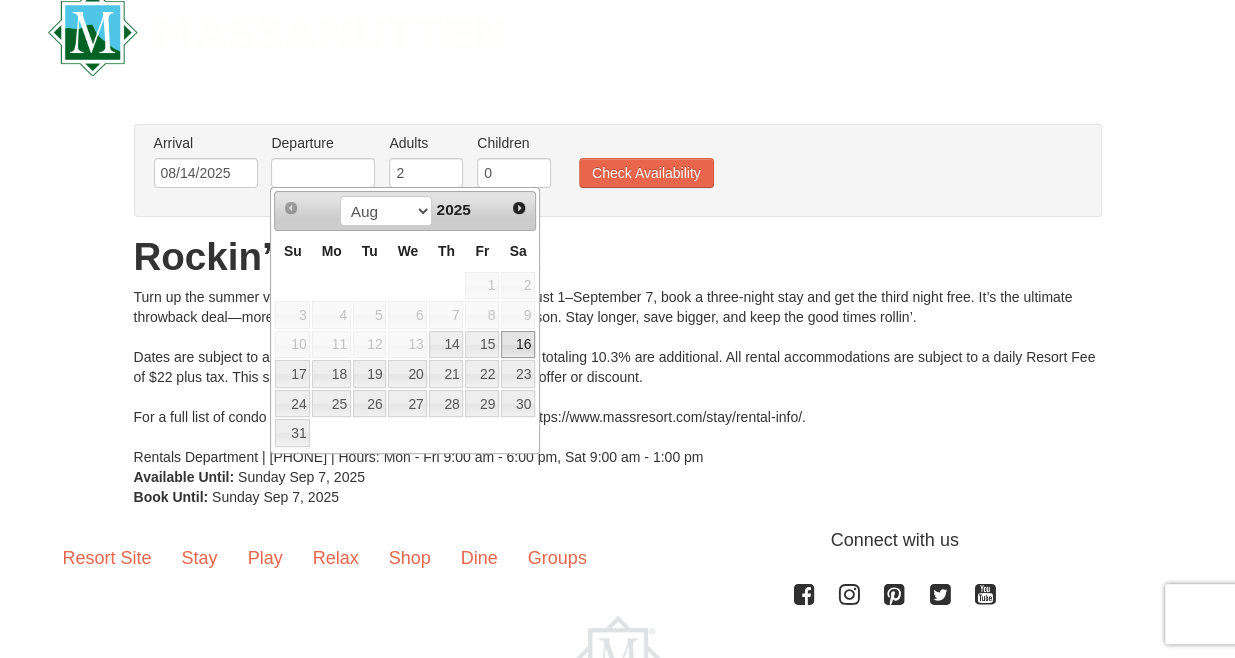 click on "16" at bounding box center (518, 345) 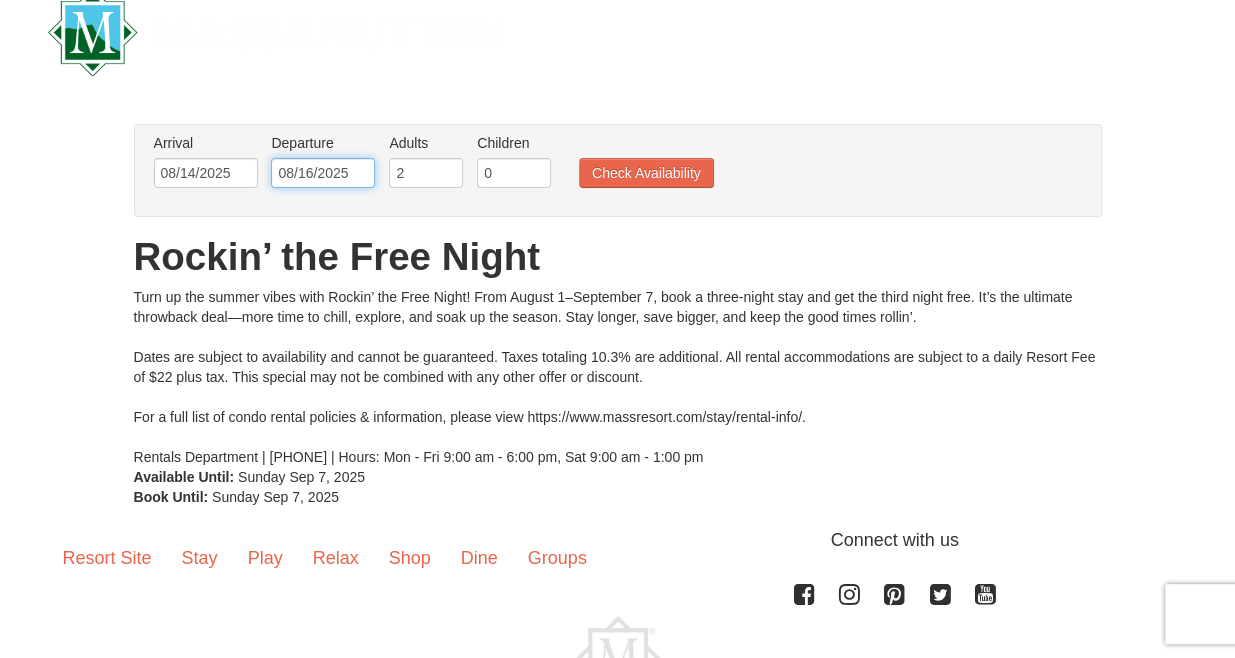 click on "08/16/2025" at bounding box center (323, 173) 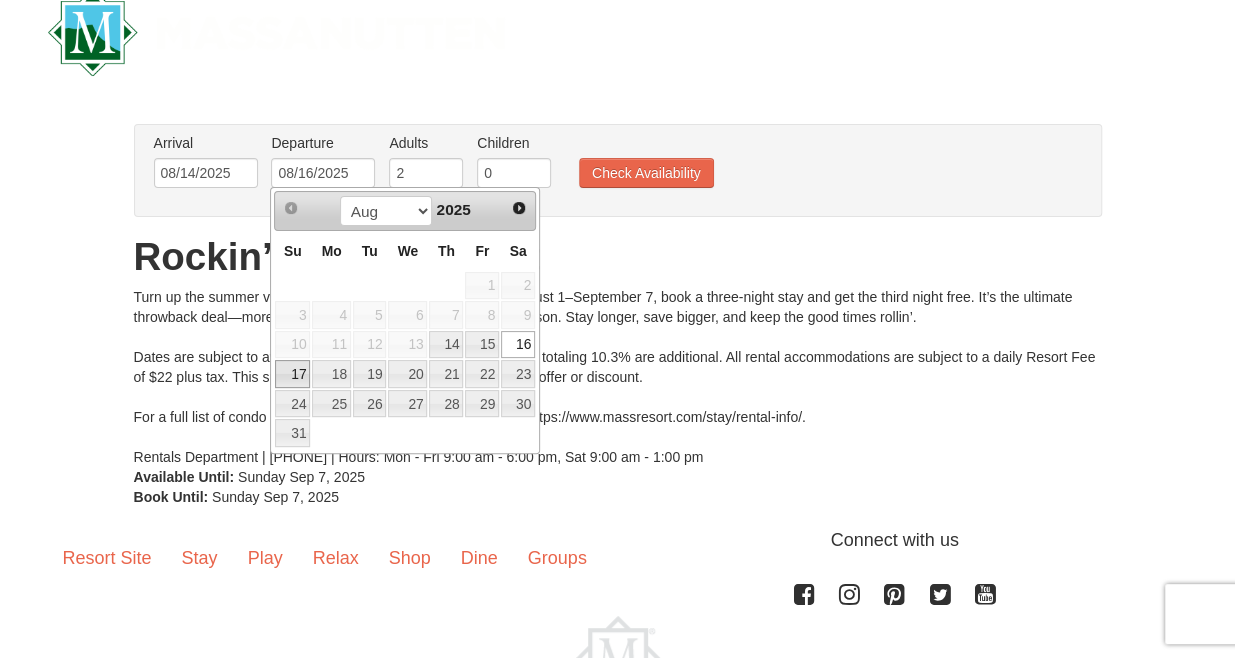 click on "17" at bounding box center (292, 374) 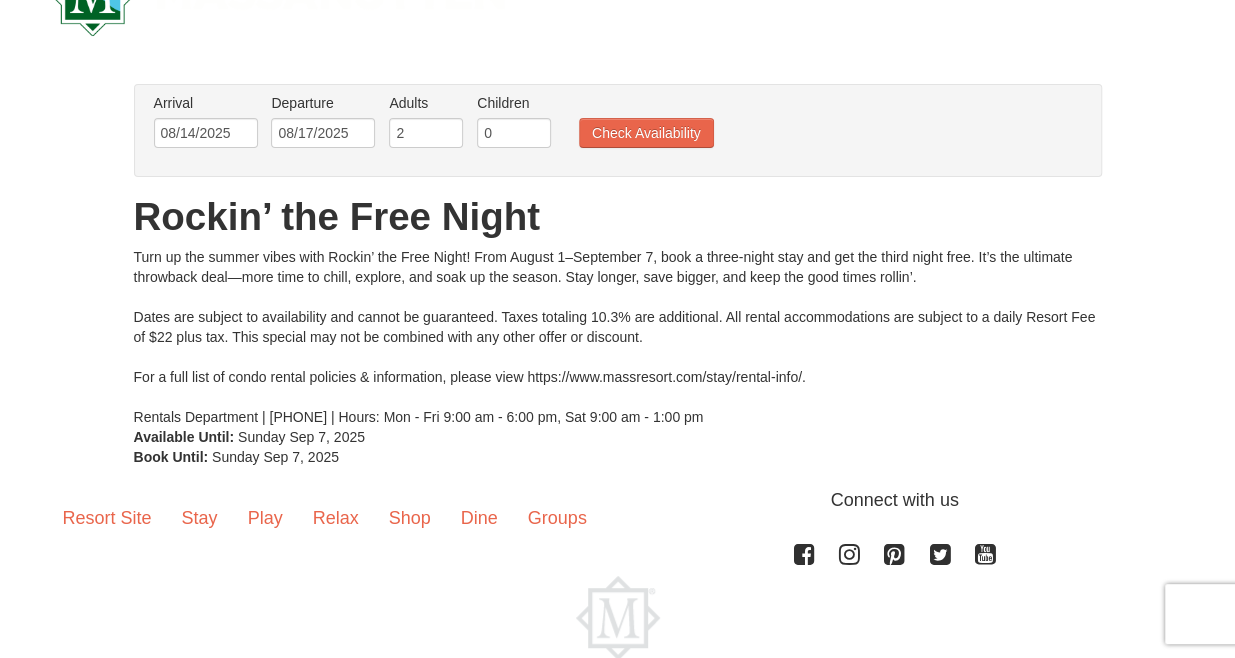 scroll, scrollTop: 120, scrollLeft: 0, axis: vertical 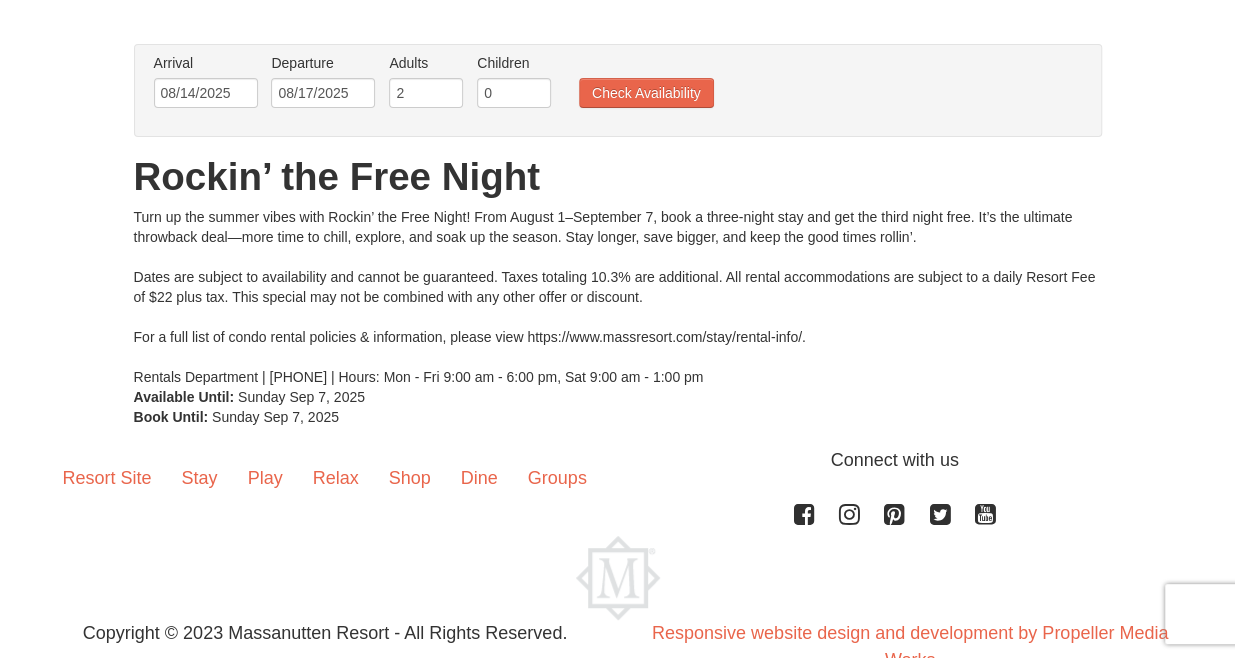 click on "Children Please format dates MM/DD/YYYY
0" at bounding box center (514, 85) 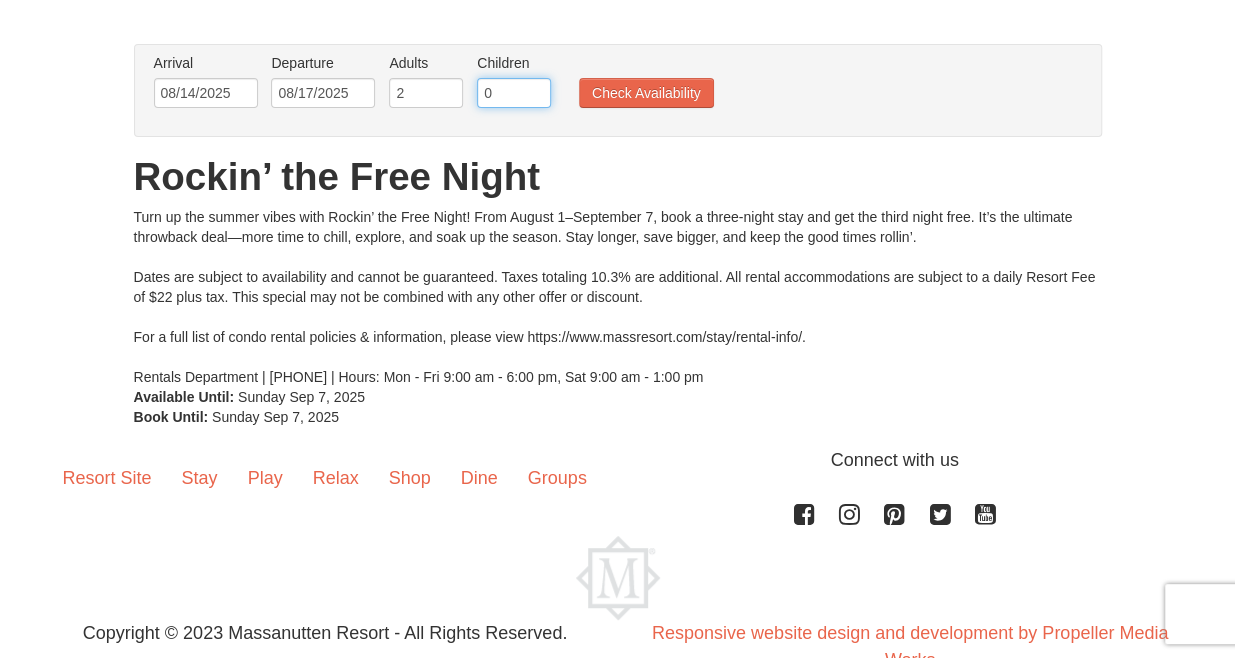 click on "0" at bounding box center [514, 93] 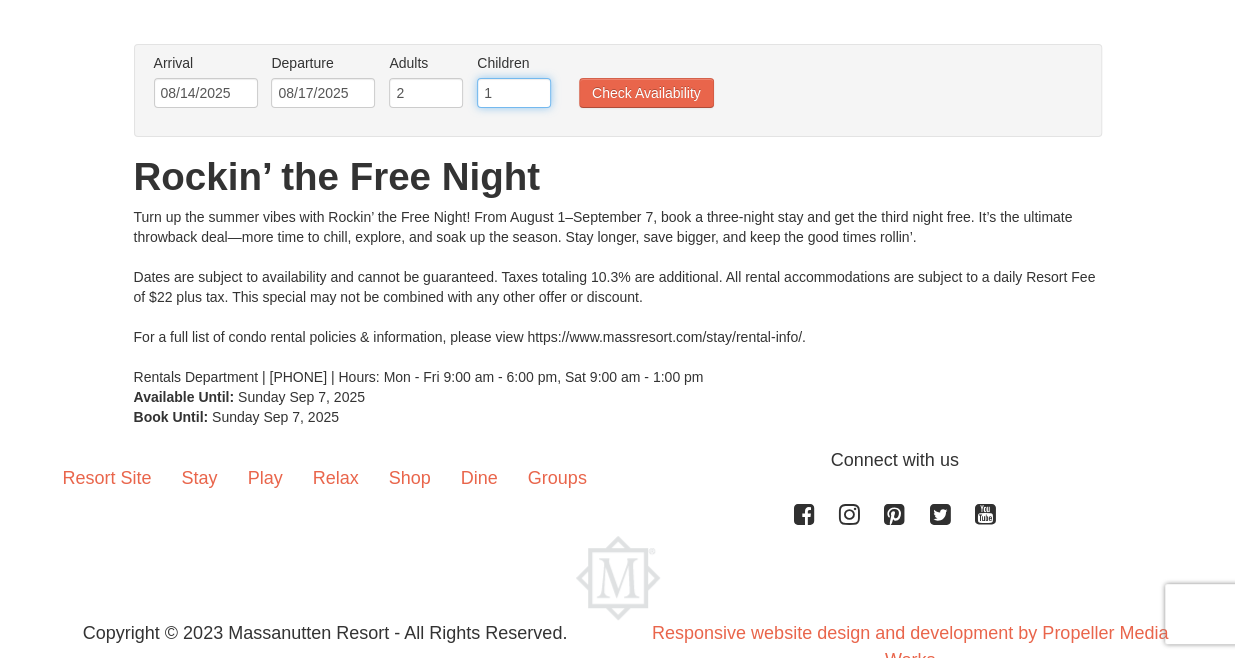 type on "1" 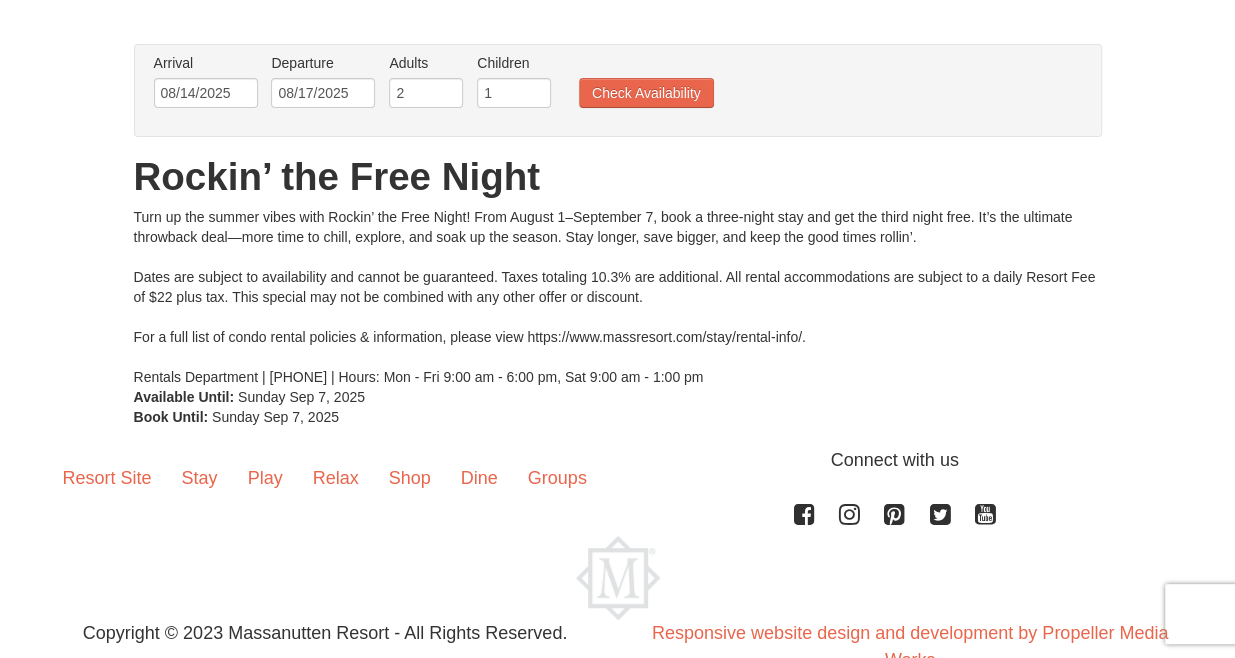 click on "Arrival Please format dates MM/DD/YYYY Please format dates MM/DD/YYYY
08/14/2025
Departure Please format dates MM/DD/YYYY Please format dates MM/DD/YYYY
08/17/2025
Adults Please format dates MM/DD/YYYY
2
Children Please format dates MM/DD/YYYY
1
Check Availability" at bounding box center (607, 85) 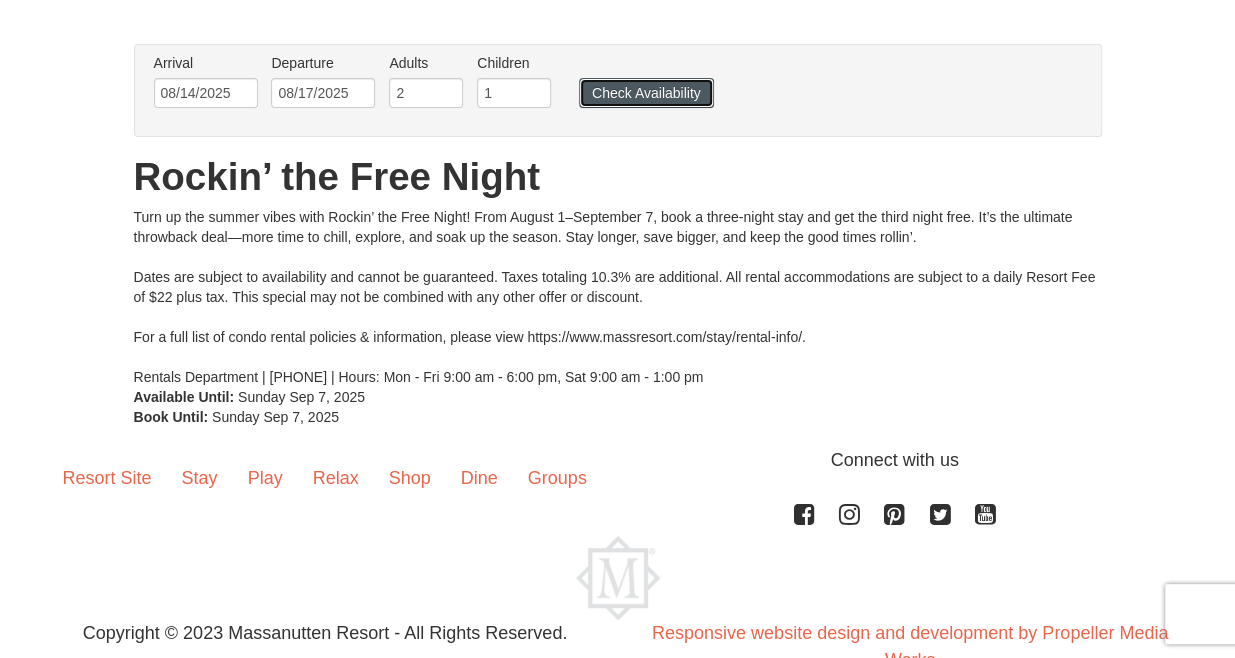 click on "Check Availability" at bounding box center (646, 93) 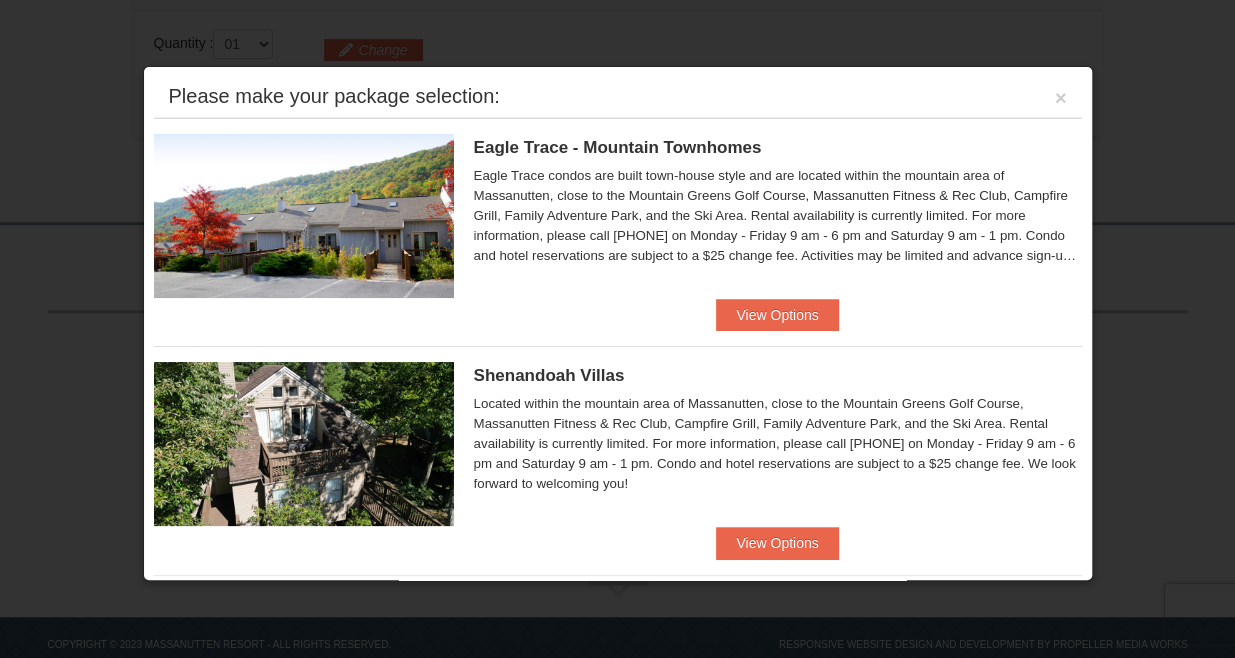 scroll, scrollTop: 609, scrollLeft: 0, axis: vertical 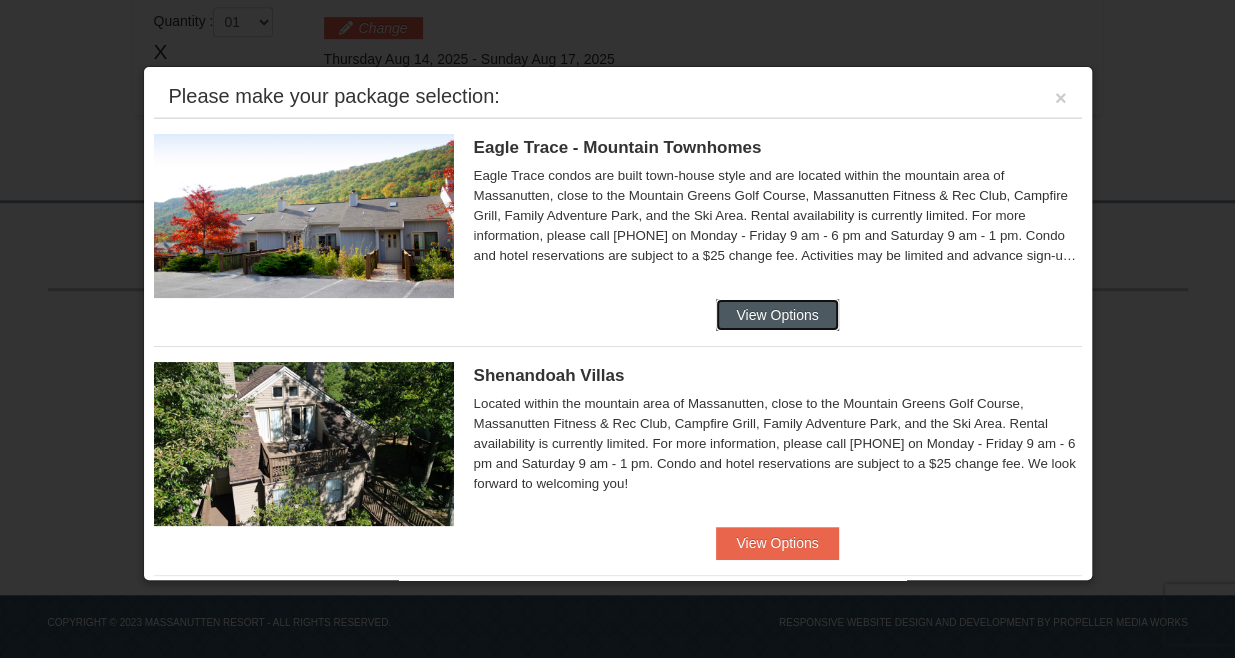 click on "View Options" at bounding box center (777, 315) 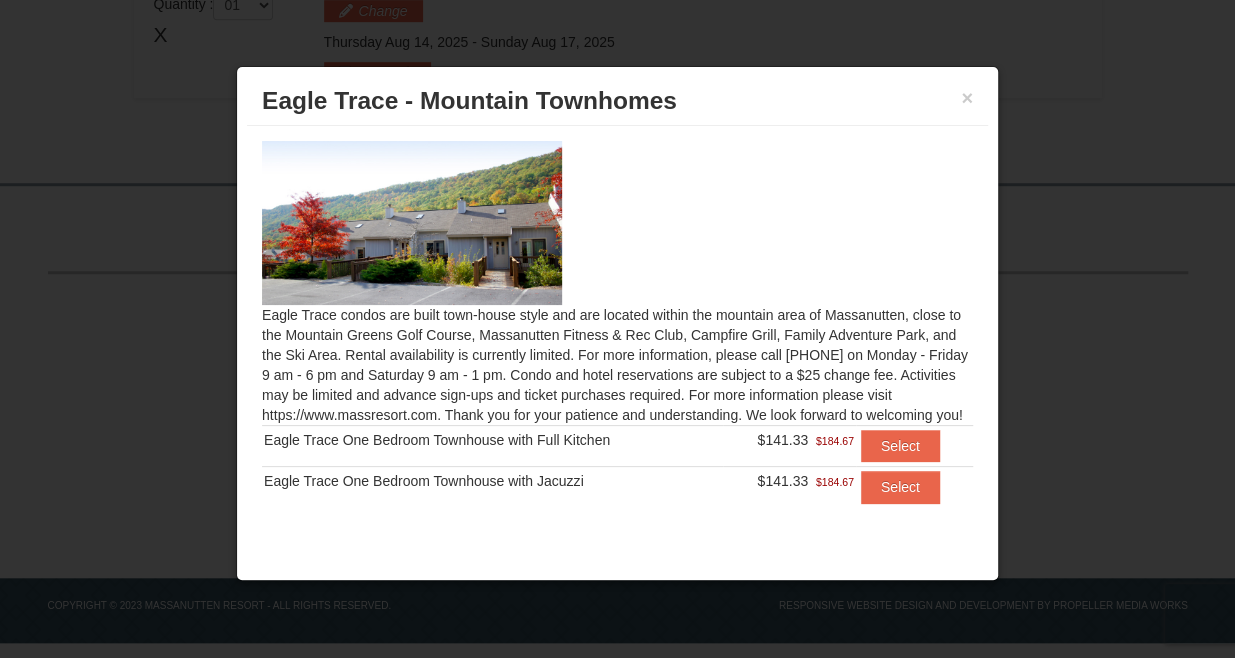 scroll, scrollTop: 628, scrollLeft: 0, axis: vertical 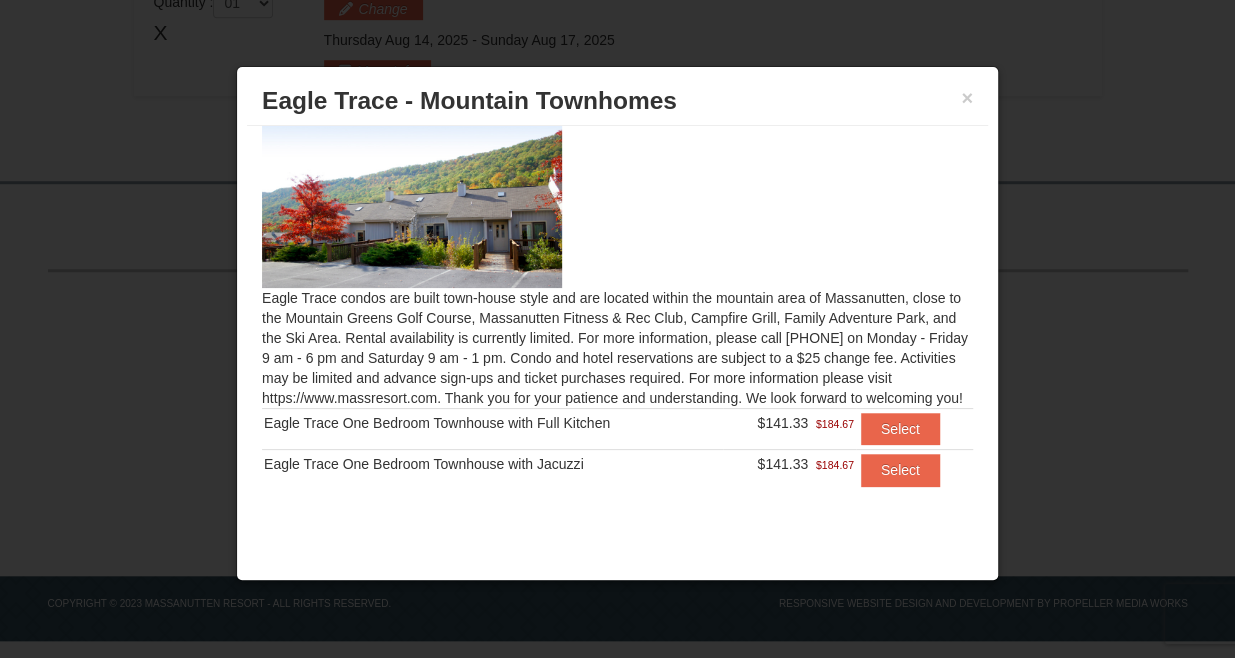 click at bounding box center [617, 329] 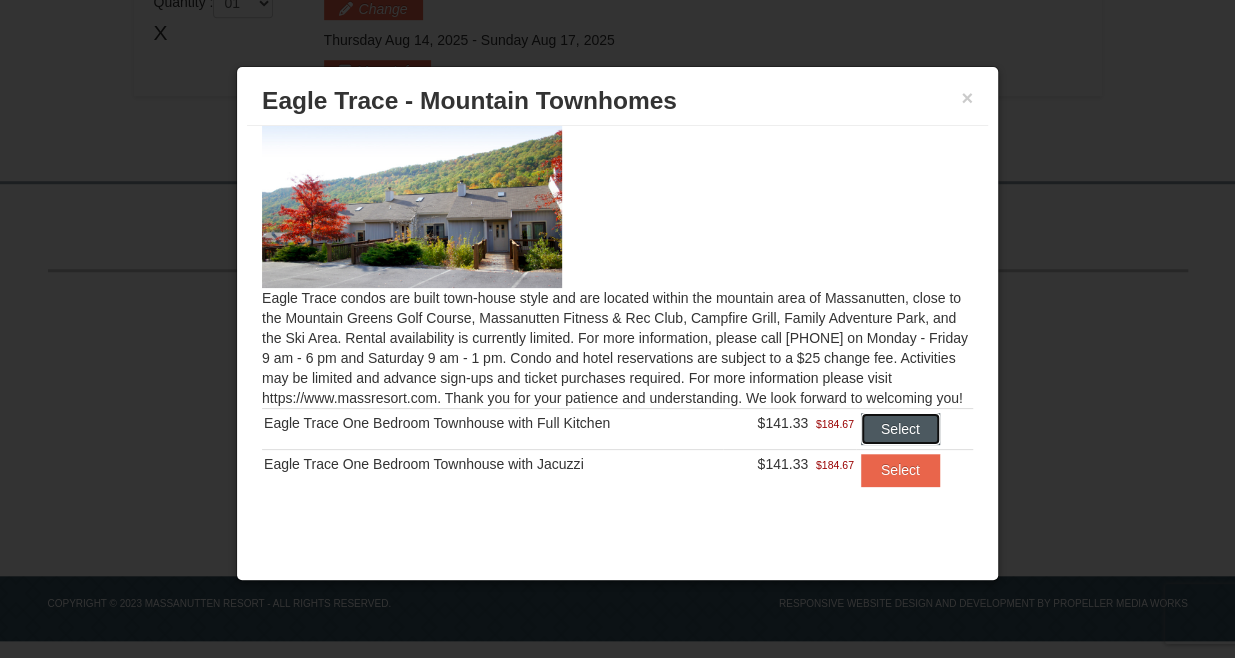 click on "Select" at bounding box center [900, 429] 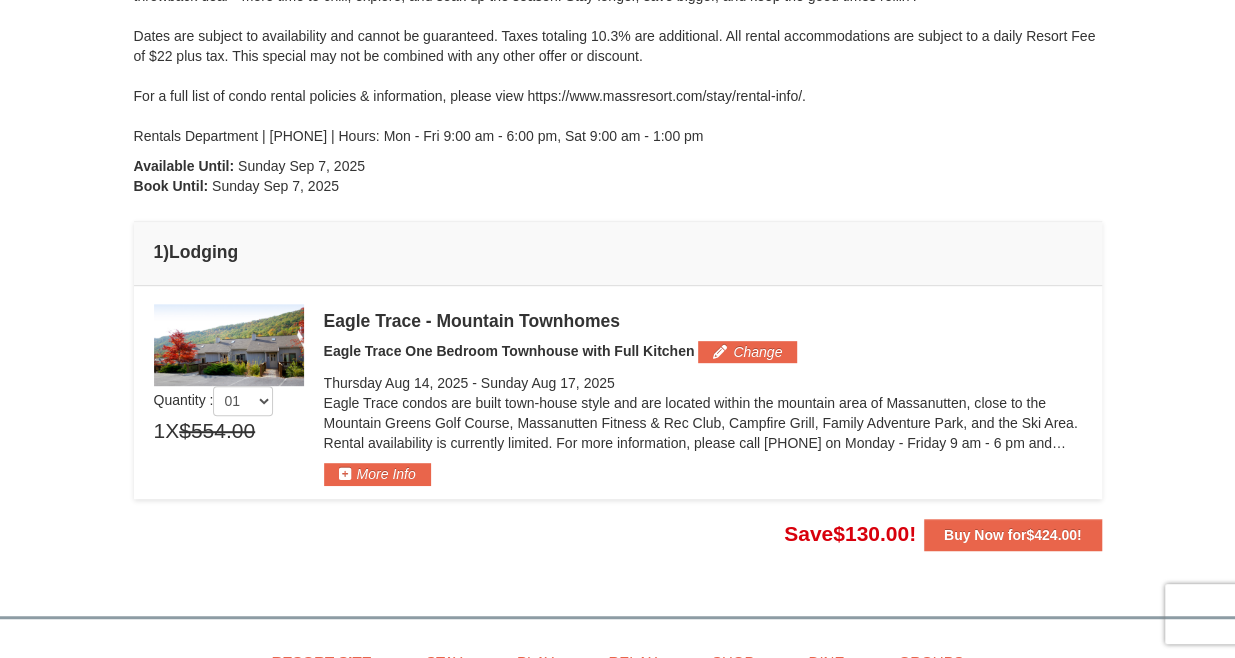 scroll, scrollTop: 310, scrollLeft: 0, axis: vertical 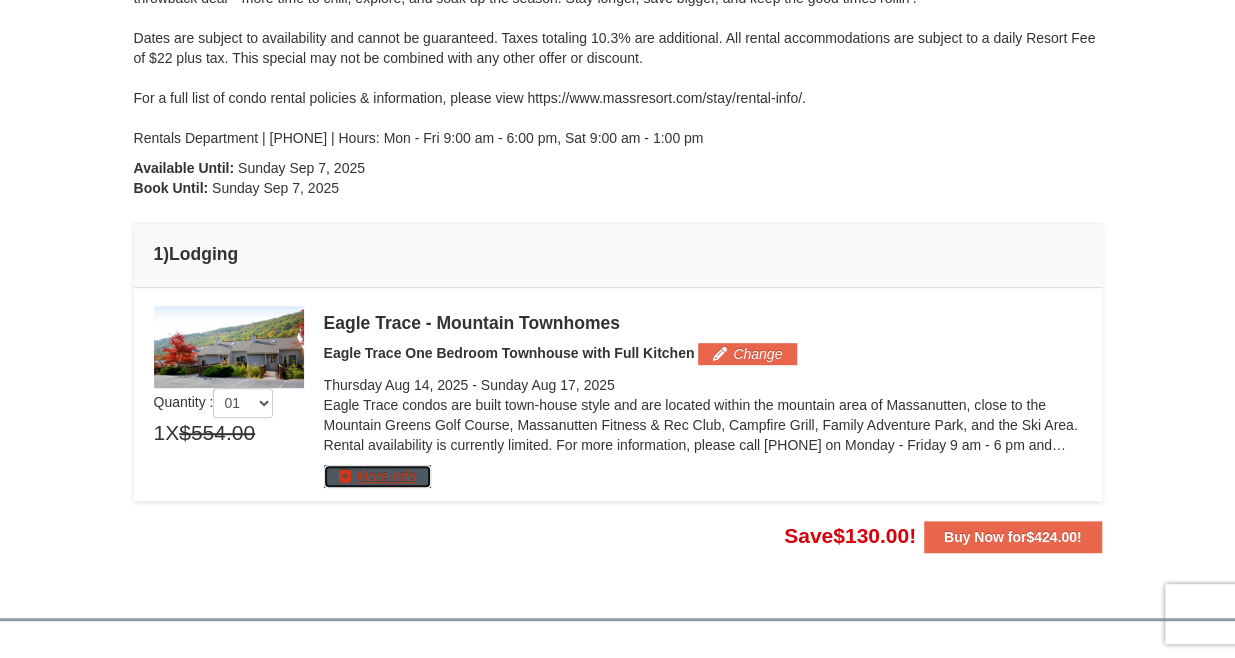 click on "More Info" at bounding box center (377, 476) 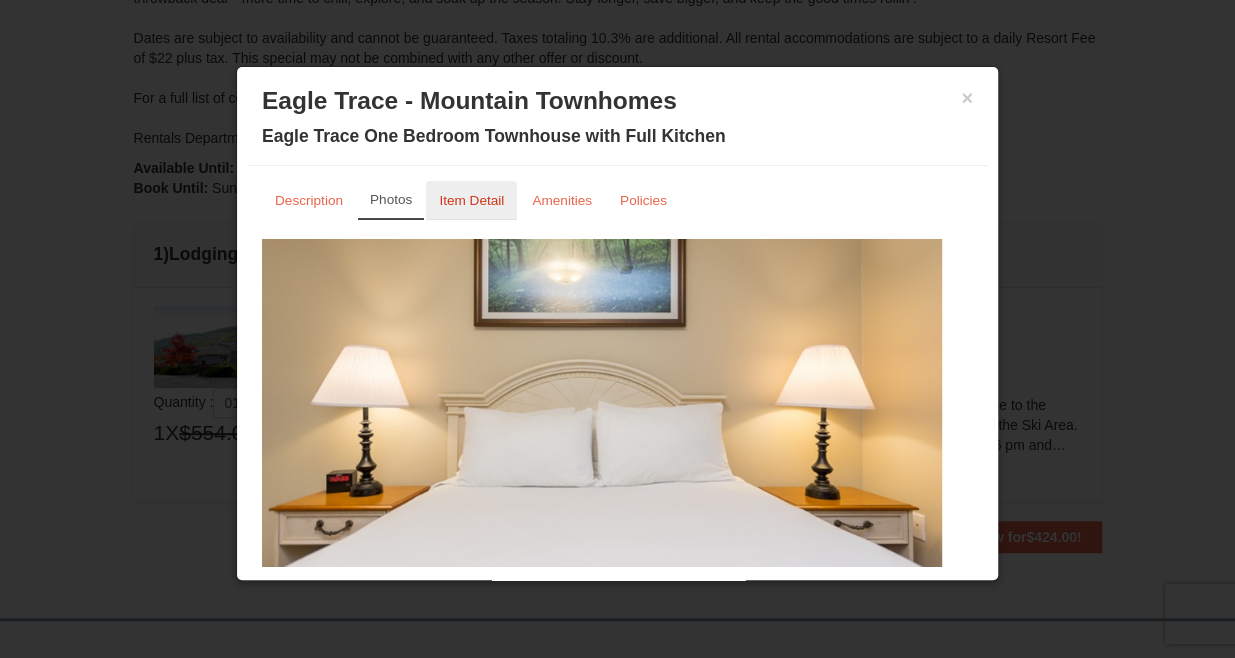 click on "Item Detail" at bounding box center [471, 200] 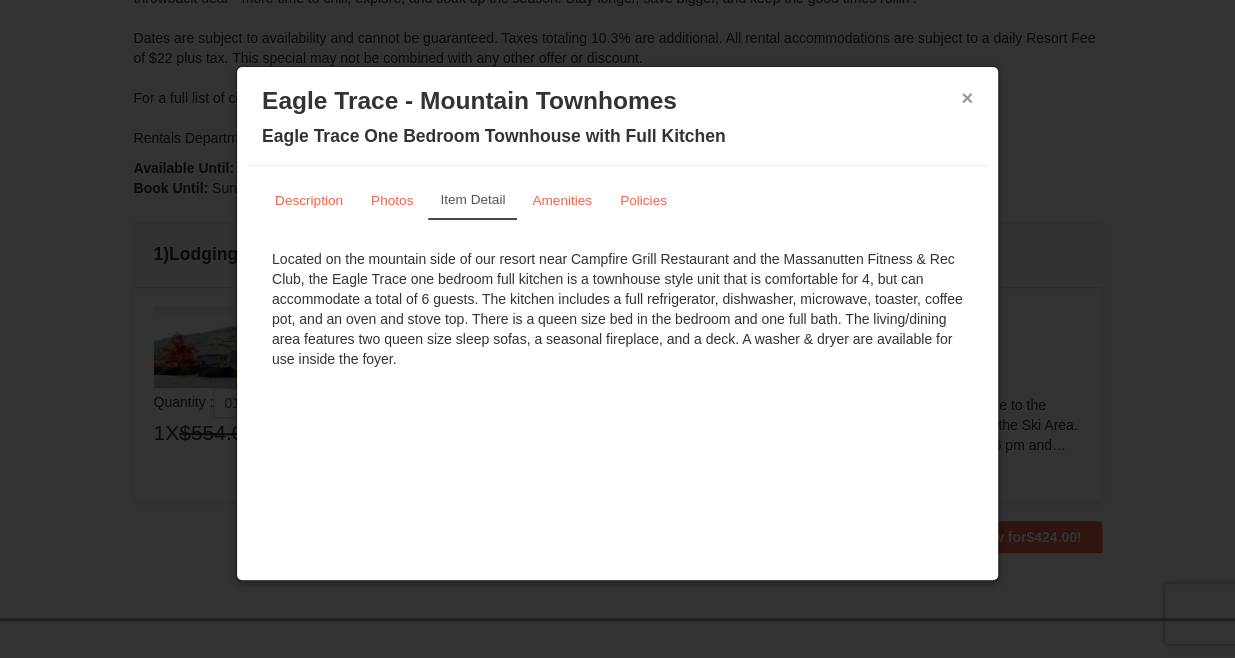 click on "×" at bounding box center (967, 98) 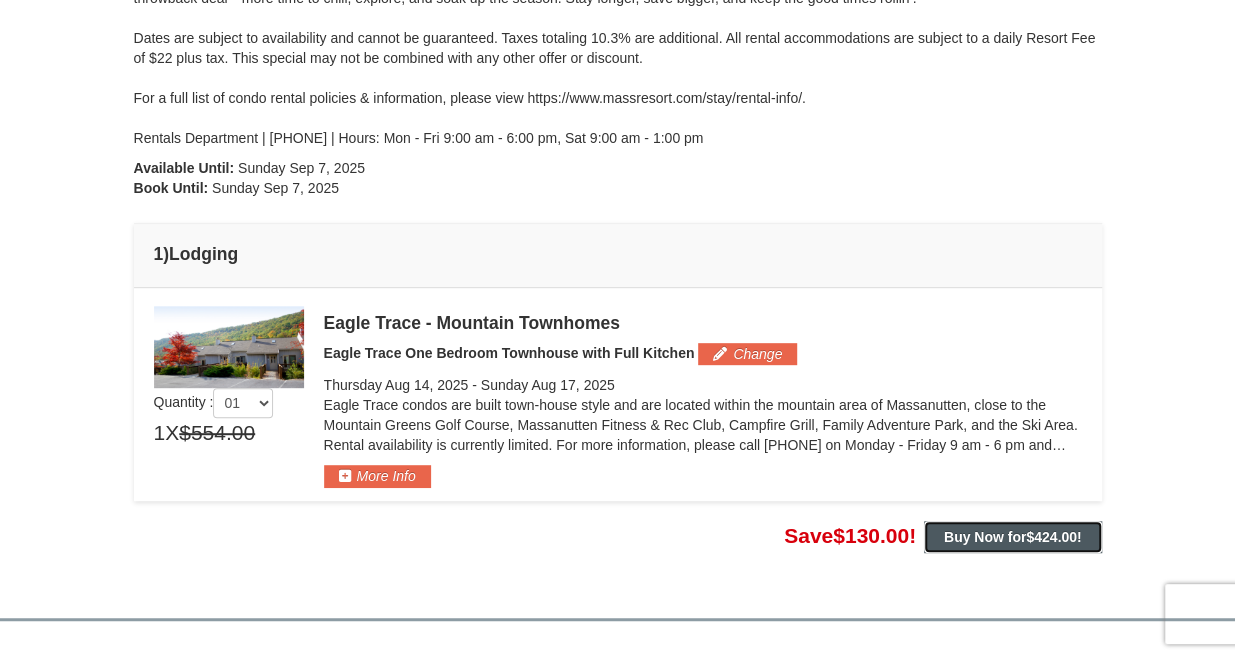 click on "Buy Now for
$424.00 !" at bounding box center [1013, 537] 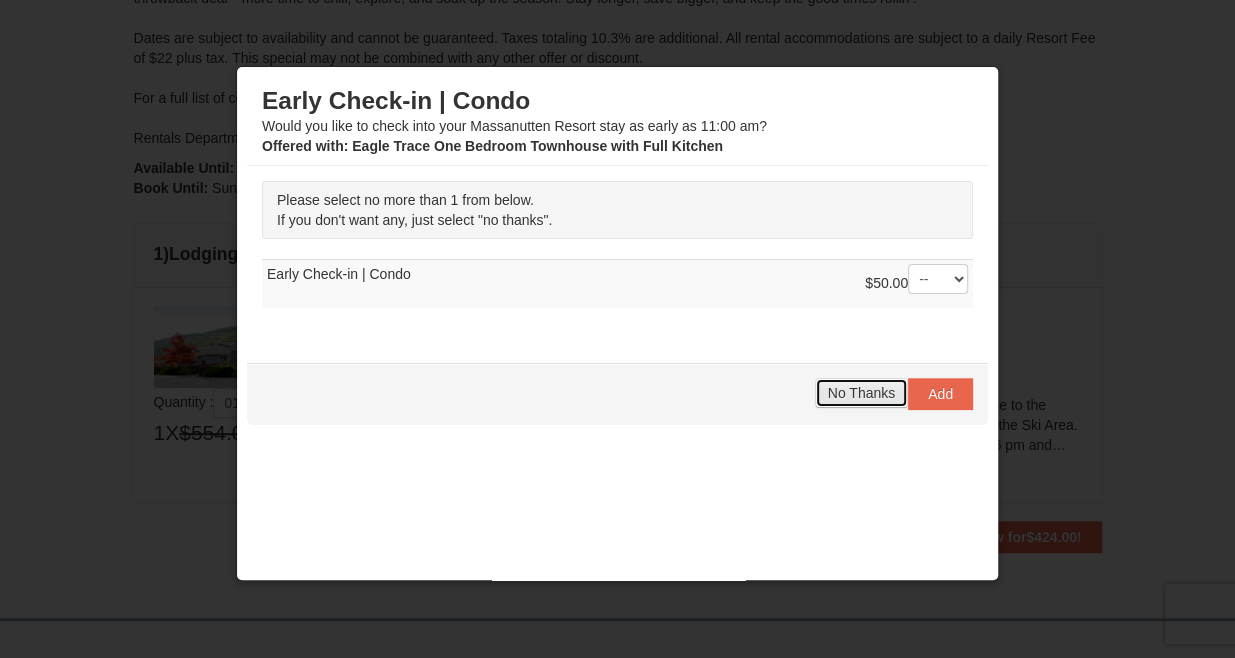 click on "No Thanks" at bounding box center (861, 393) 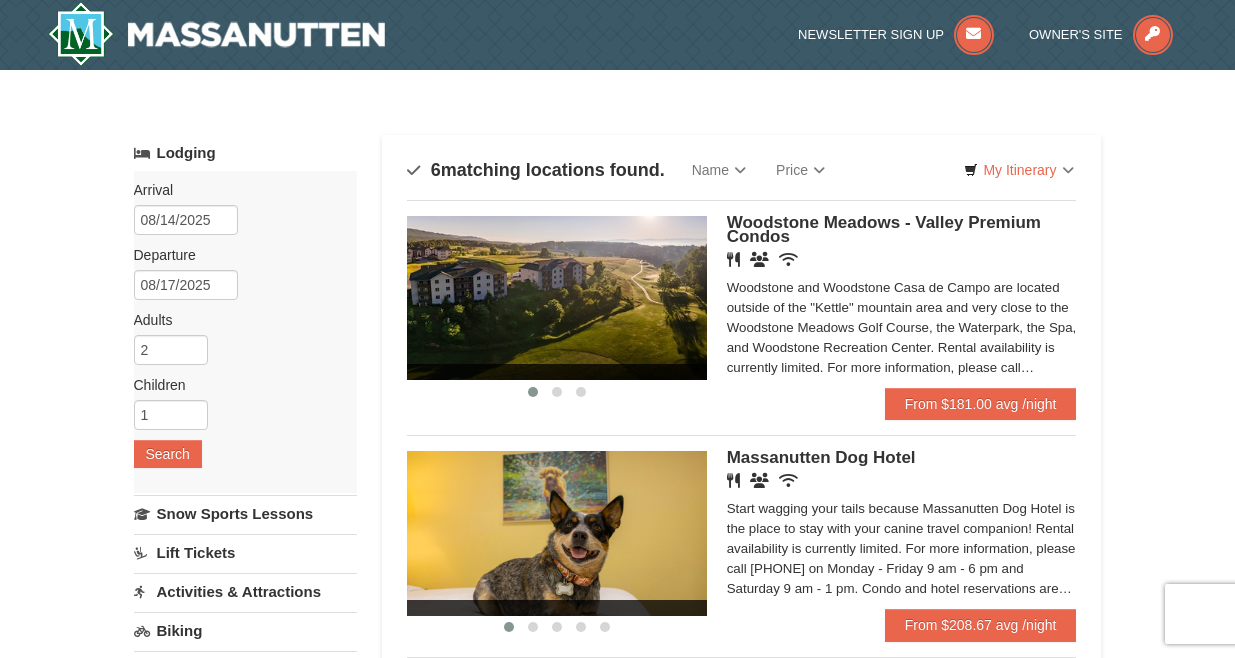 scroll, scrollTop: 0, scrollLeft: 0, axis: both 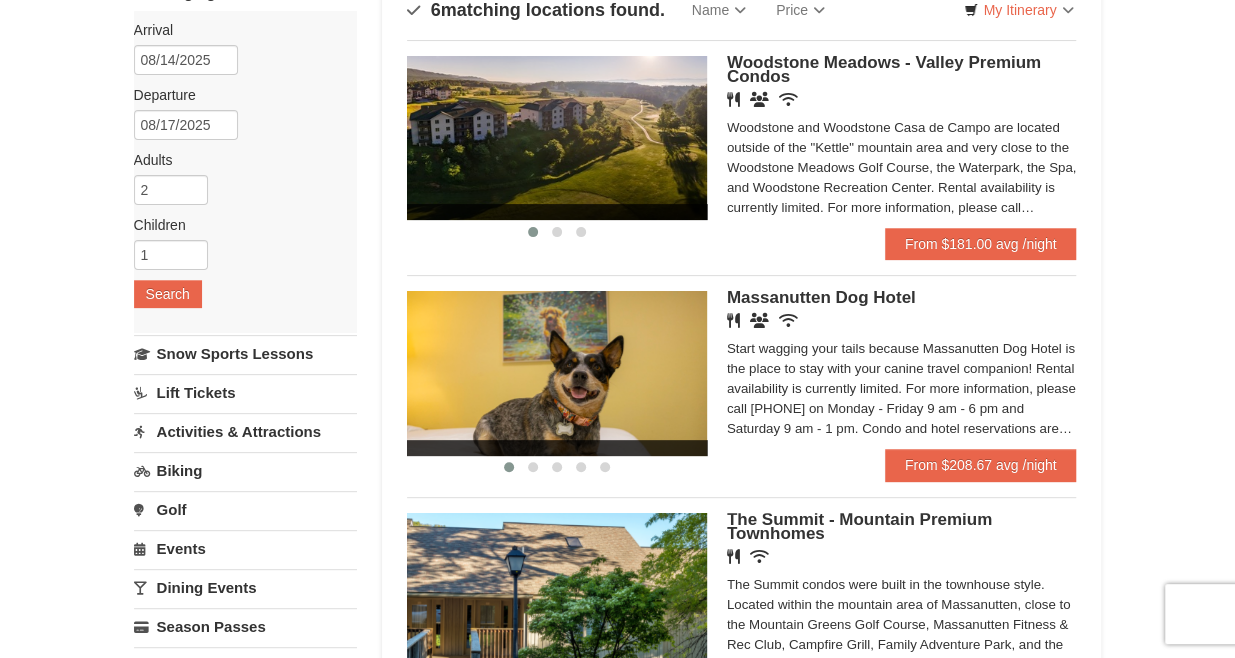 click on "Woodstone Meadows - Valley Premium Condos" at bounding box center [884, 69] 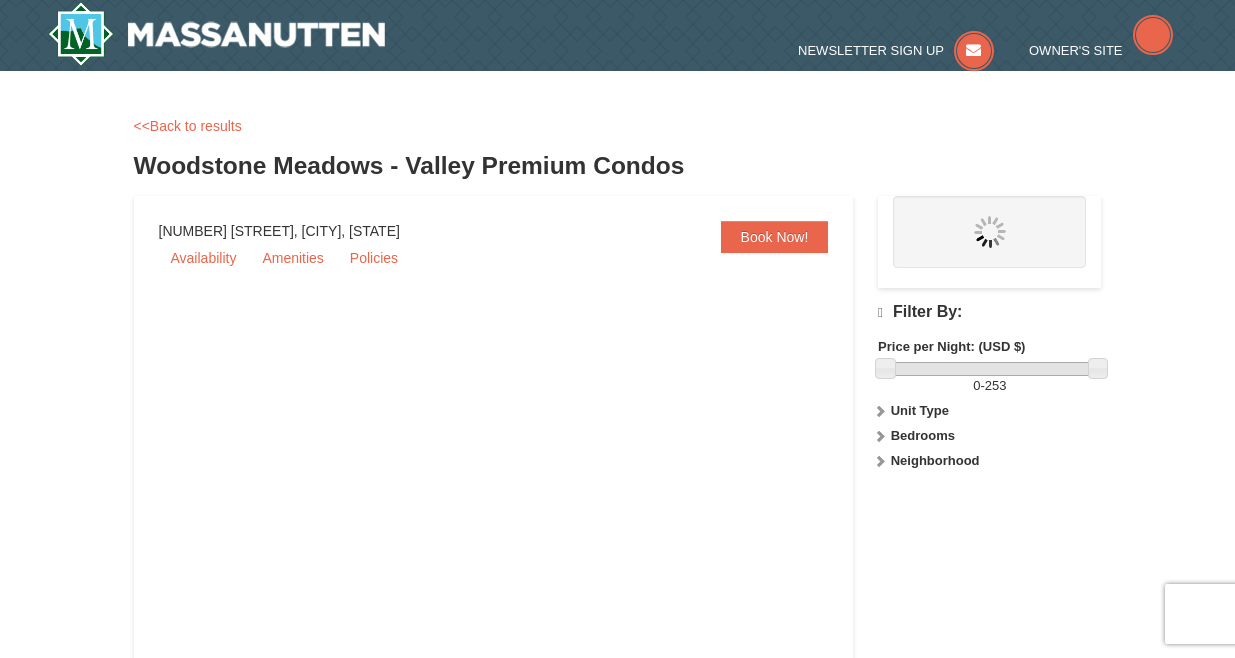 scroll, scrollTop: 0, scrollLeft: 0, axis: both 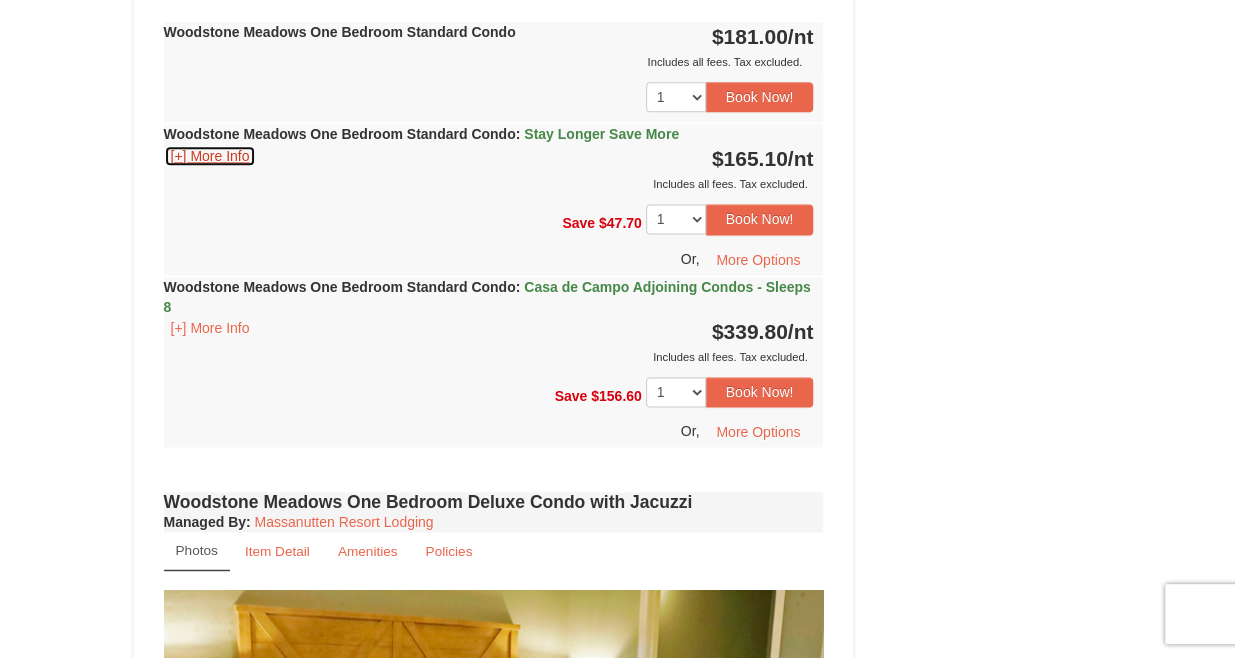click on "[+] More Info" at bounding box center [210, 156] 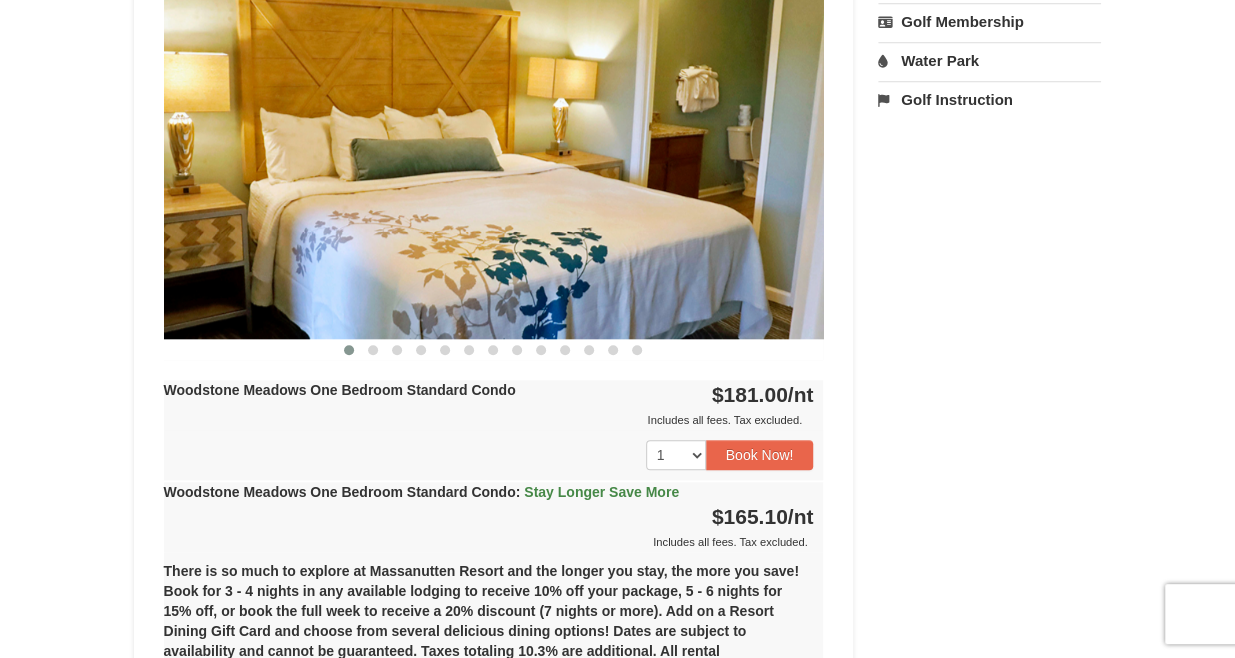 scroll, scrollTop: 680, scrollLeft: 0, axis: vertical 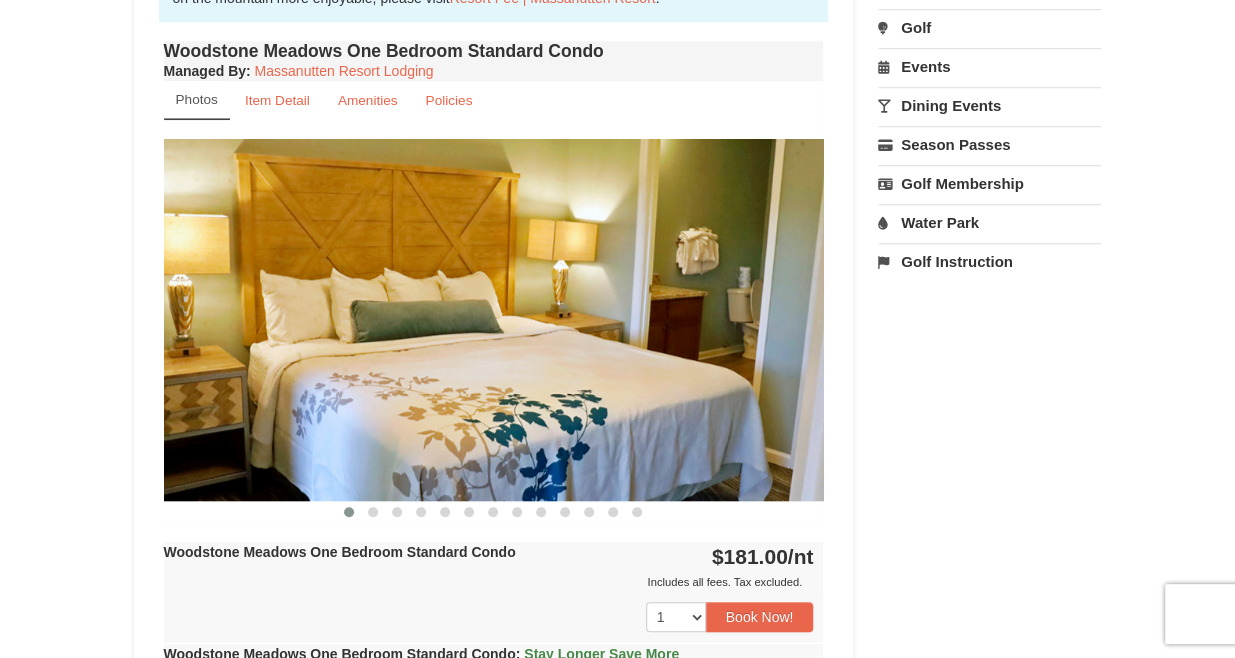 click at bounding box center [494, 319] 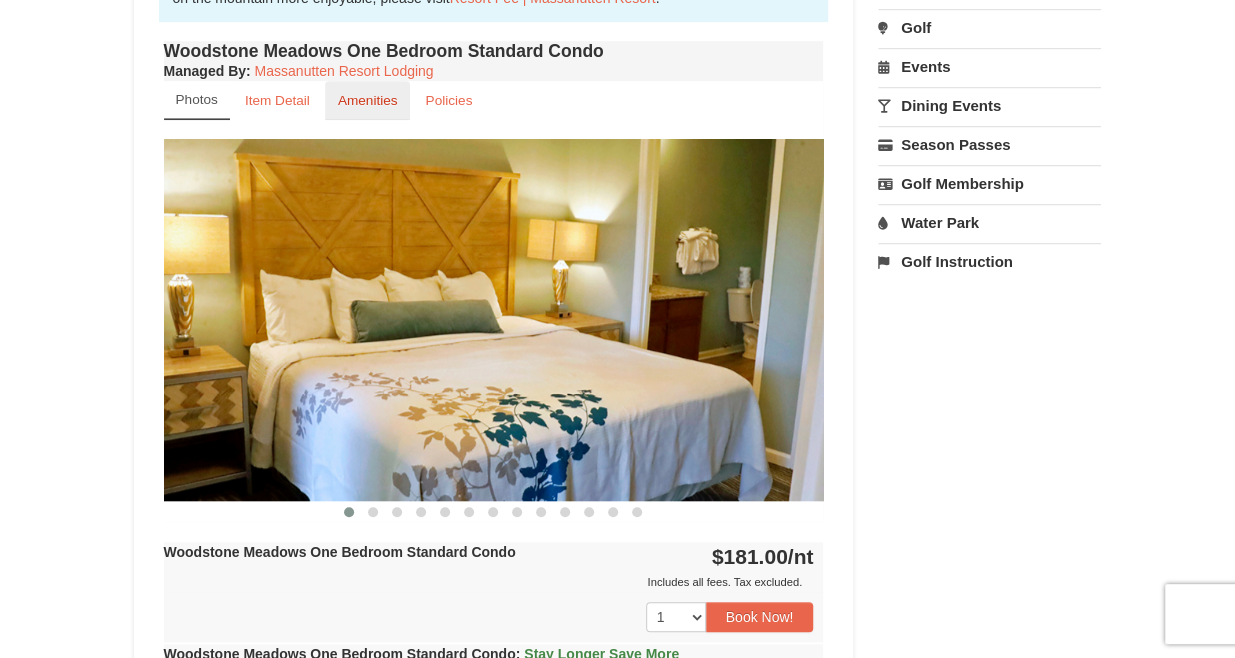 click on "Amenities" at bounding box center [368, 100] 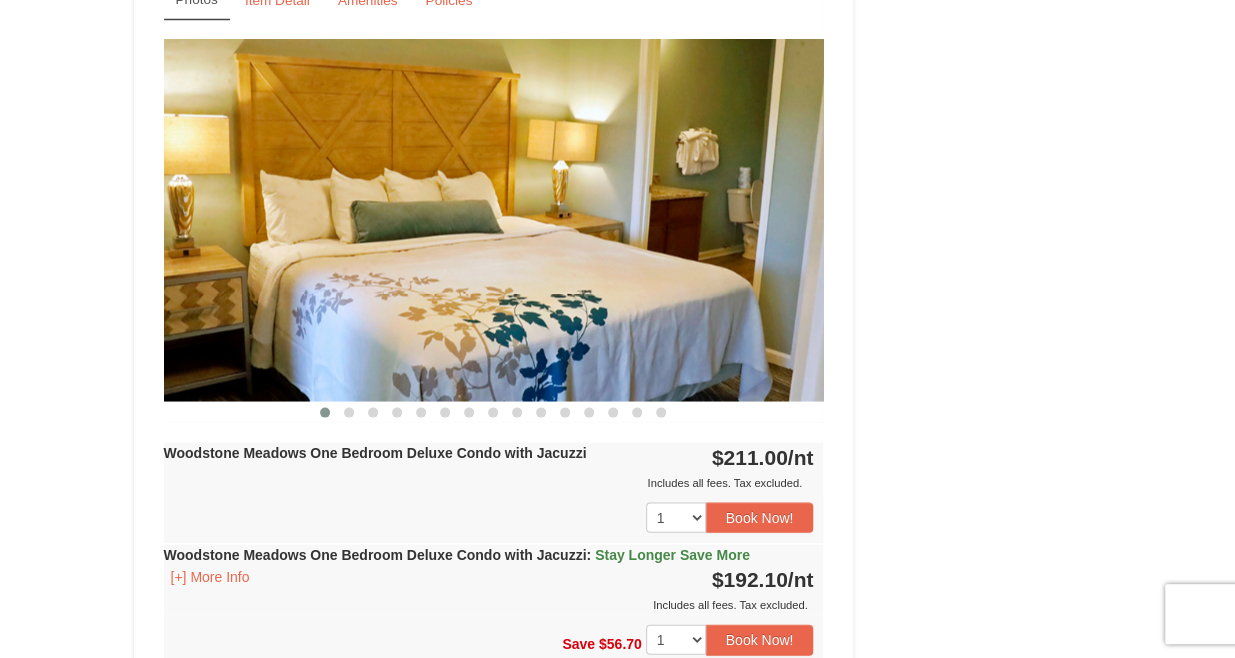 scroll, scrollTop: 1800, scrollLeft: 0, axis: vertical 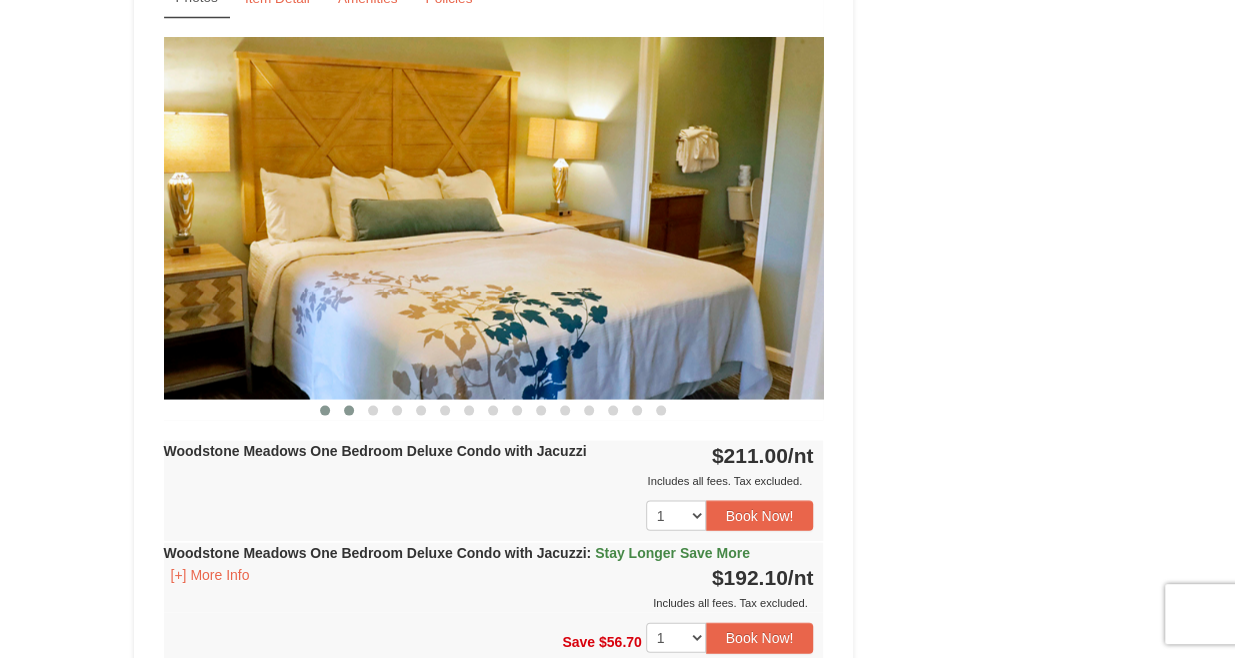 click at bounding box center [349, 410] 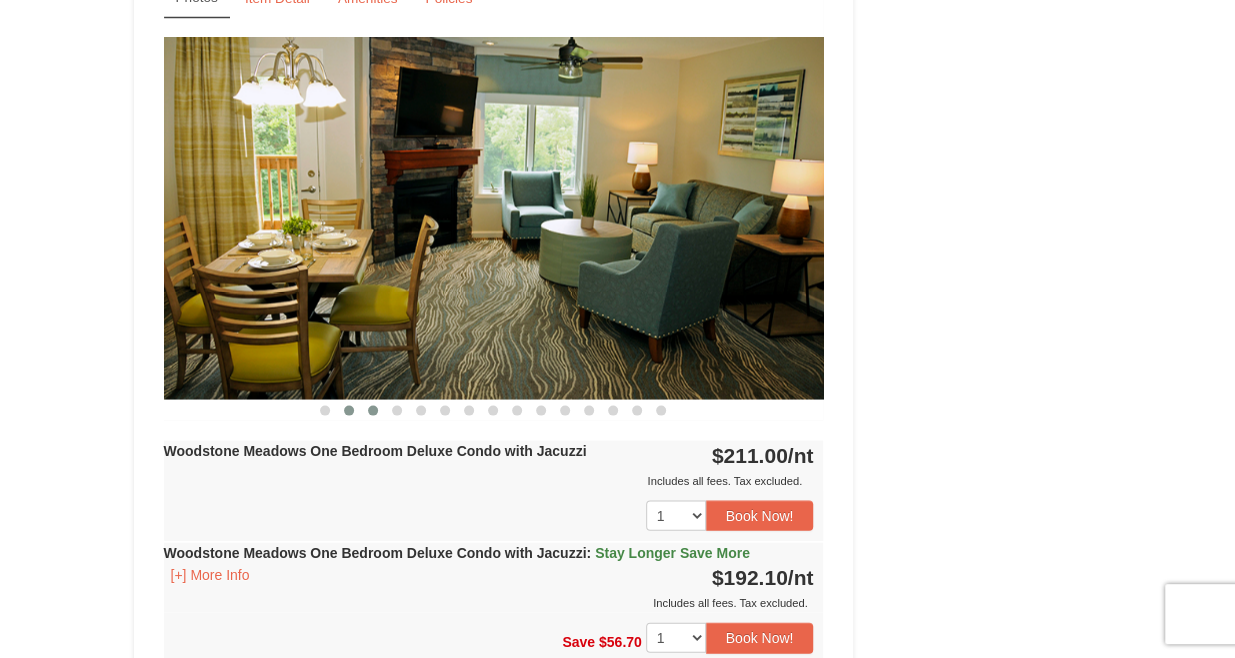 click at bounding box center (373, 410) 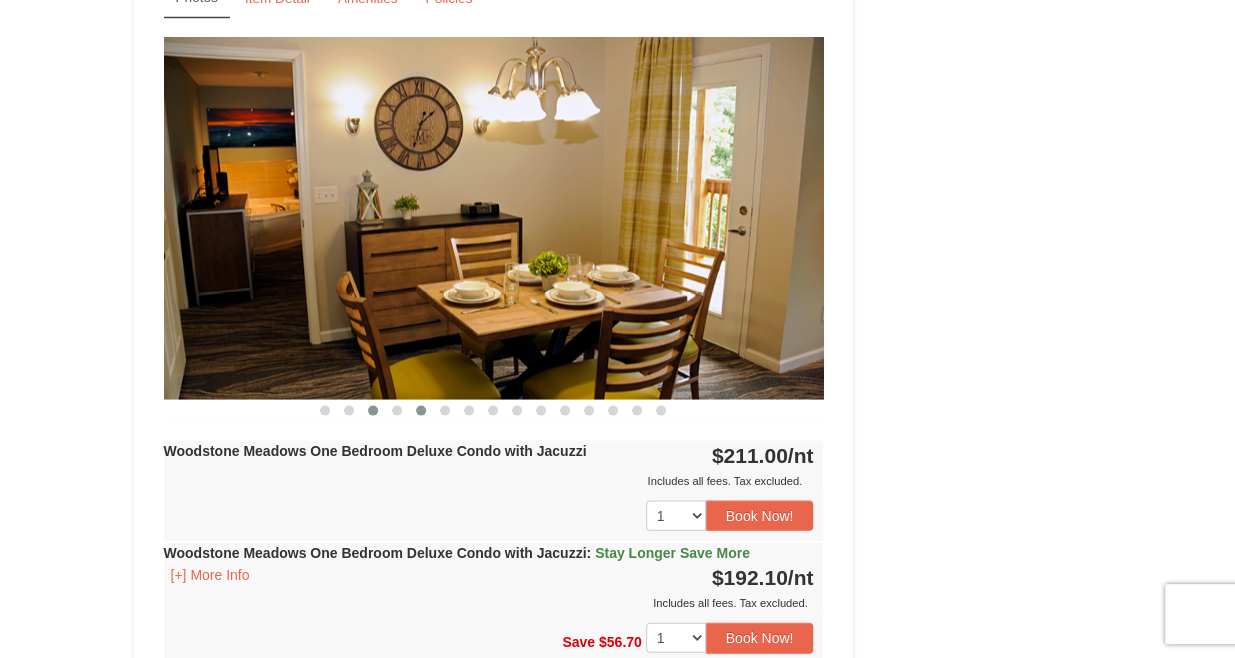 click at bounding box center (421, 410) 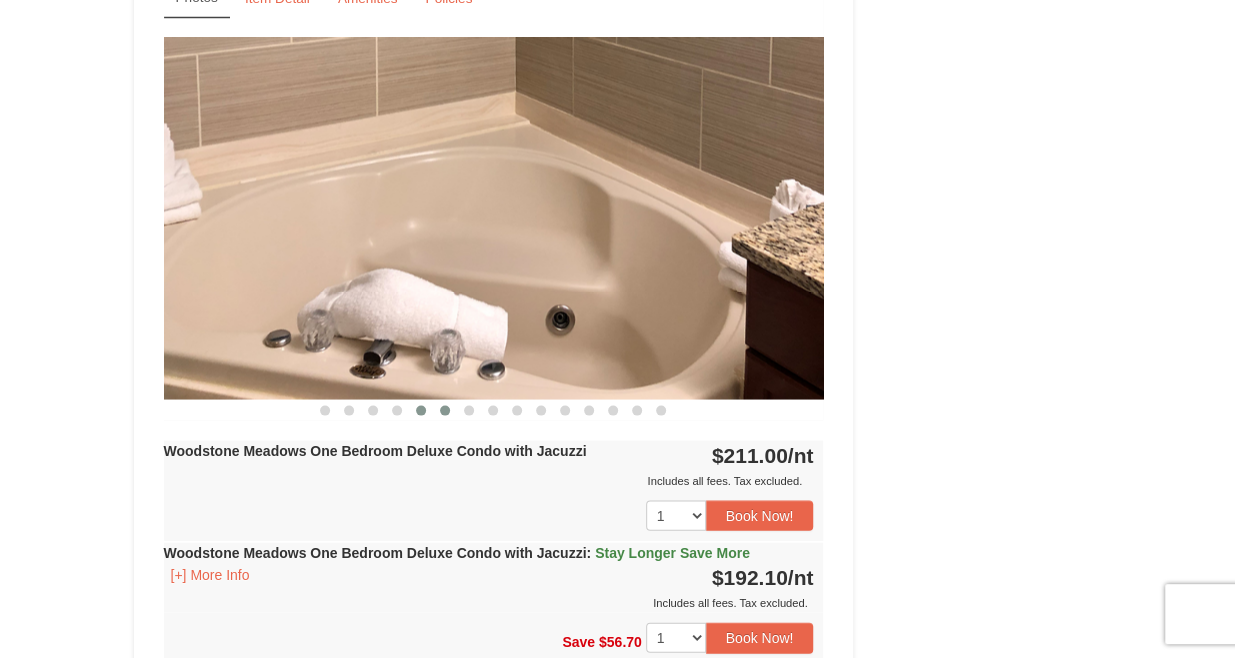 click at bounding box center (445, 410) 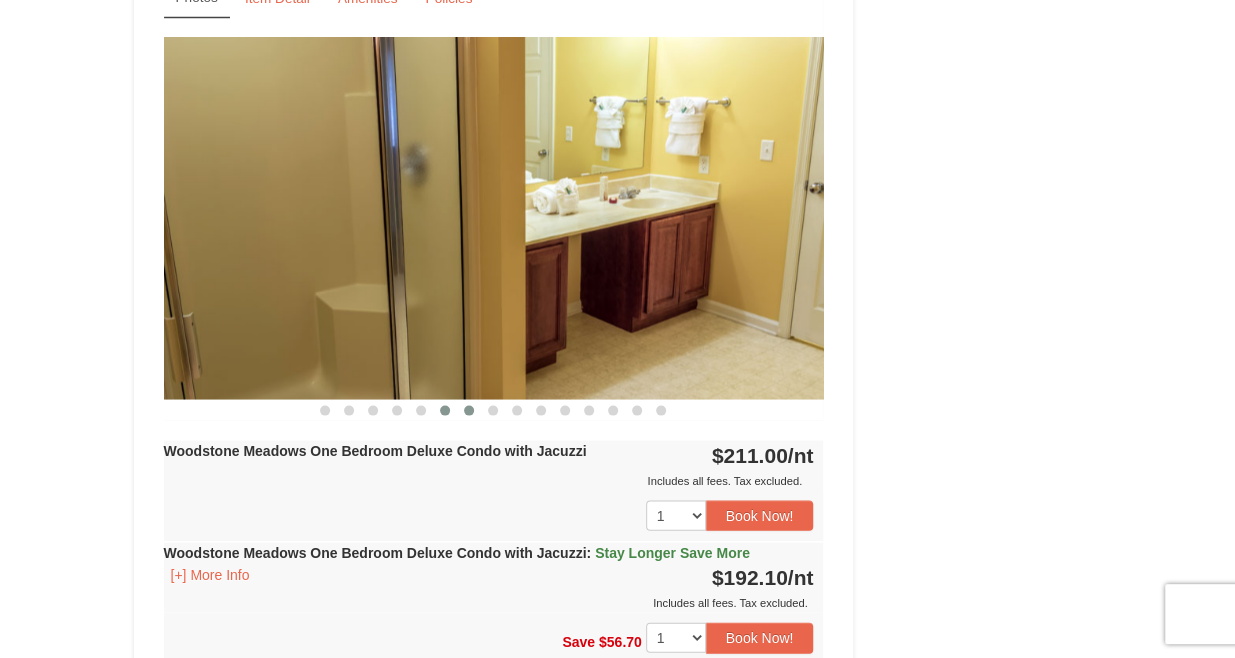 click on "Woodstone Meadows One Bedroom Deluxe Condo with Jacuzzi
Managed By :   Massanutten Resort Lodging
Photos
Item Detail
Amenities
Policies
Woodstone Meadows - Valley Premium Condos
Details  >>
‹" at bounding box center [494, 419] 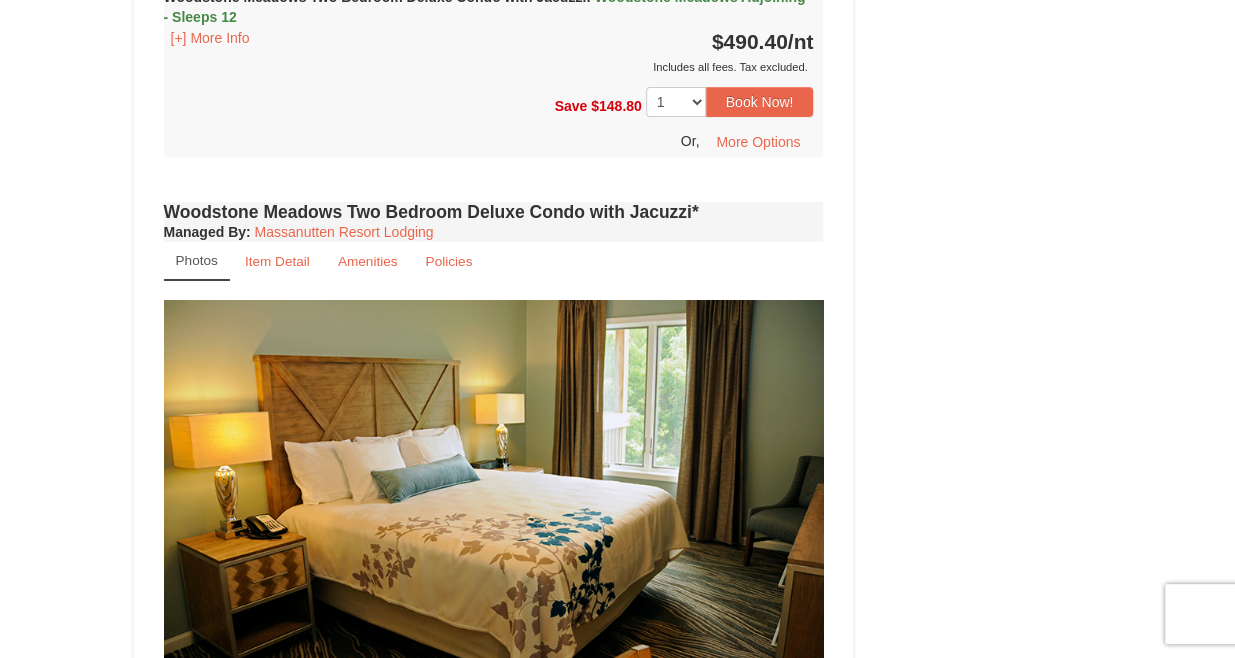 scroll, scrollTop: 3480, scrollLeft: 0, axis: vertical 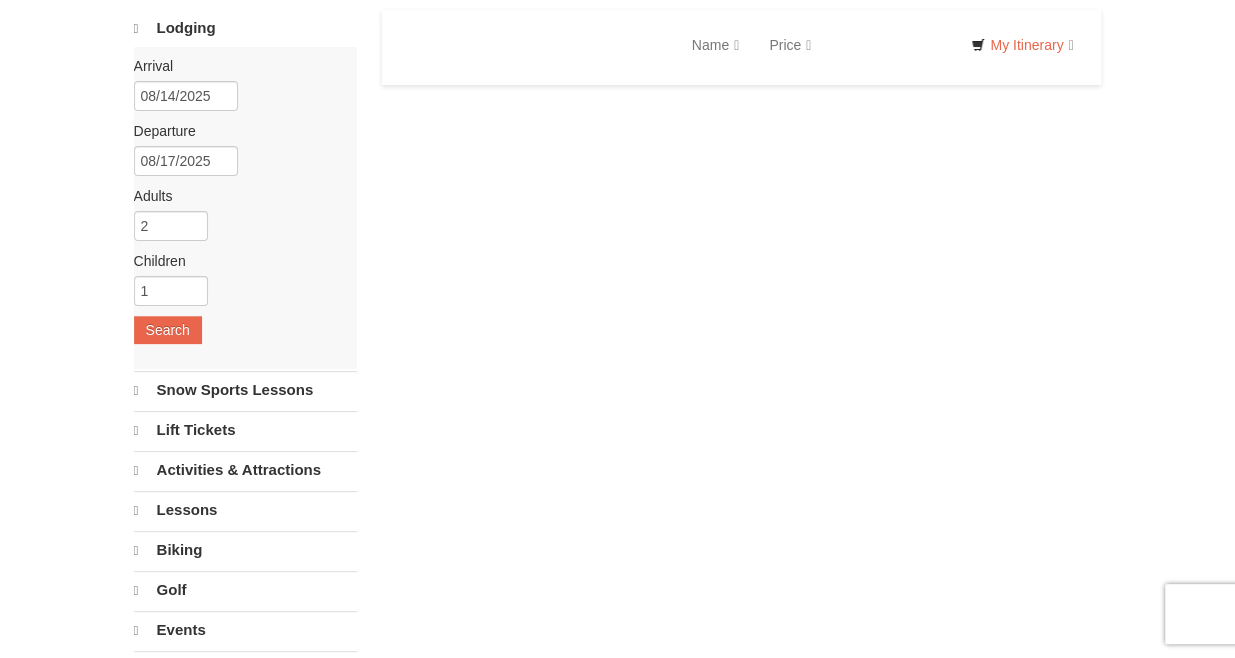 select on "8" 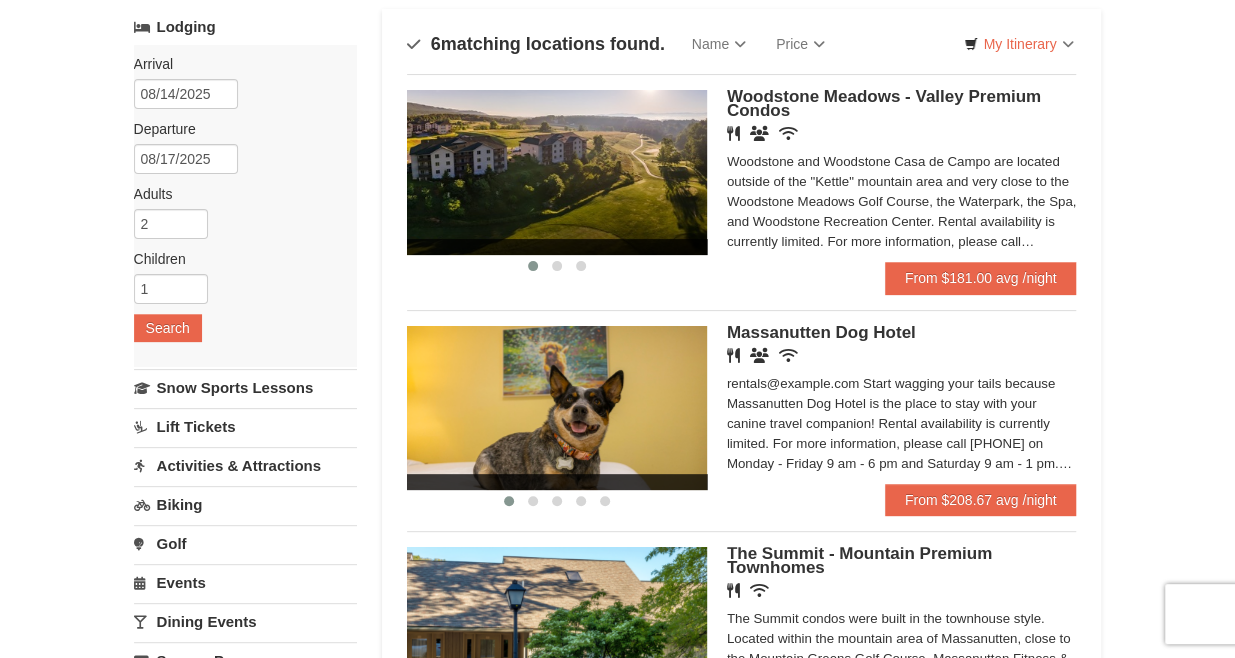 scroll, scrollTop: 126, scrollLeft: 0, axis: vertical 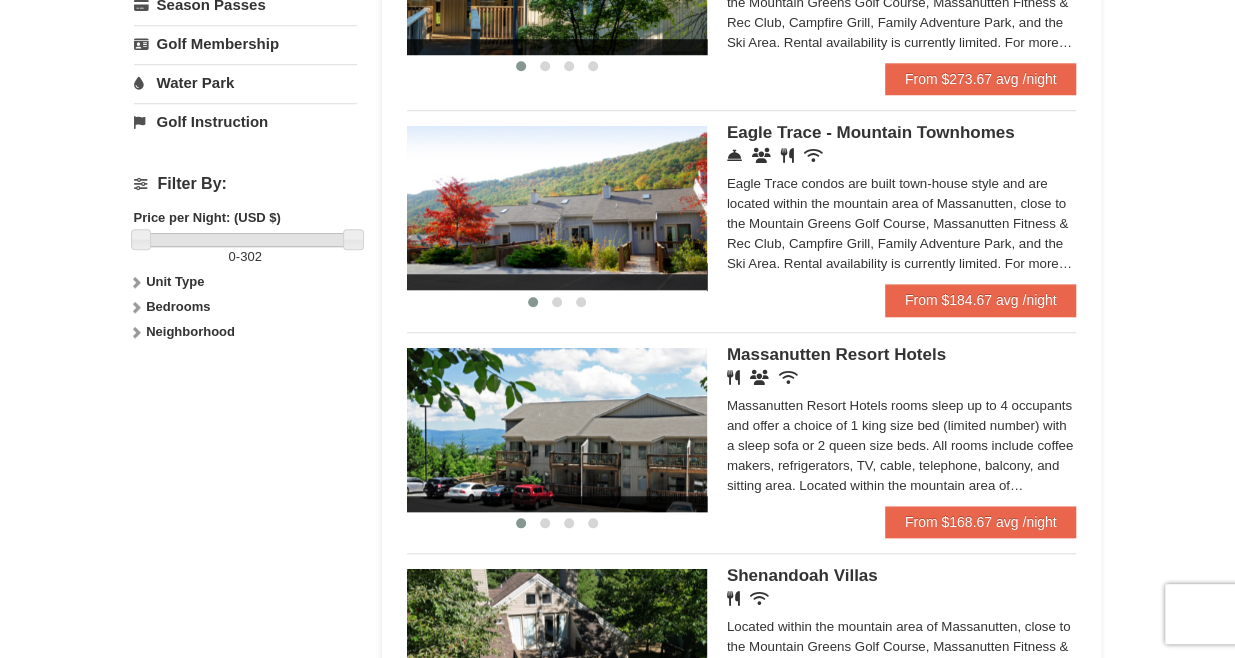 click at bounding box center [557, 208] 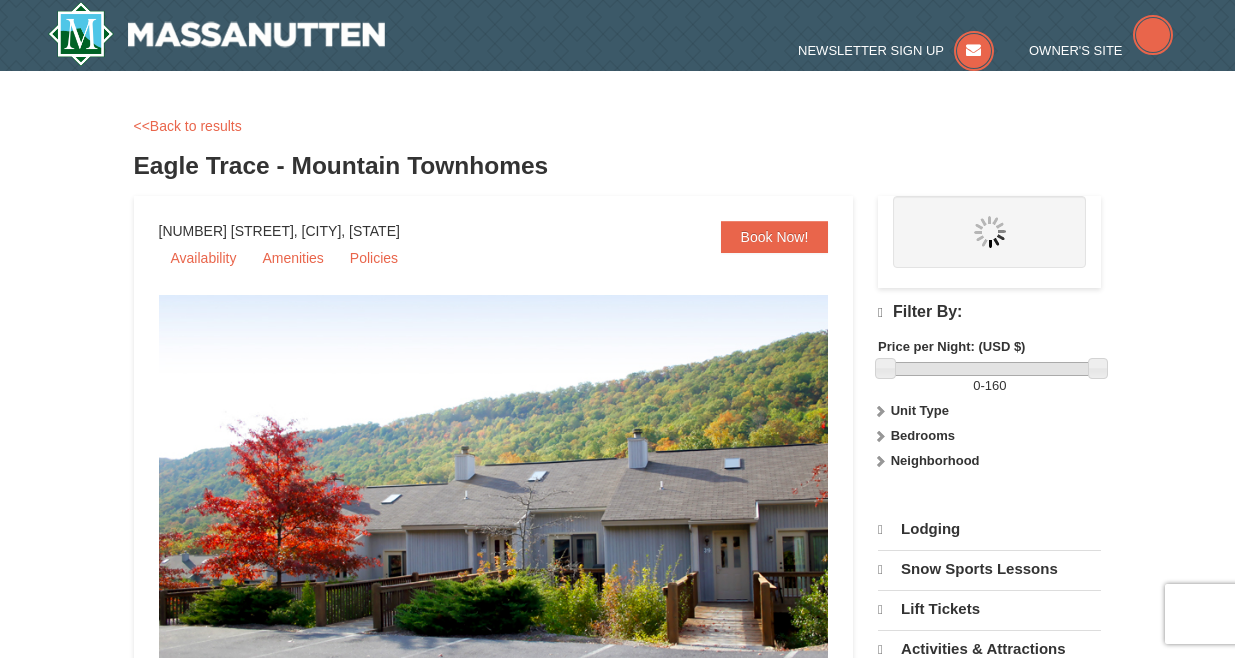 scroll, scrollTop: 0, scrollLeft: 0, axis: both 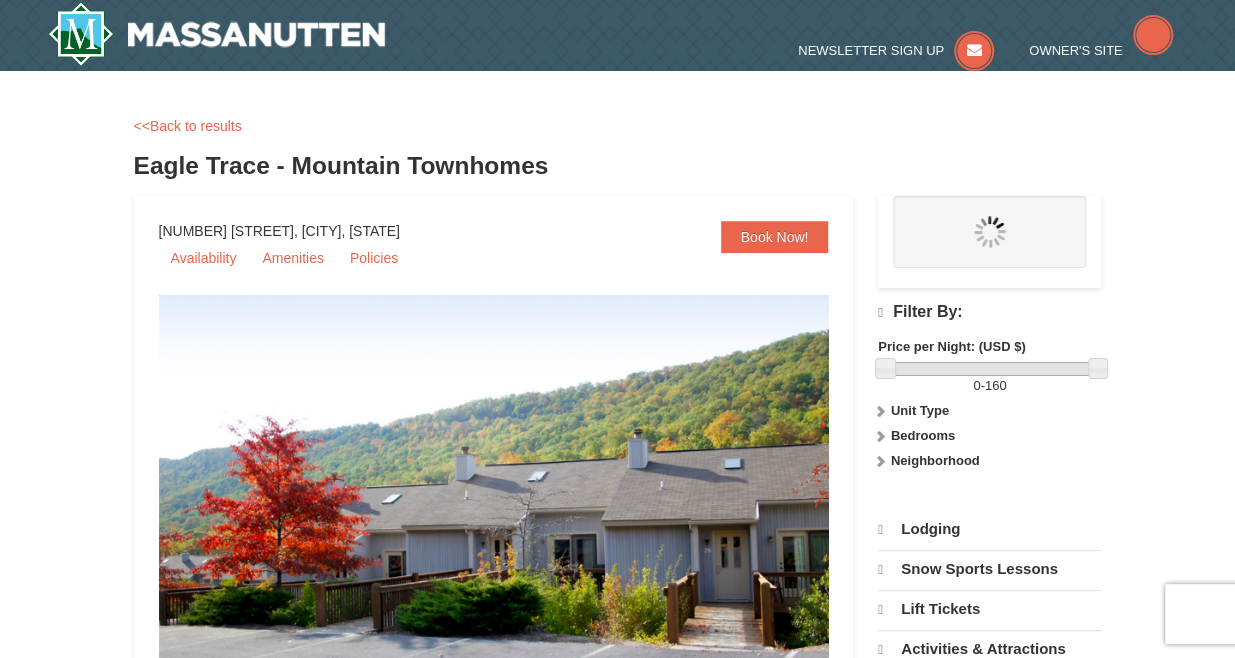 select on "8" 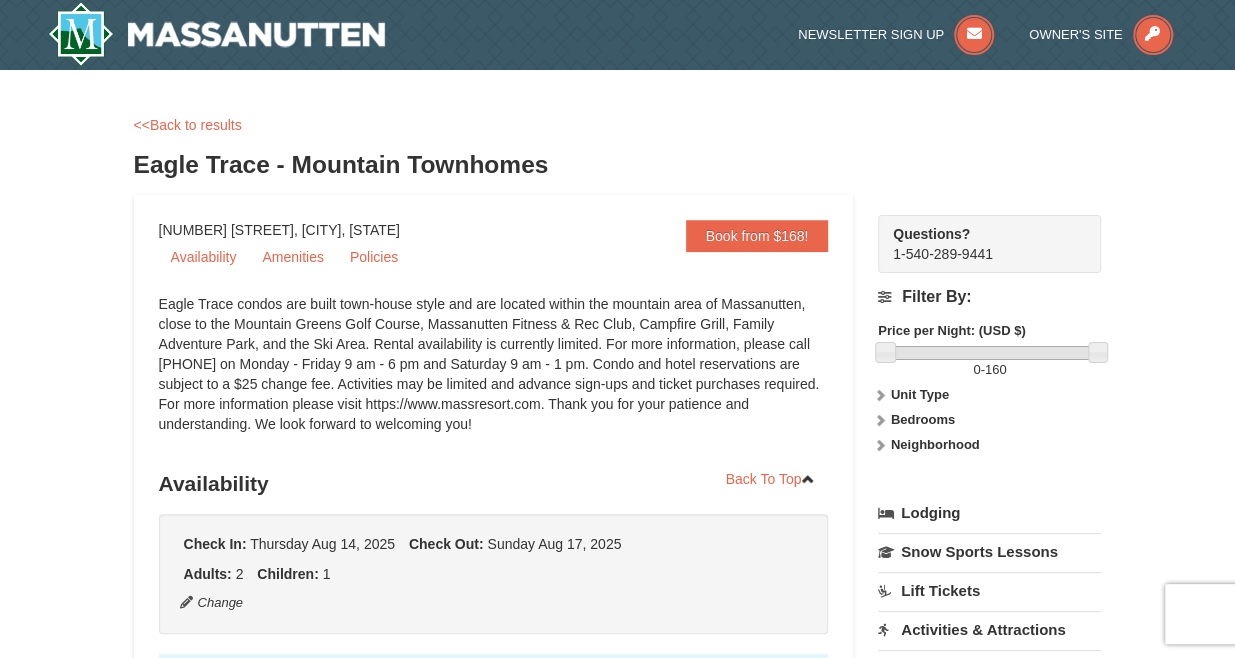 scroll, scrollTop: 0, scrollLeft: 0, axis: both 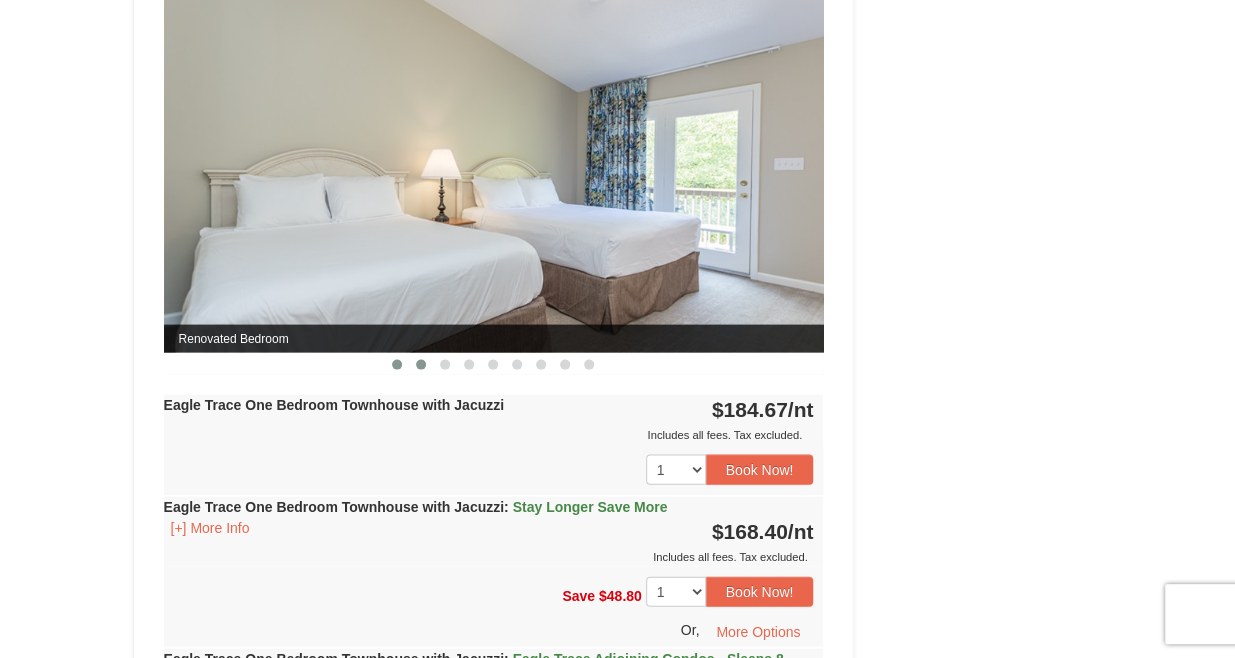click at bounding box center (421, 364) 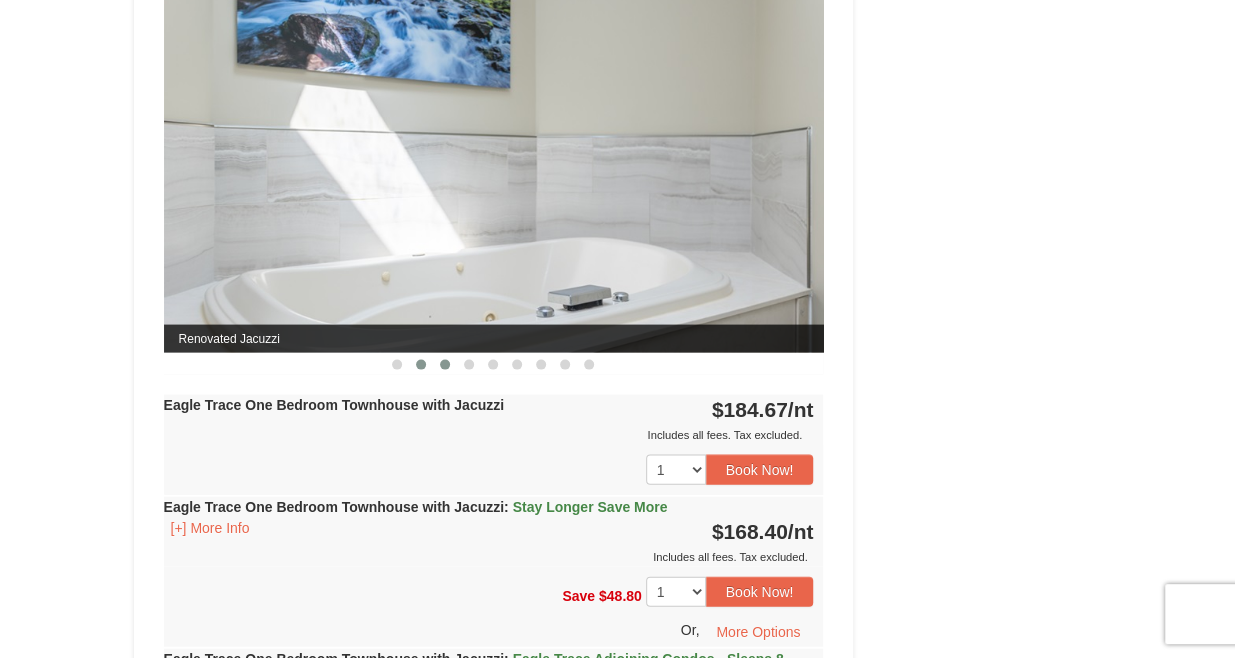 click at bounding box center (445, 364) 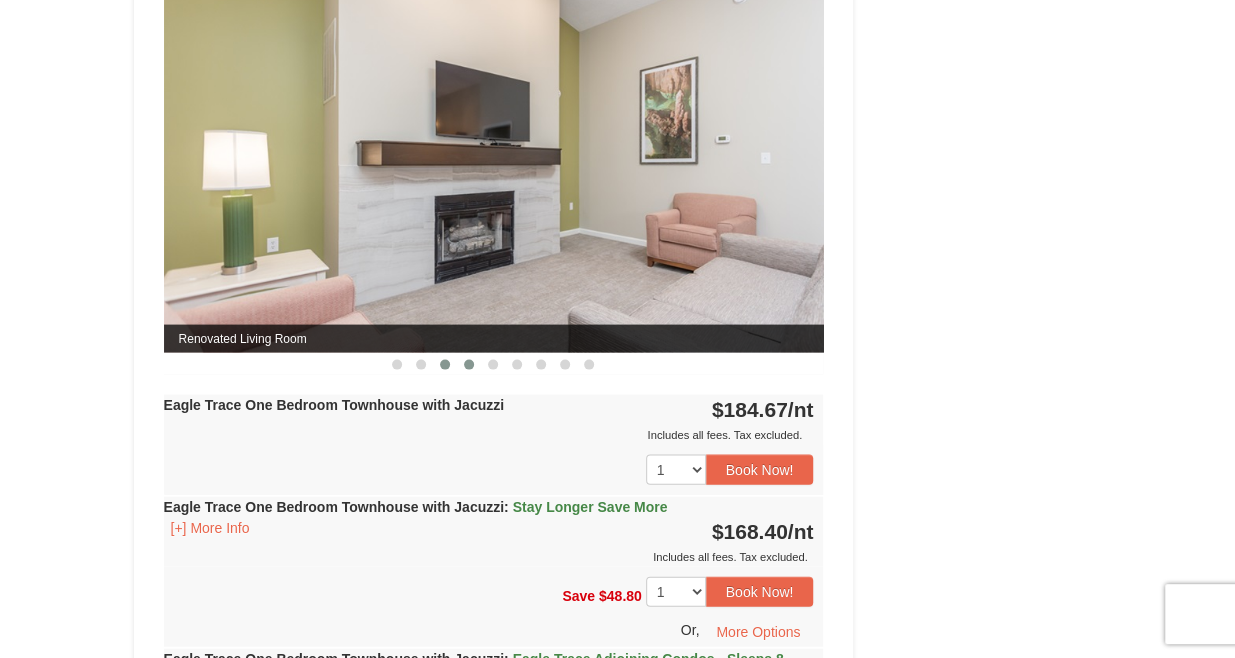 click at bounding box center (469, 364) 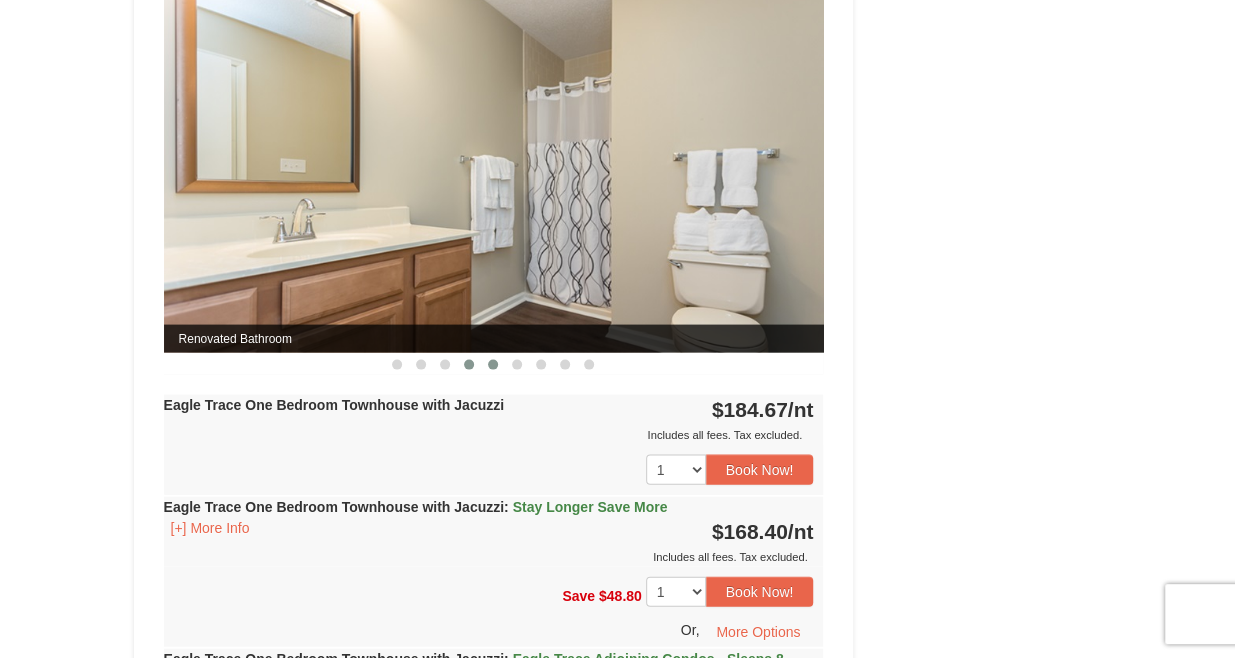 click at bounding box center [493, 364] 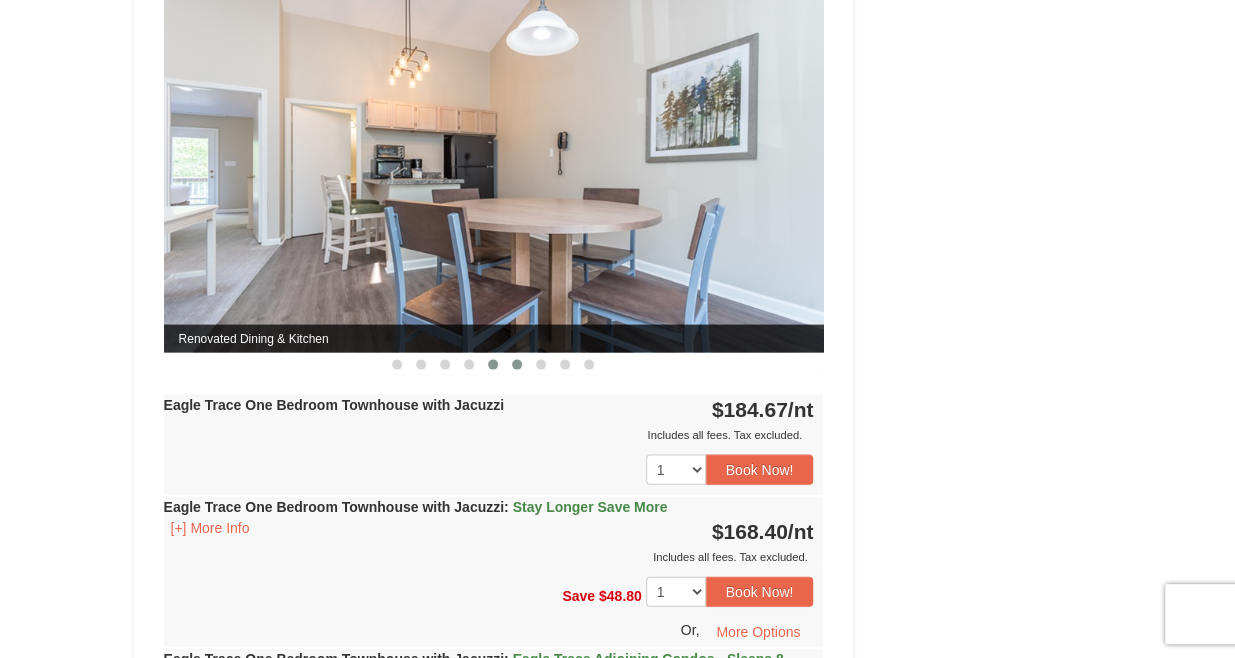 click at bounding box center (517, 364) 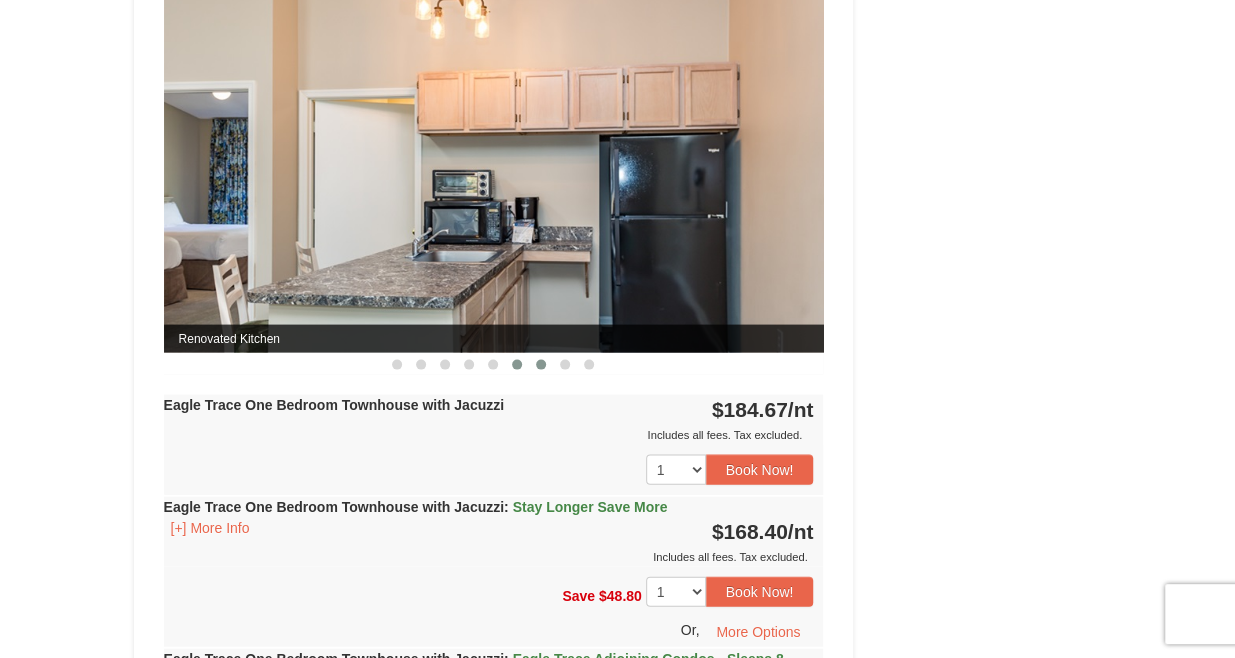 click at bounding box center [541, 364] 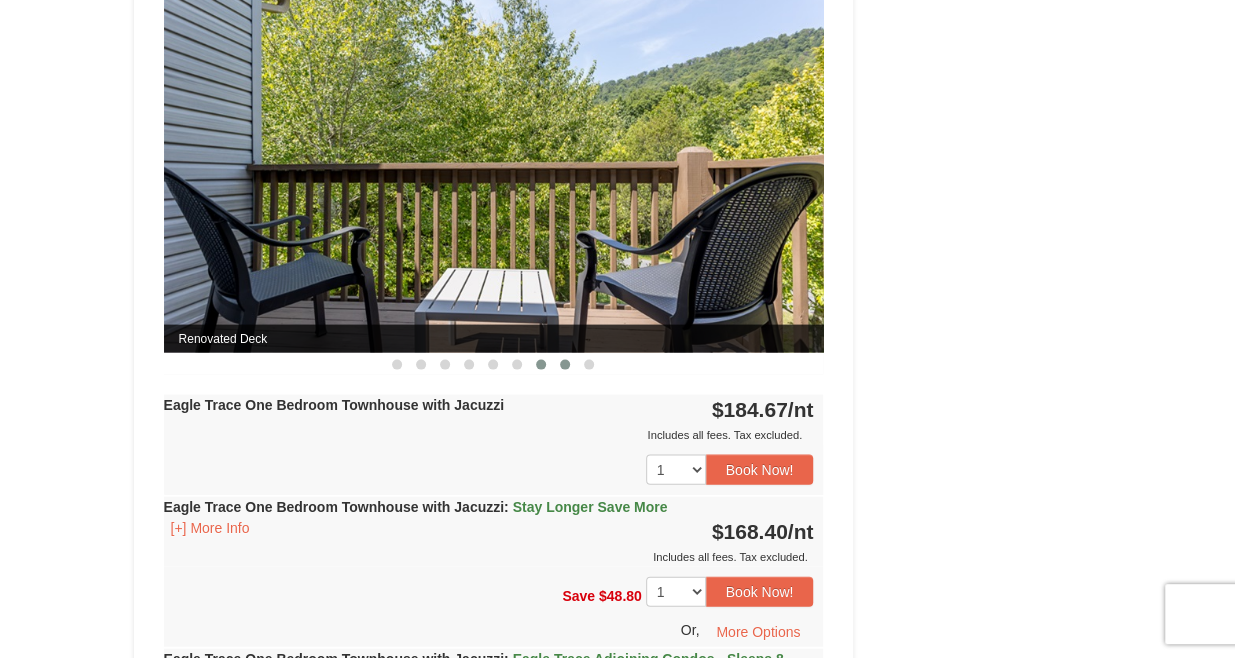 click at bounding box center [565, 364] 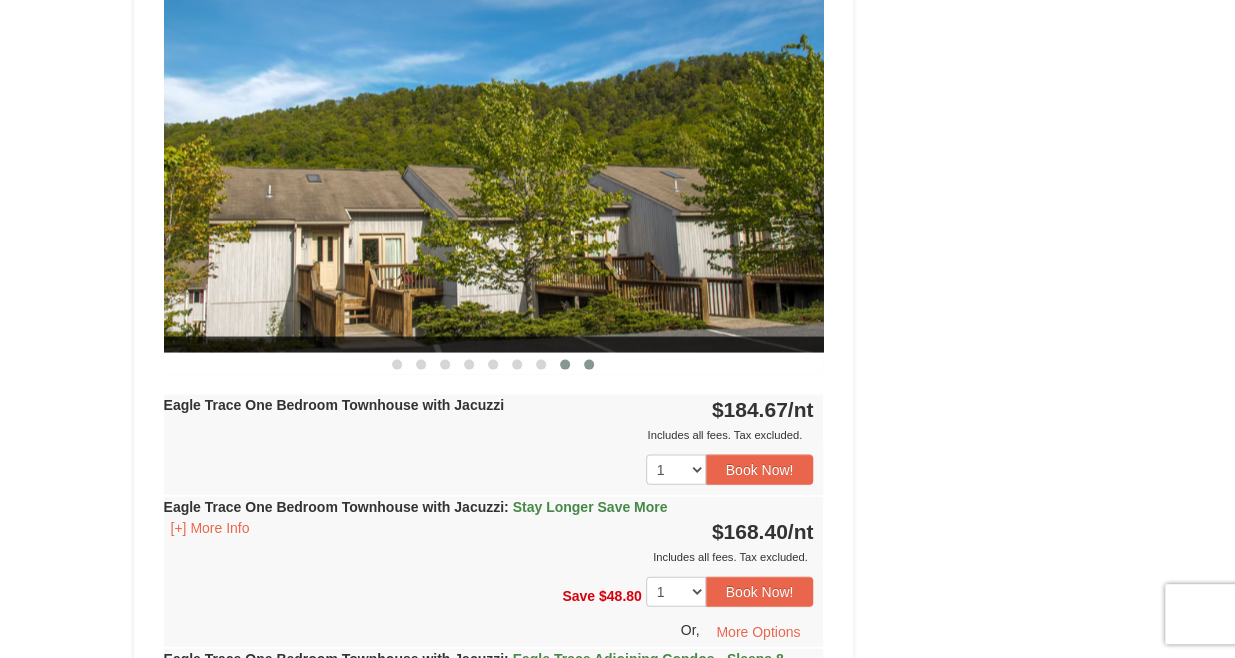 click at bounding box center (589, 364) 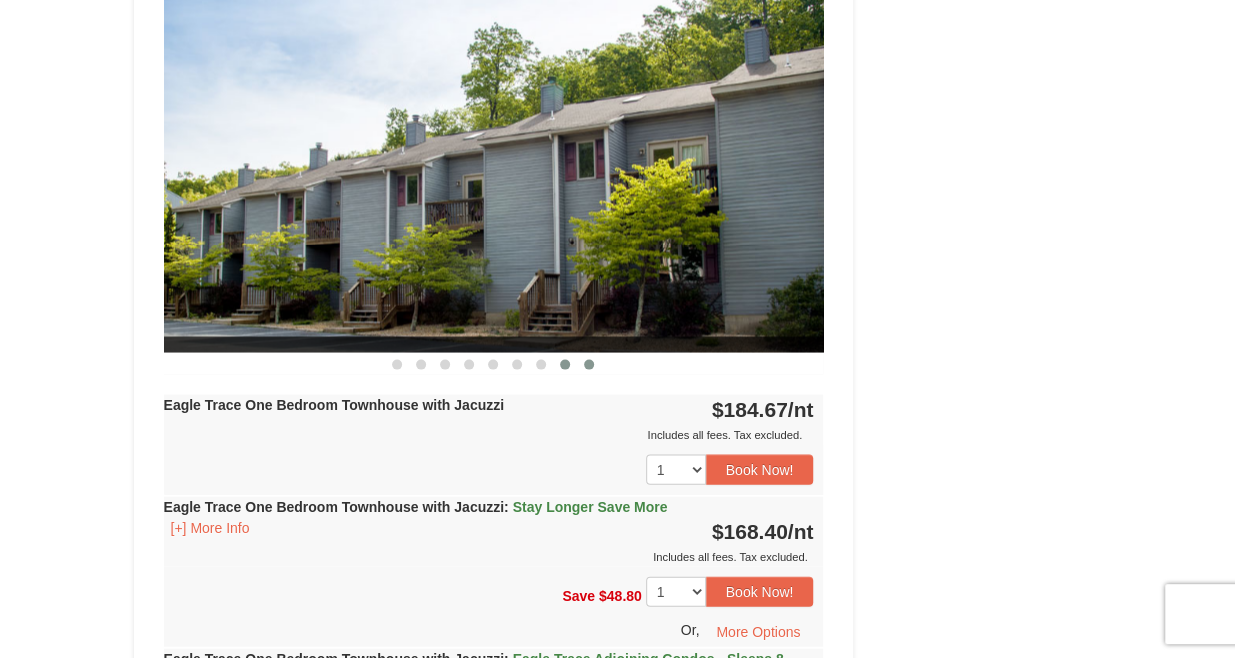 click at bounding box center (565, 364) 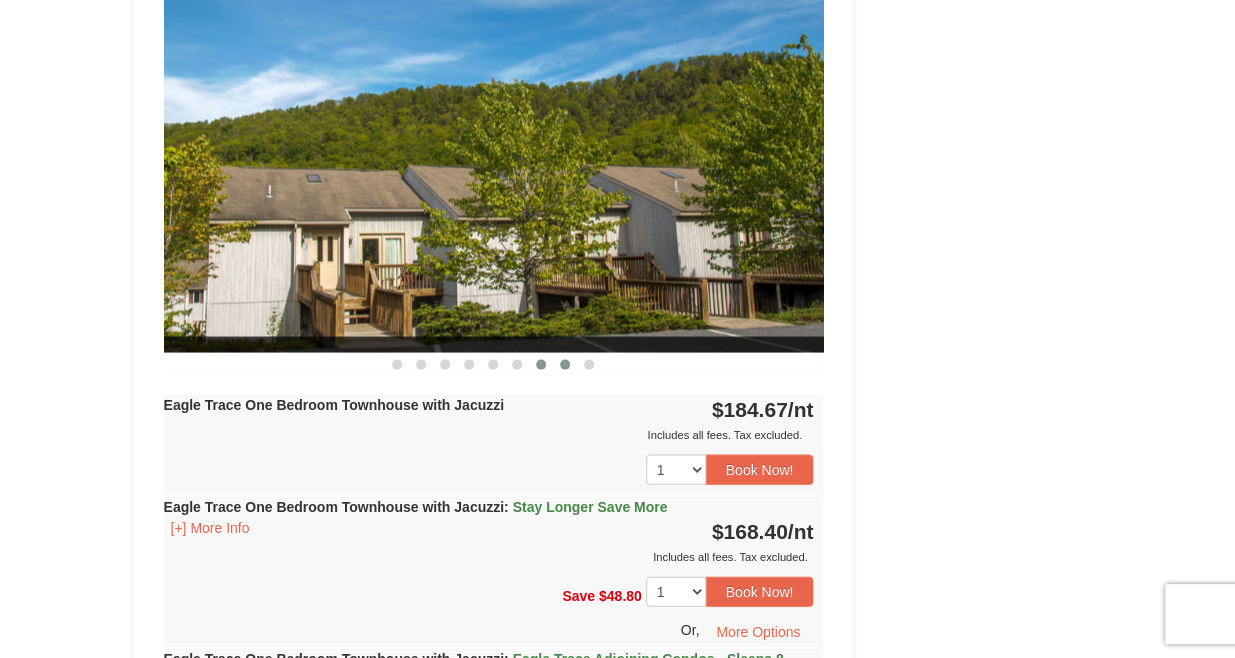 click at bounding box center [541, 364] 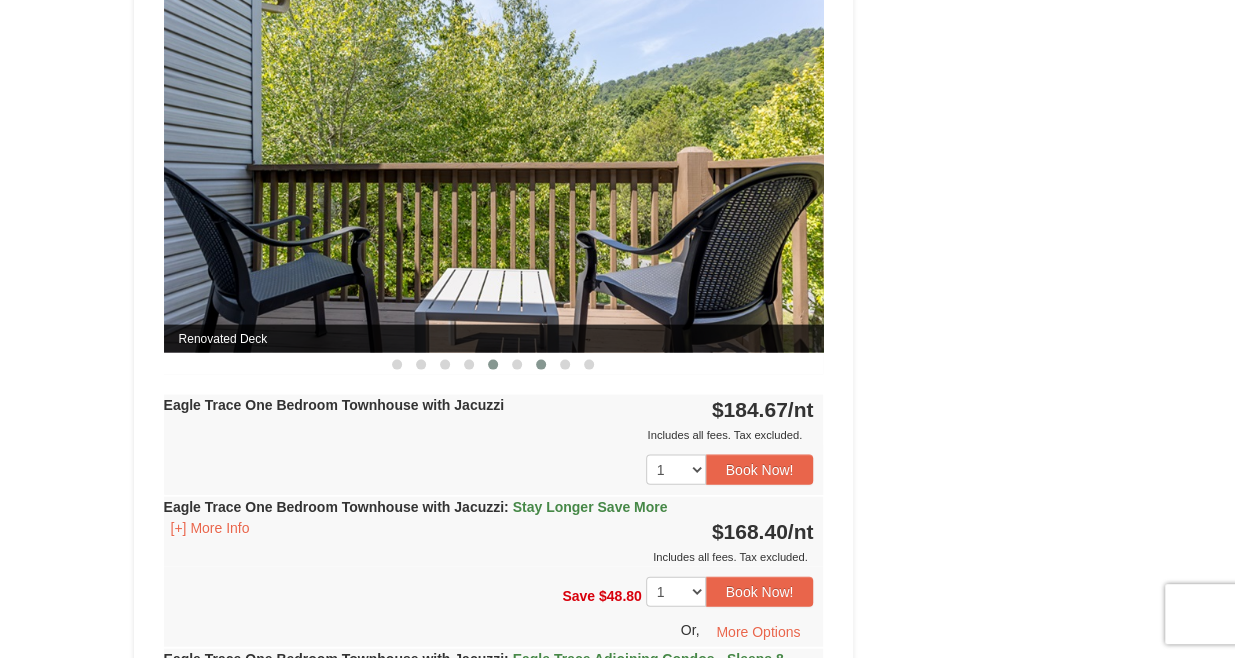 click at bounding box center (493, 364) 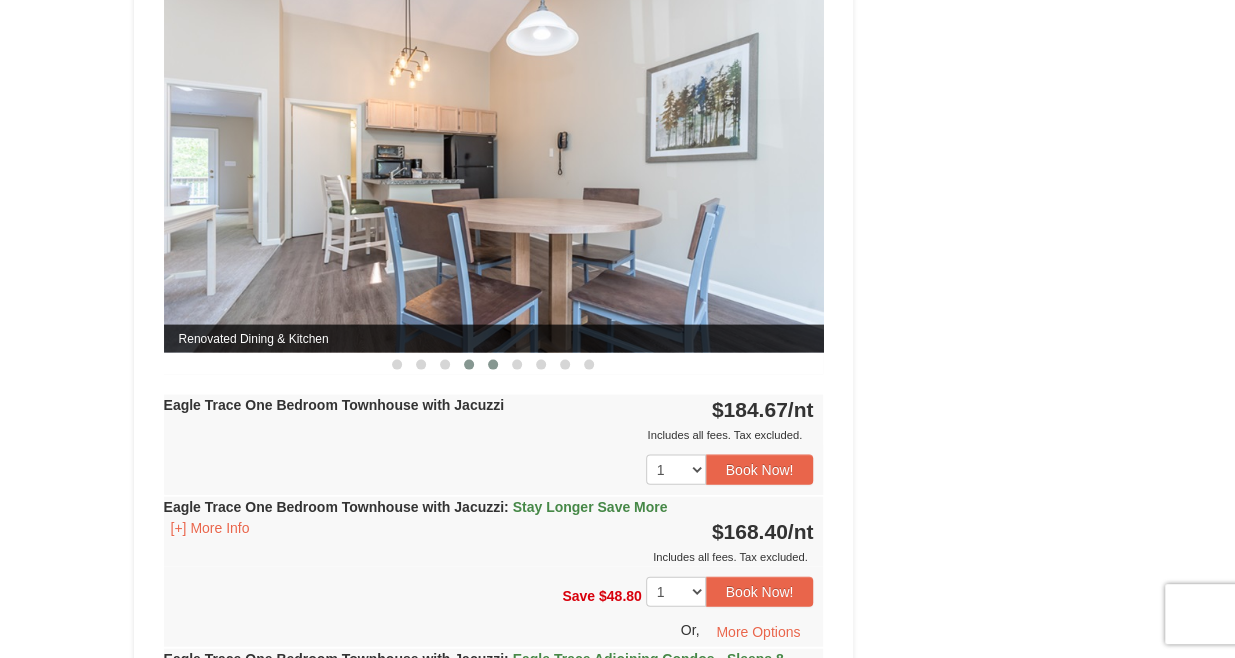 click at bounding box center (469, 364) 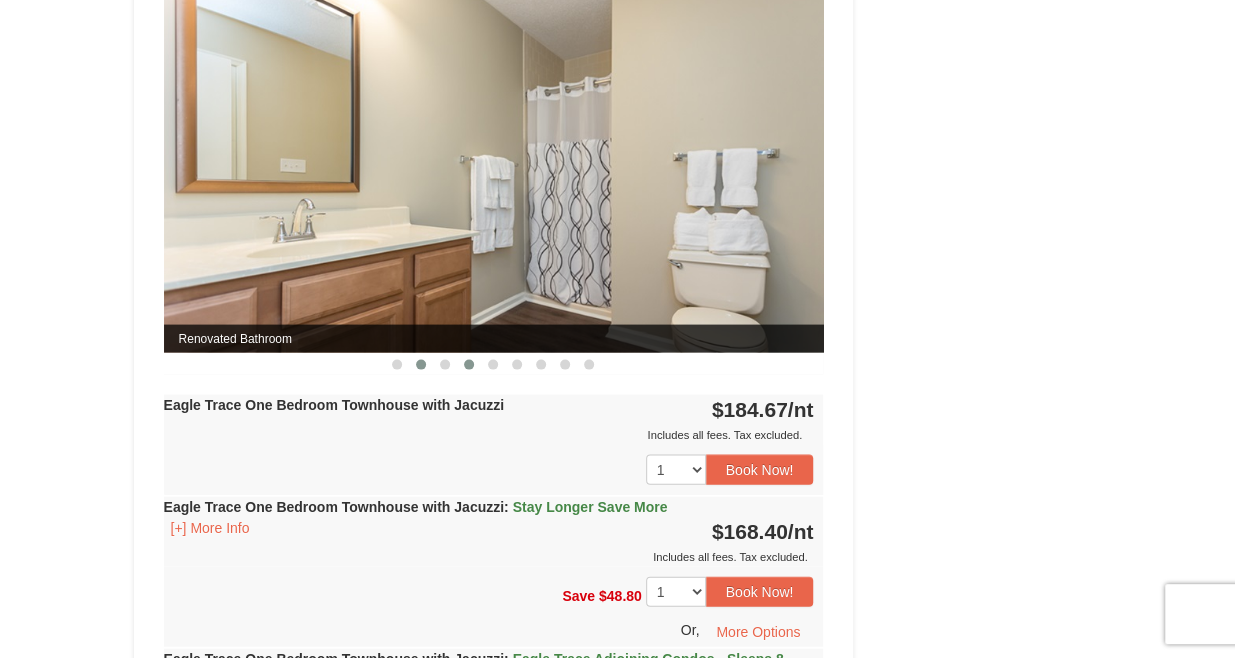 click at bounding box center [421, 364] 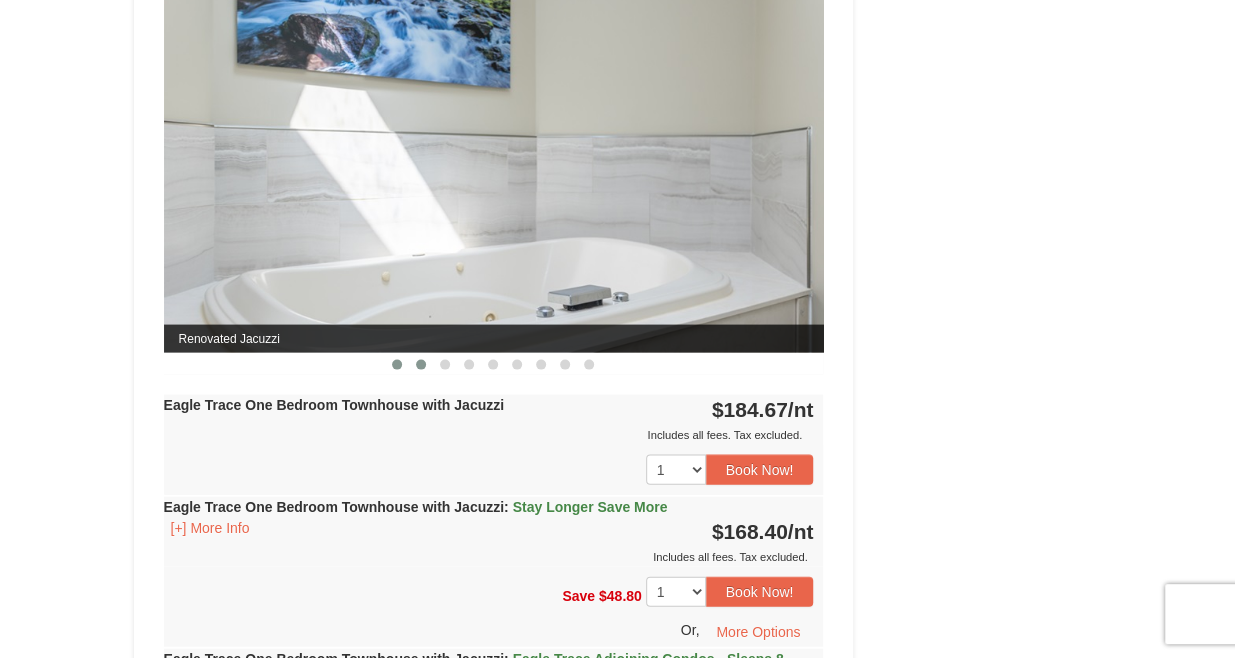 click at bounding box center (397, 364) 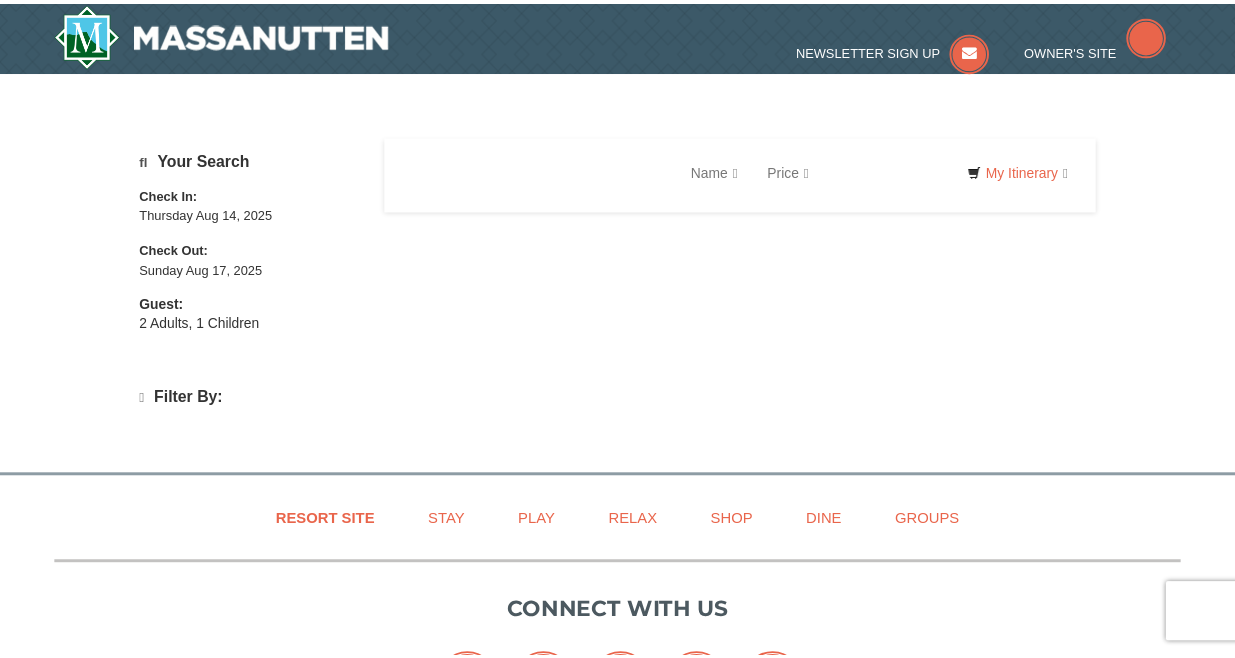 scroll, scrollTop: 0, scrollLeft: 0, axis: both 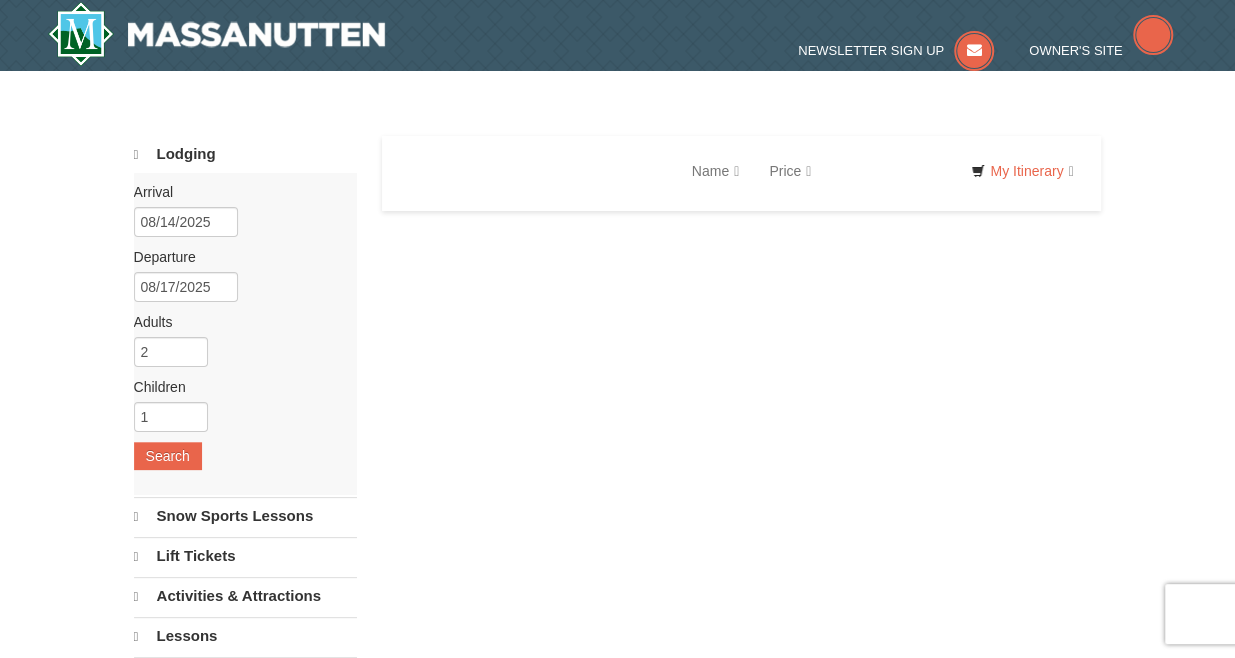 select on "8" 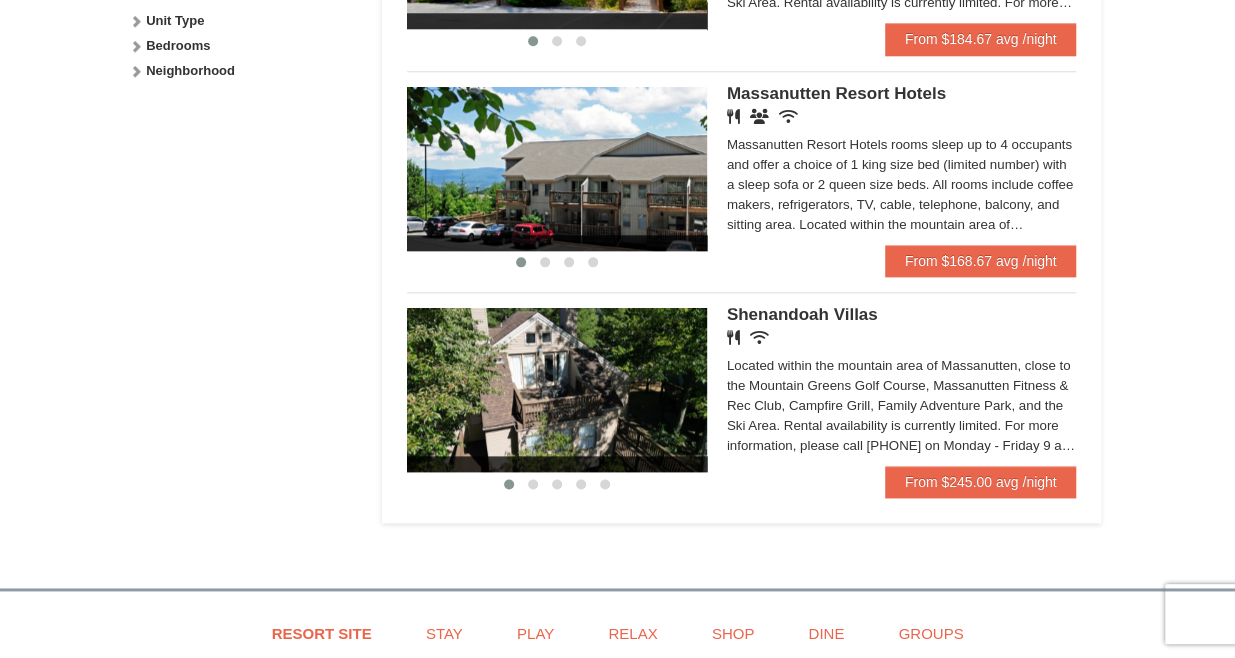 scroll, scrollTop: 1042, scrollLeft: 0, axis: vertical 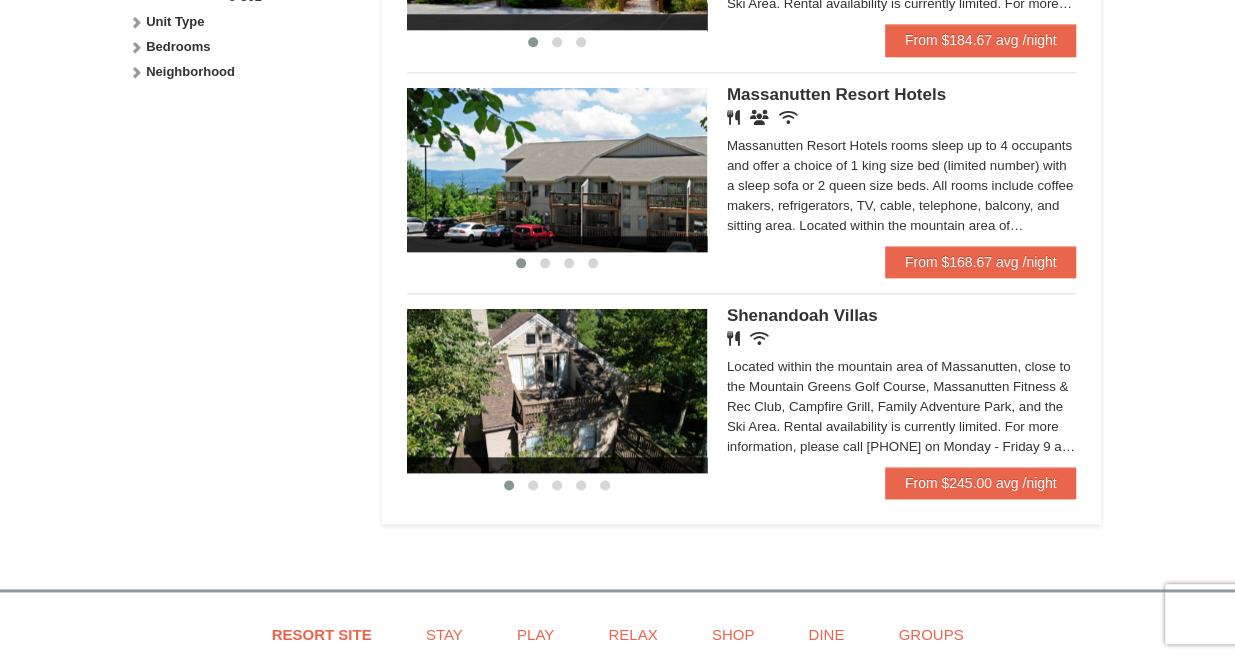 click on "Massanutten Resort Hotels" at bounding box center (836, 94) 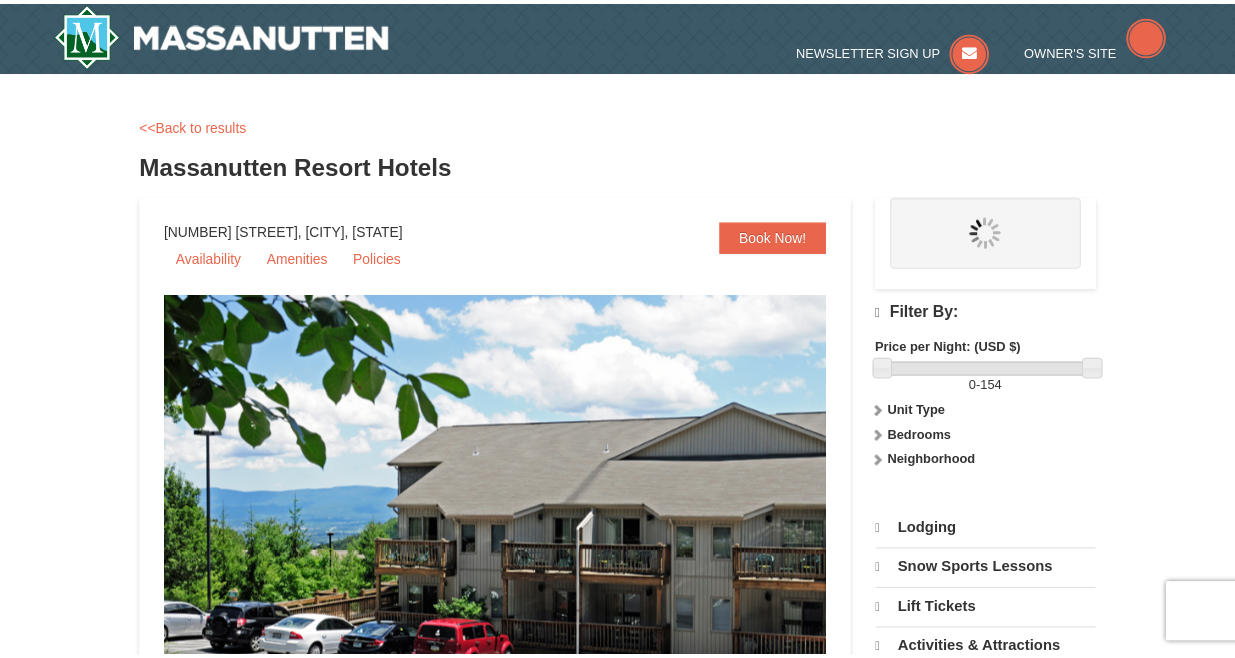 scroll, scrollTop: 0, scrollLeft: 0, axis: both 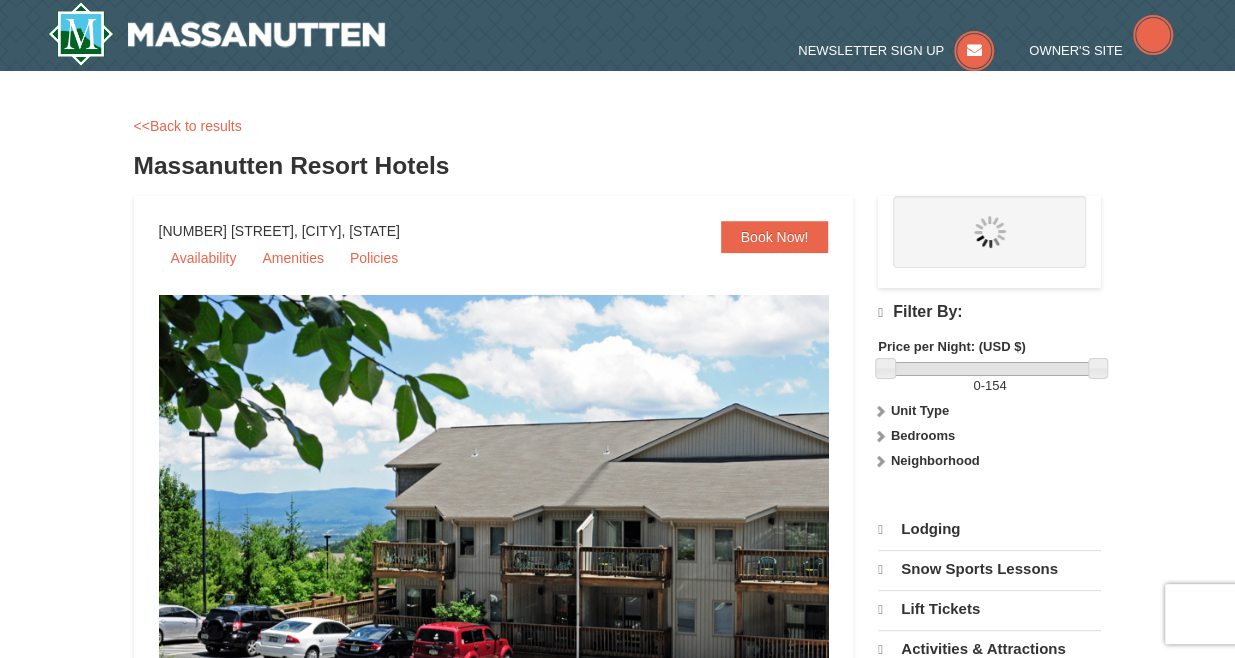 select on "8" 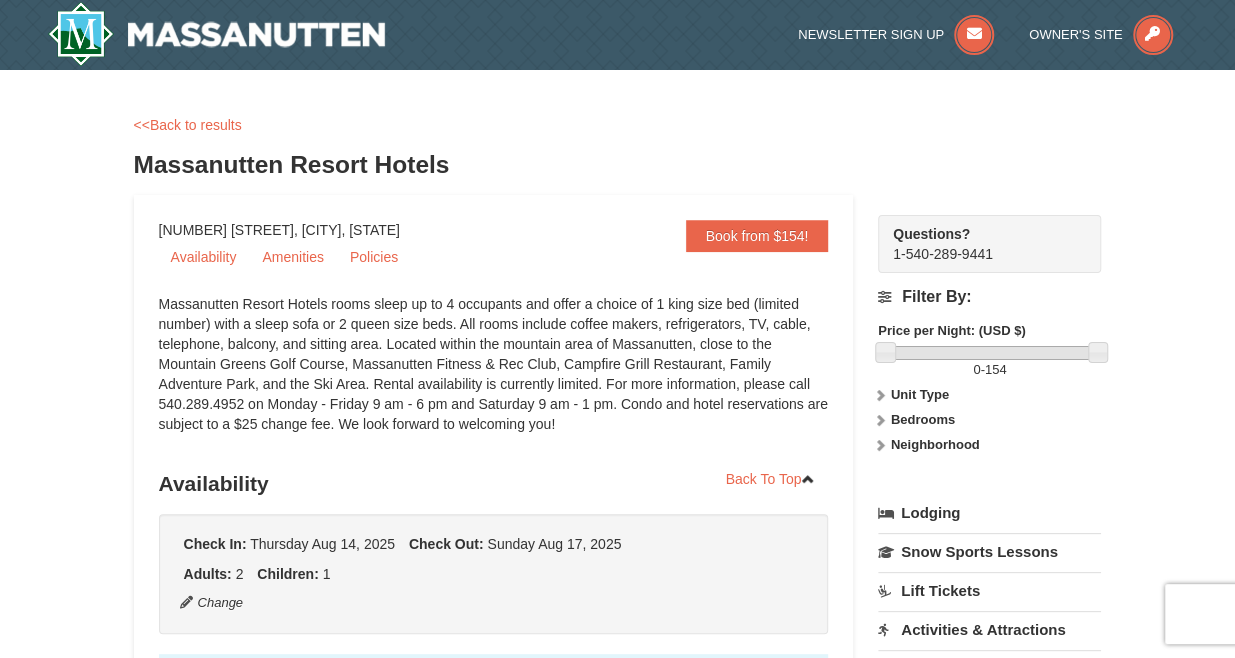 scroll, scrollTop: 0, scrollLeft: 0, axis: both 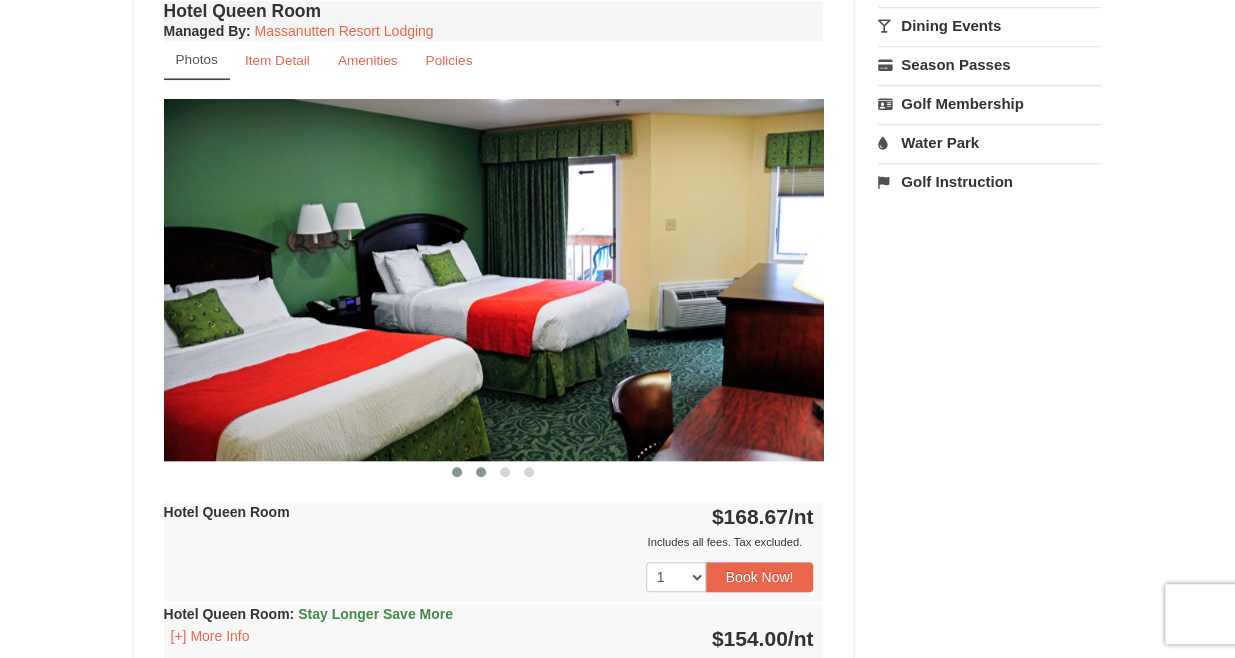 click at bounding box center [481, 472] 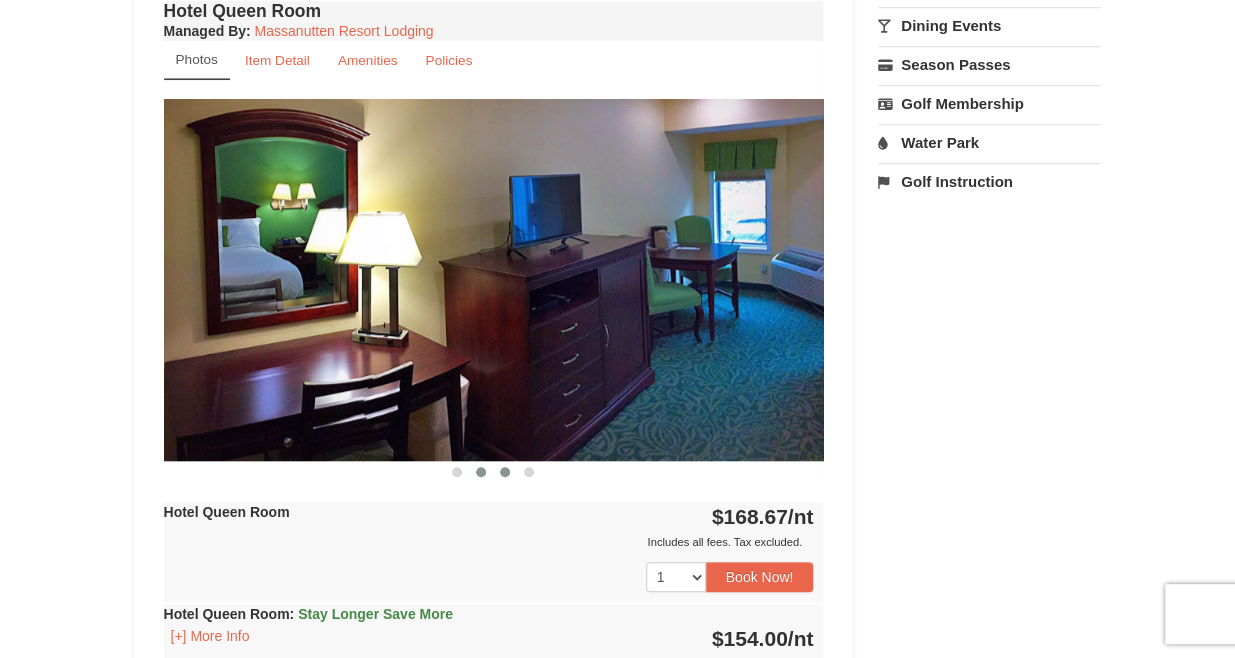 click at bounding box center [505, 472] 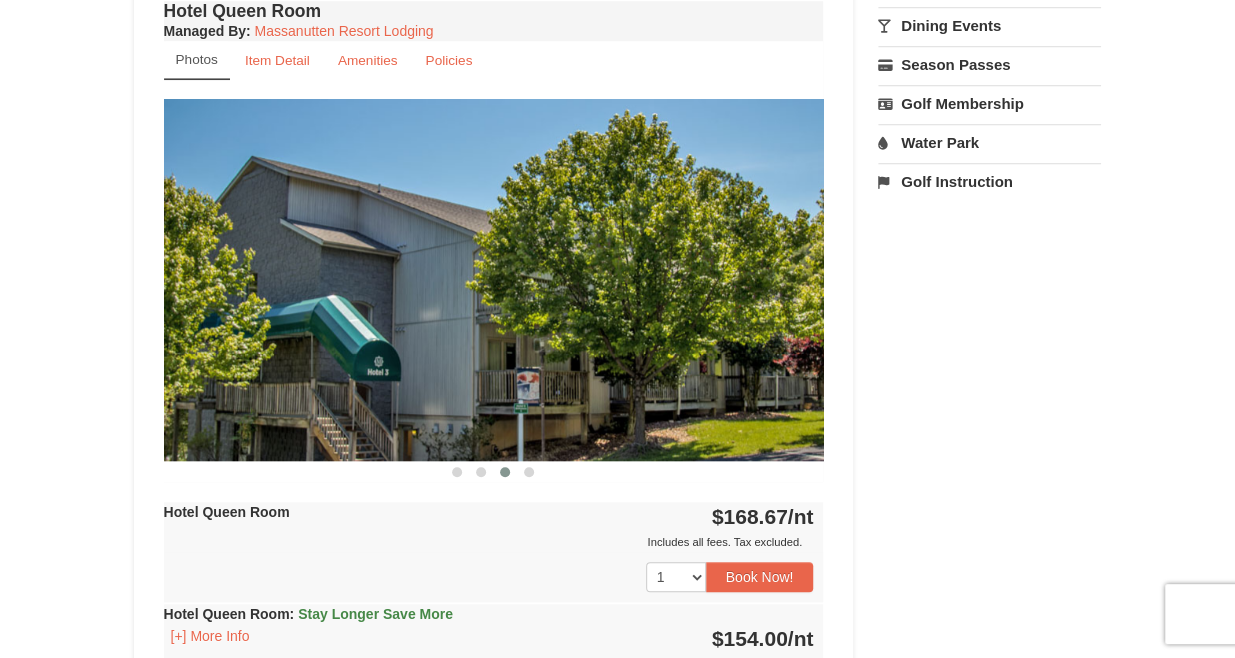 click on "Hotel Queen Room
Managed By :   Massanutten Resort Lodging
Photos
Item Detail
Amenities
Policies
Massanutten Resort Hotels
Details  >>" at bounding box center (494, 395) 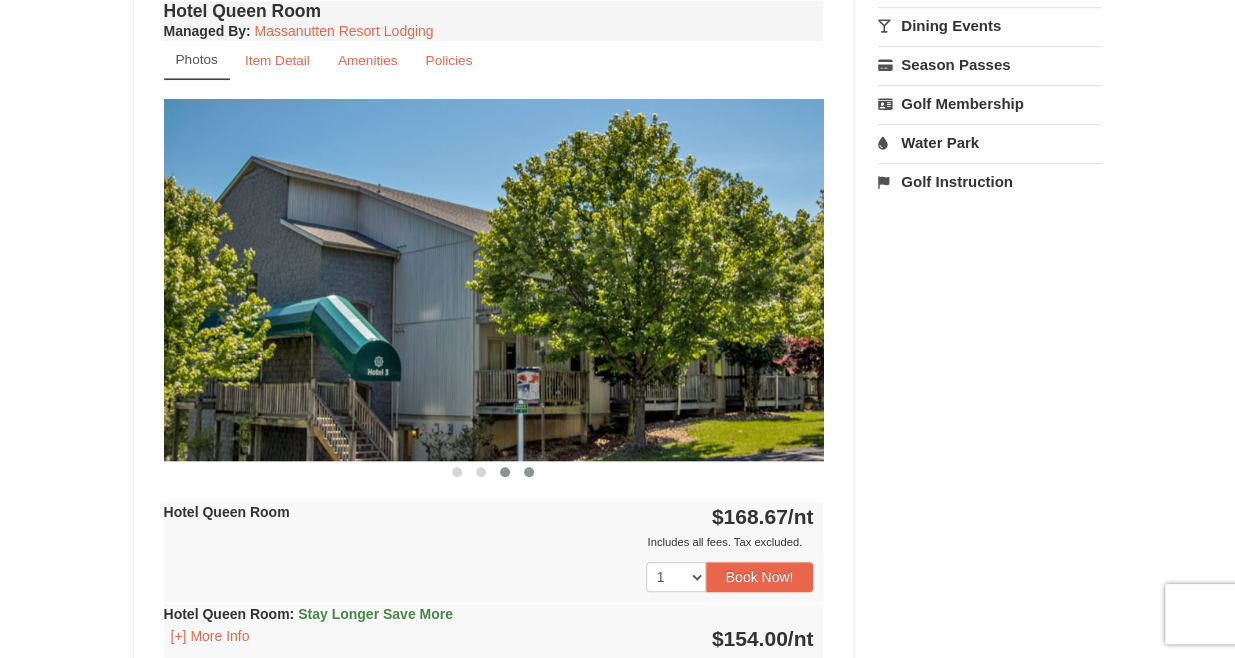 click at bounding box center [529, 472] 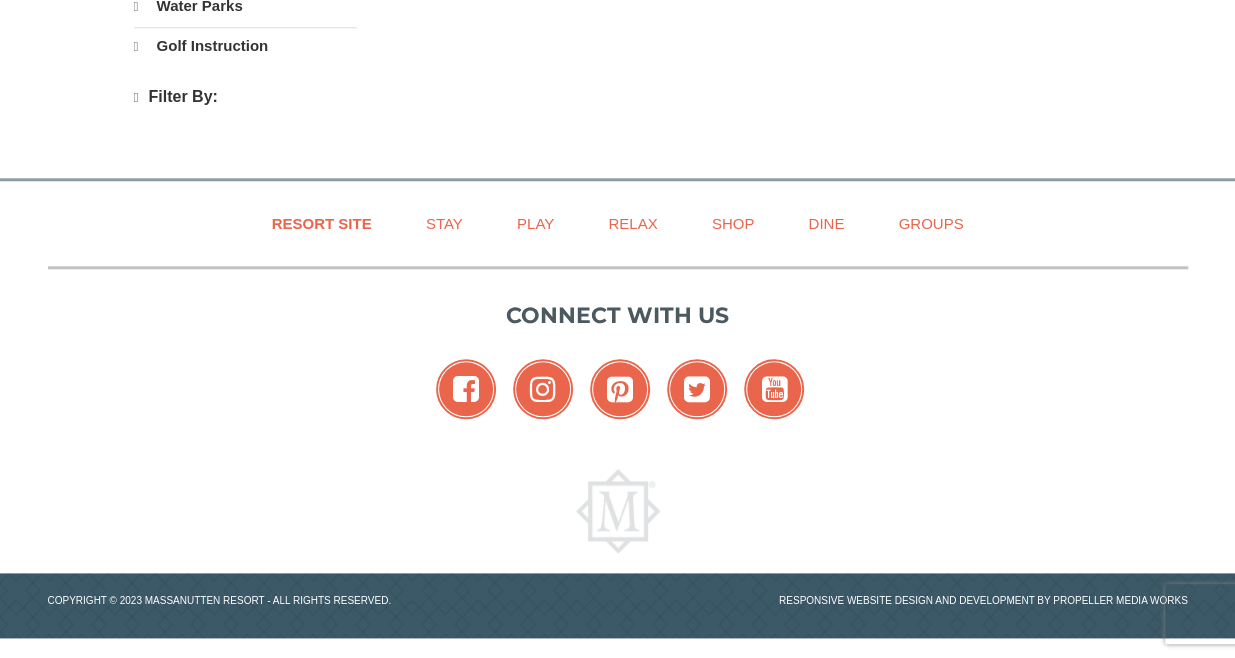 select on "8" 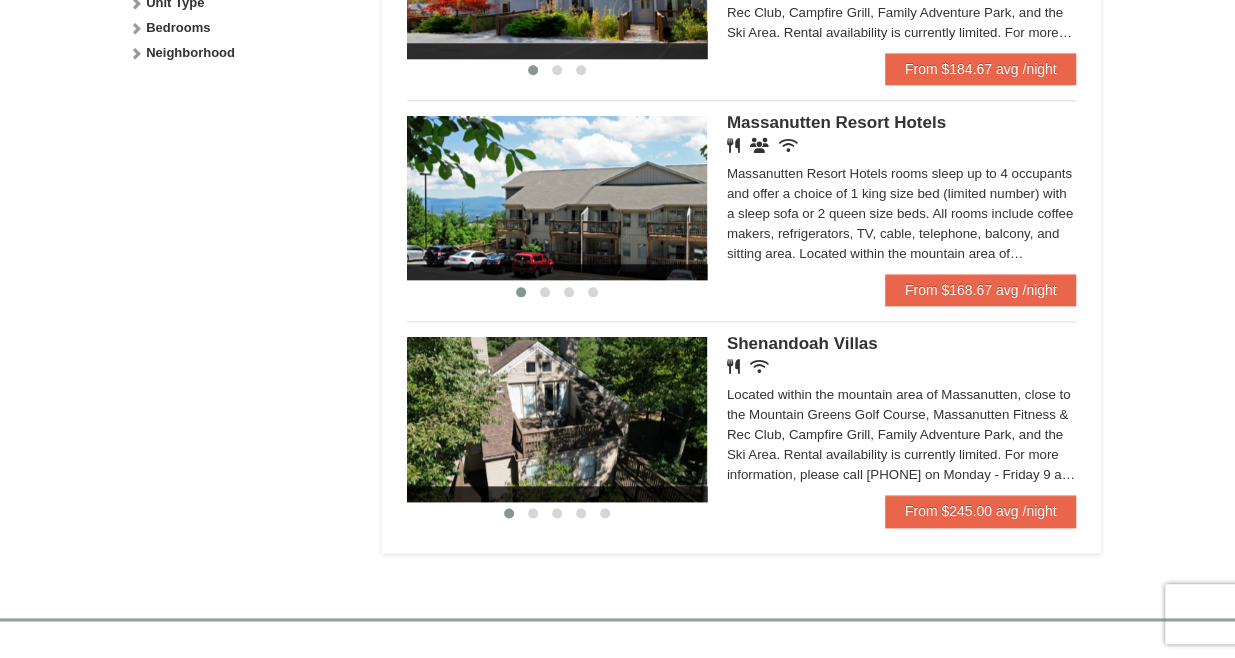 scroll, scrollTop: 0, scrollLeft: 0, axis: both 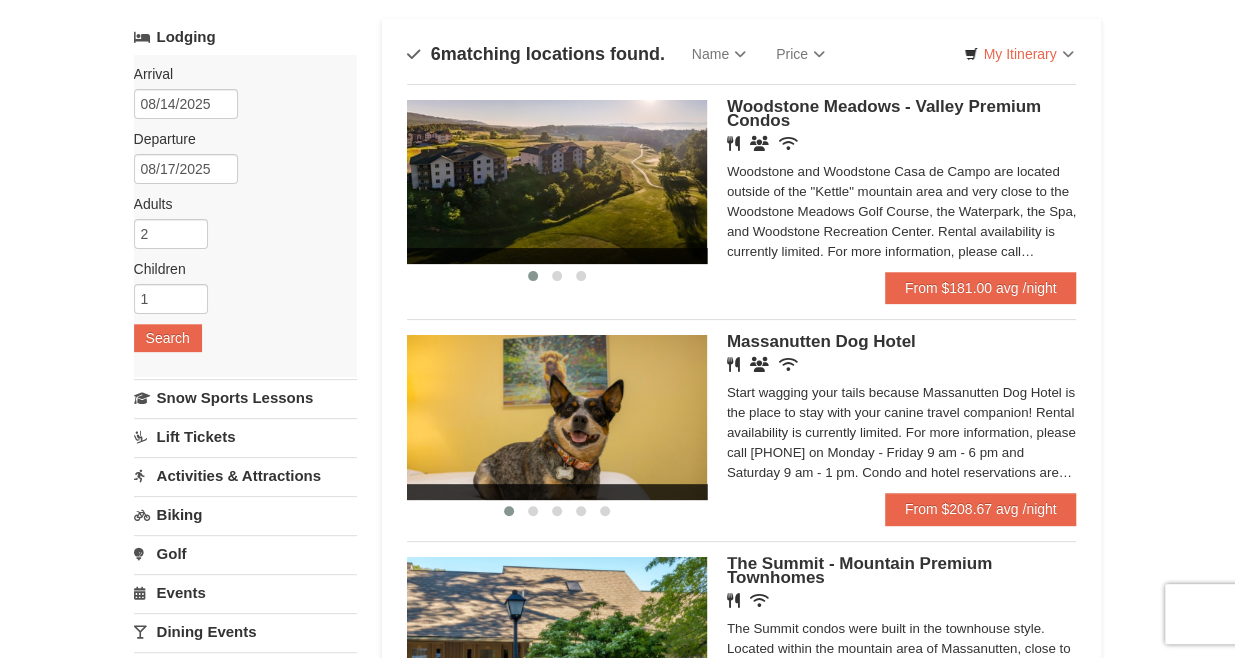 click at bounding box center (557, 182) 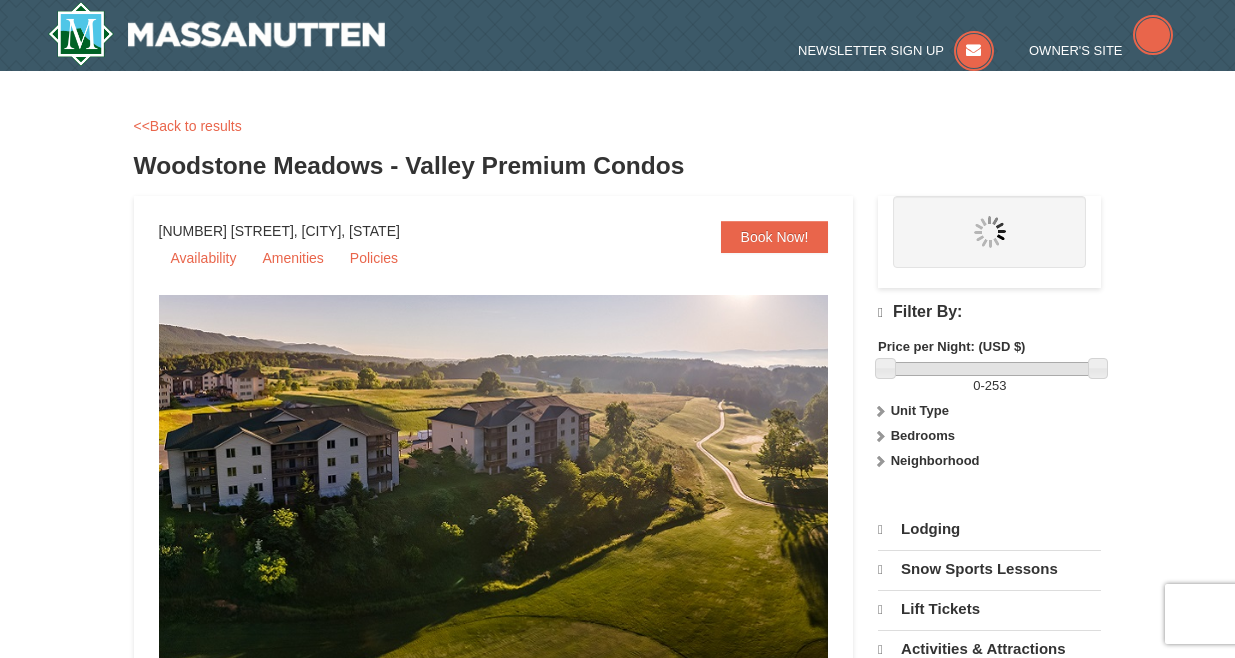 scroll, scrollTop: 0, scrollLeft: 0, axis: both 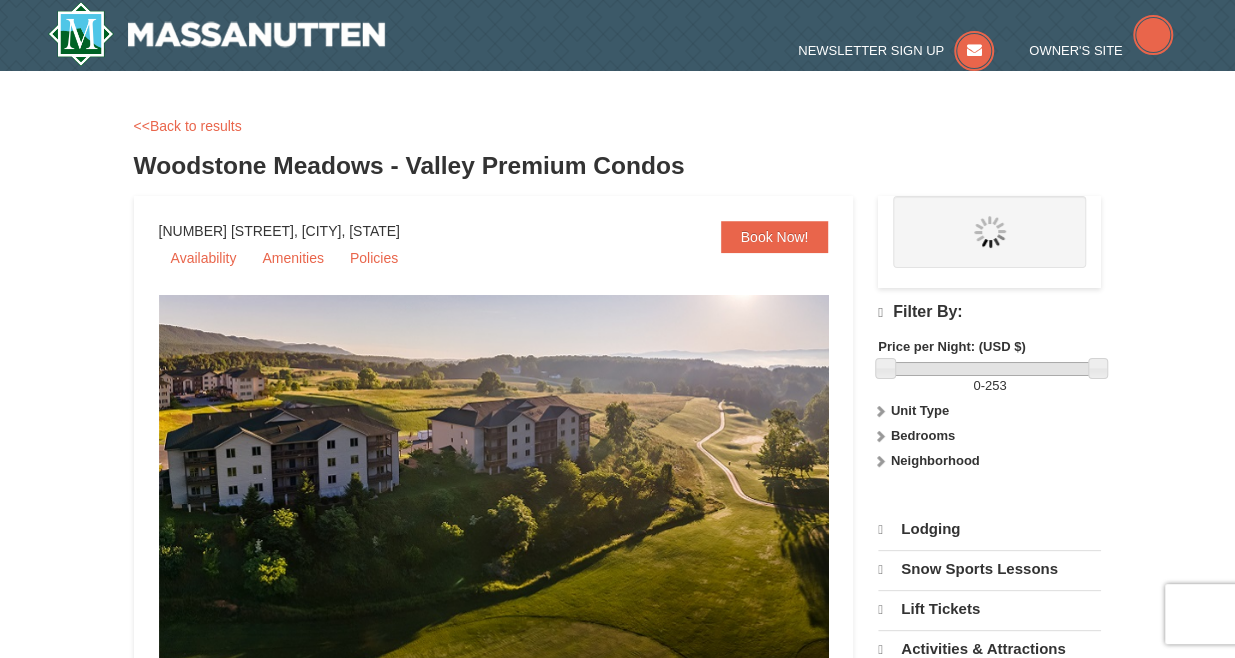 select on "8" 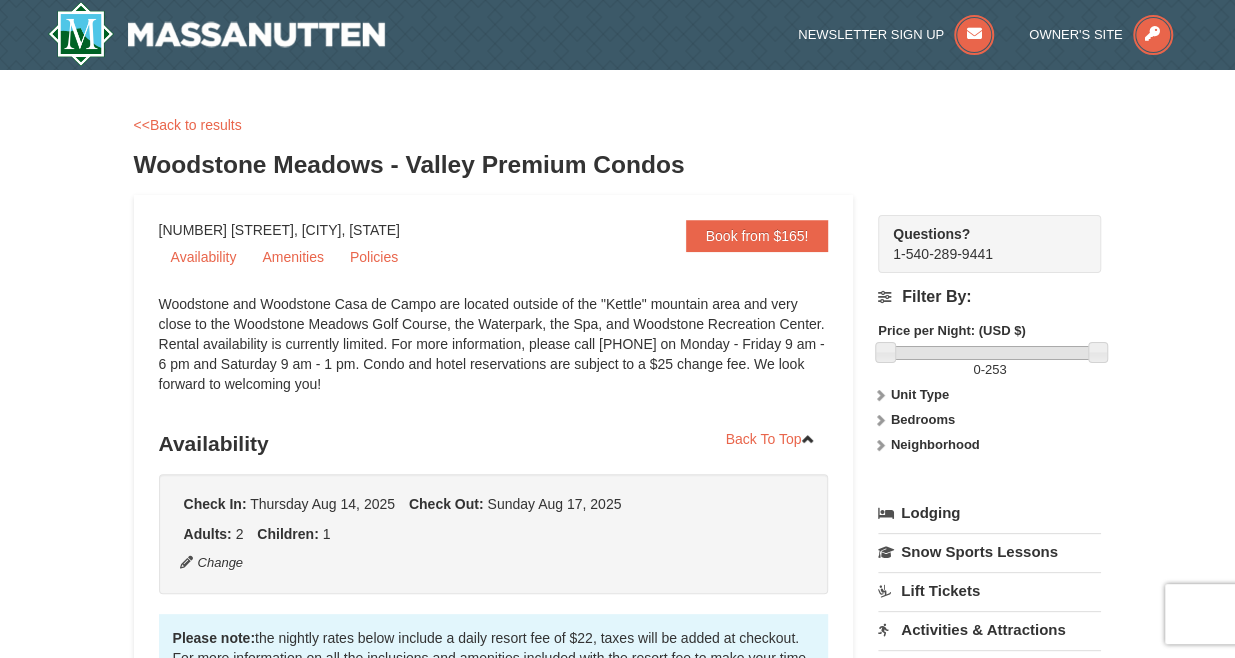 scroll, scrollTop: 0, scrollLeft: 0, axis: both 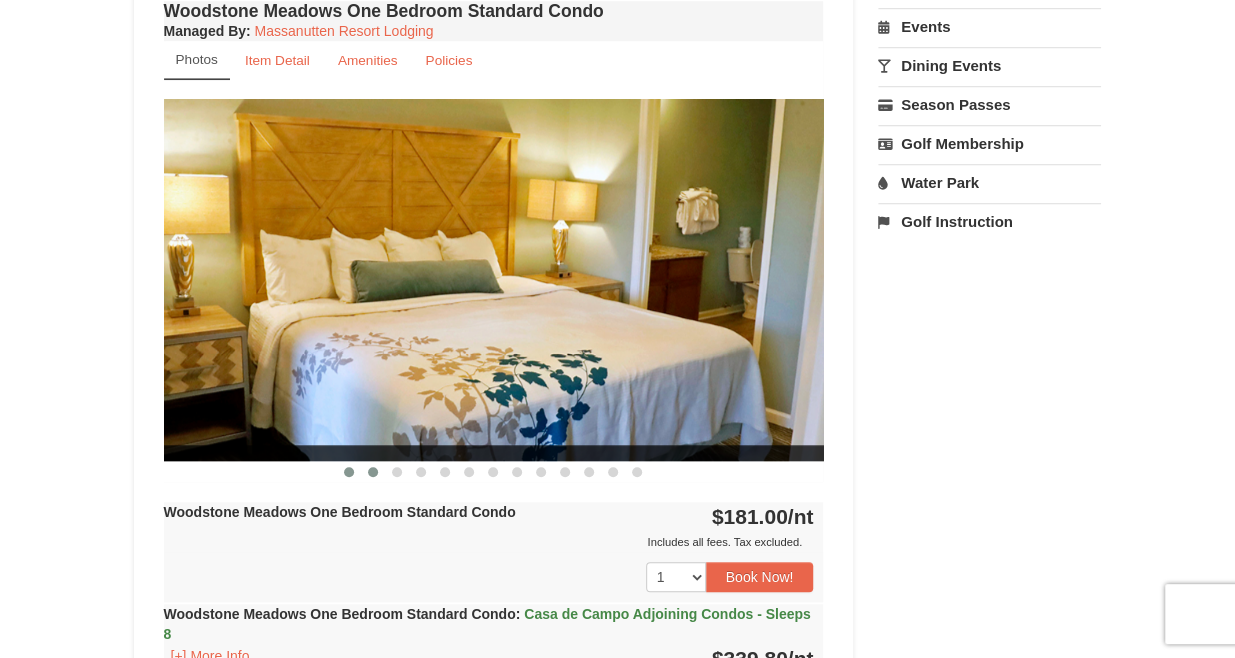 click at bounding box center (373, 472) 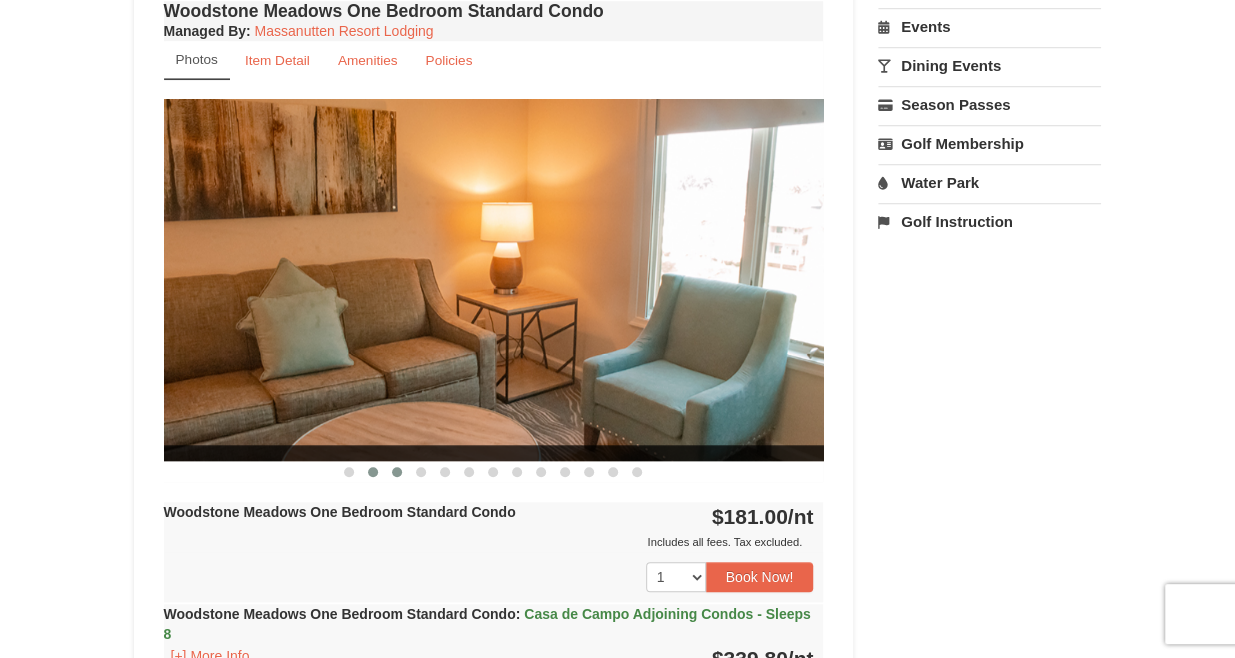 click at bounding box center (397, 472) 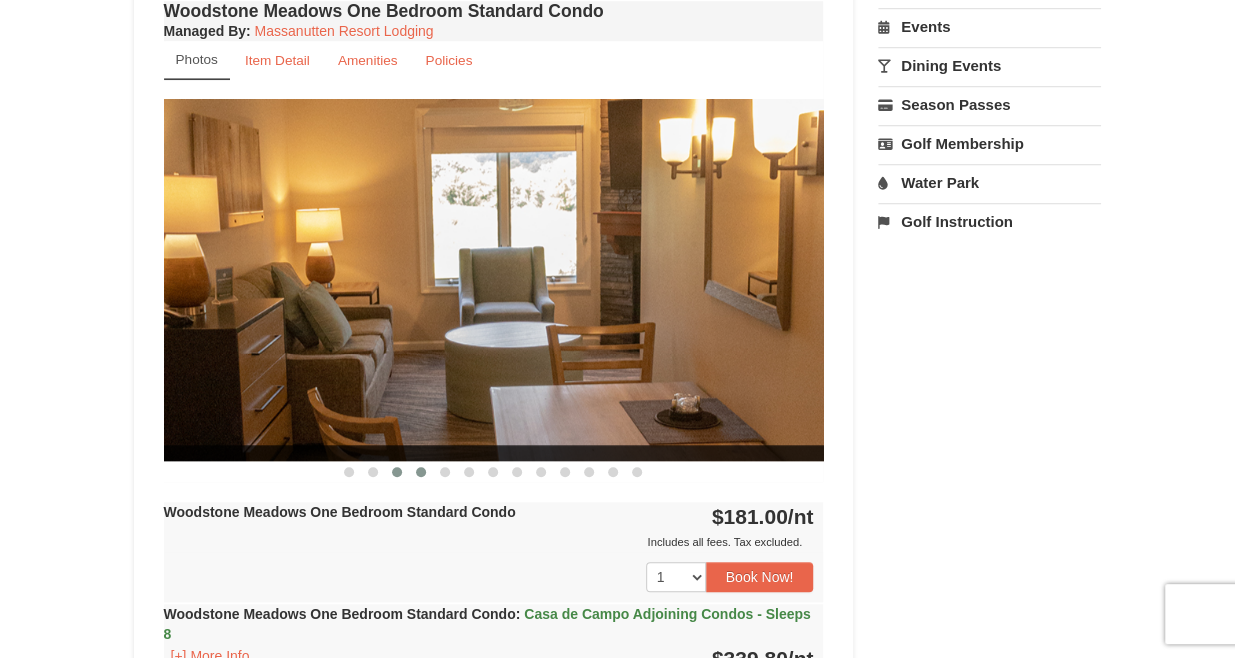 click at bounding box center [421, 472] 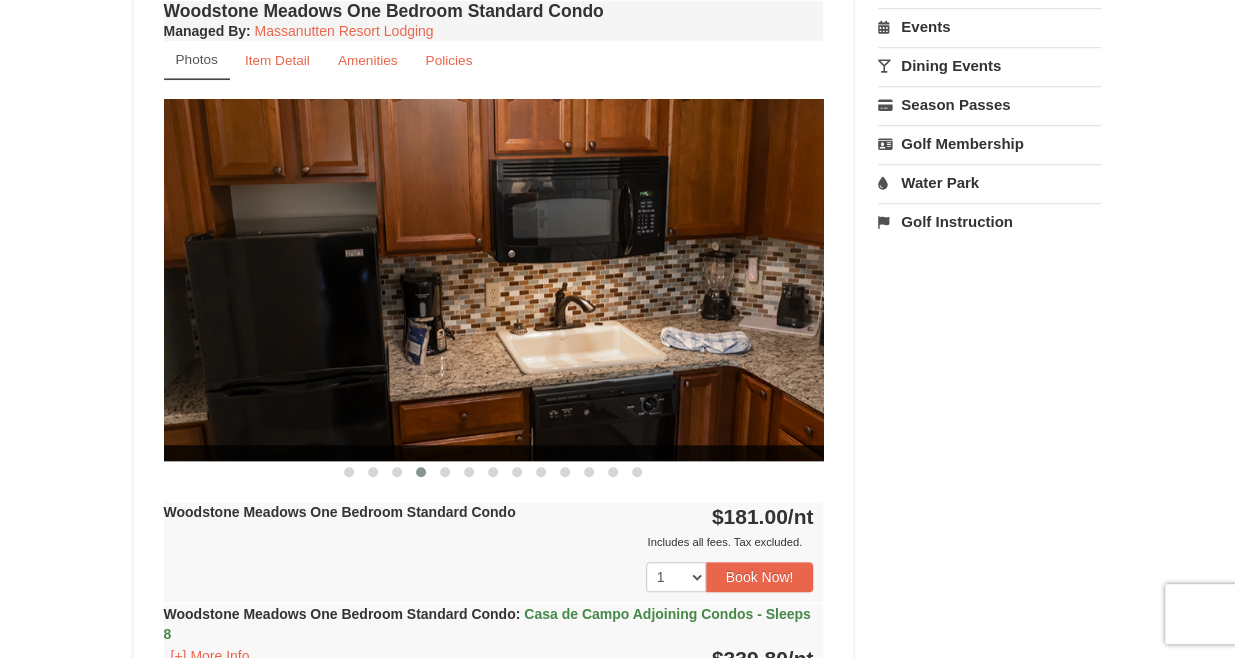 click on "Woodstone Meadows One Bedroom Standard Condo
Managed By :   Massanutten Resort Lodging
Photos
Item Detail
Amenities
Policies
Woodstone Meadows - Valley Premium Condos
Details  >>
‹ ›" at bounding box center [494, 481] 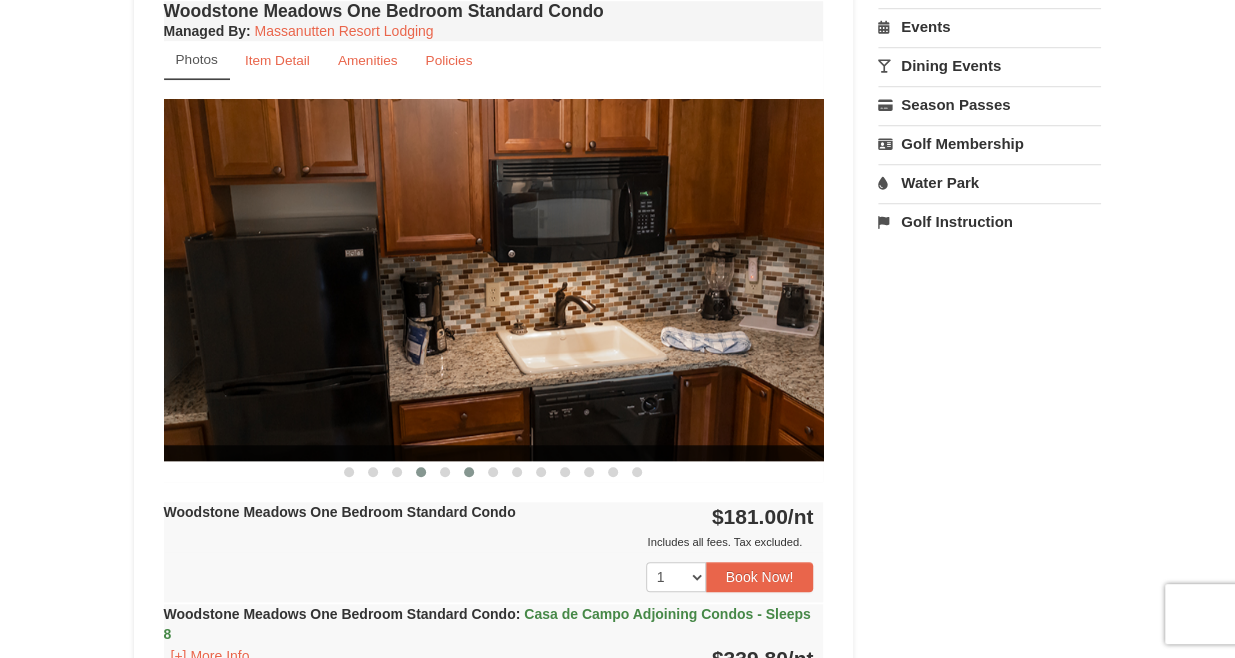 click at bounding box center (469, 472) 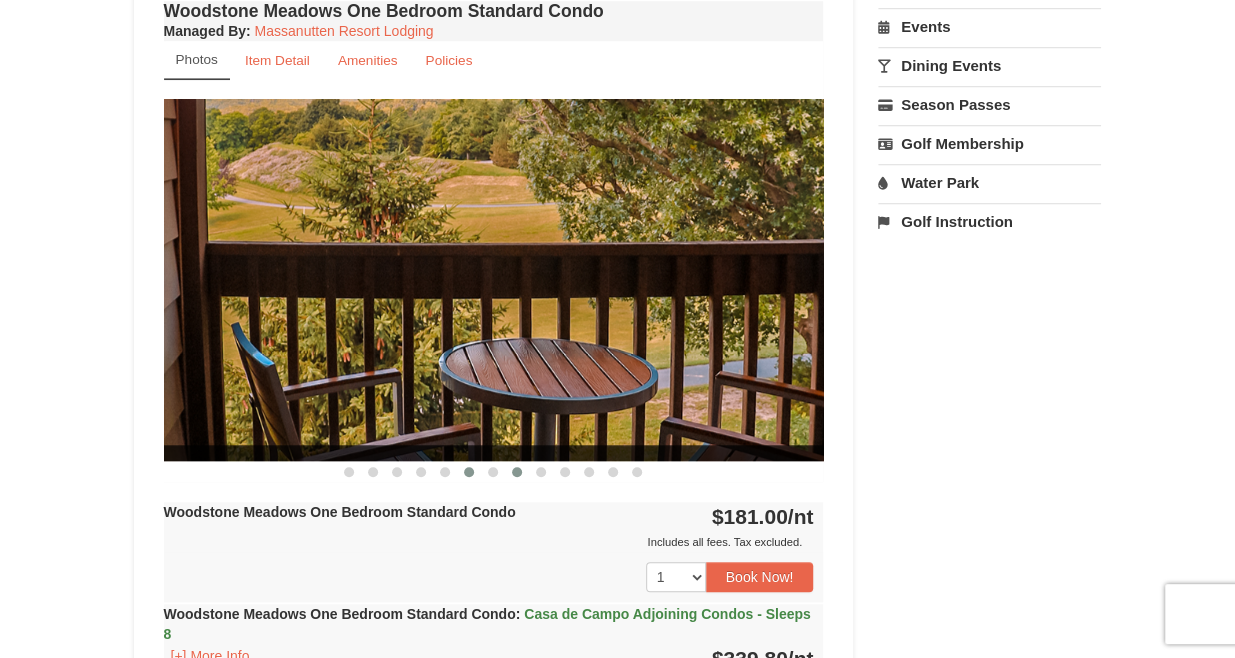 click at bounding box center [517, 472] 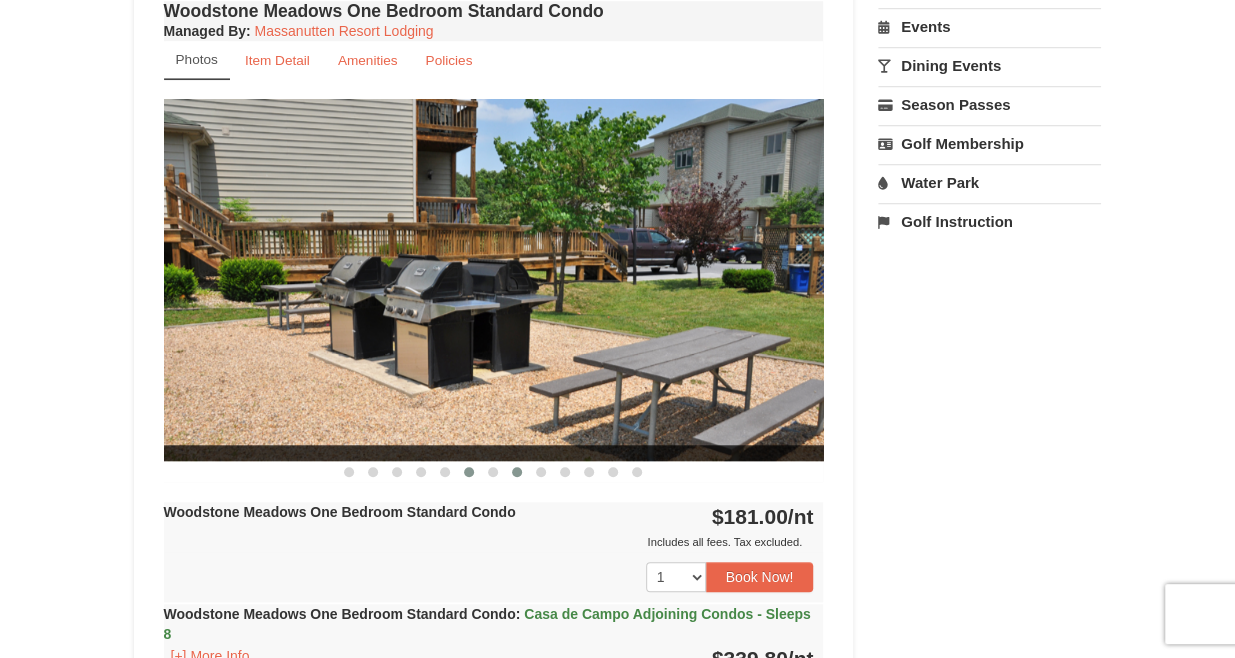 click at bounding box center [469, 472] 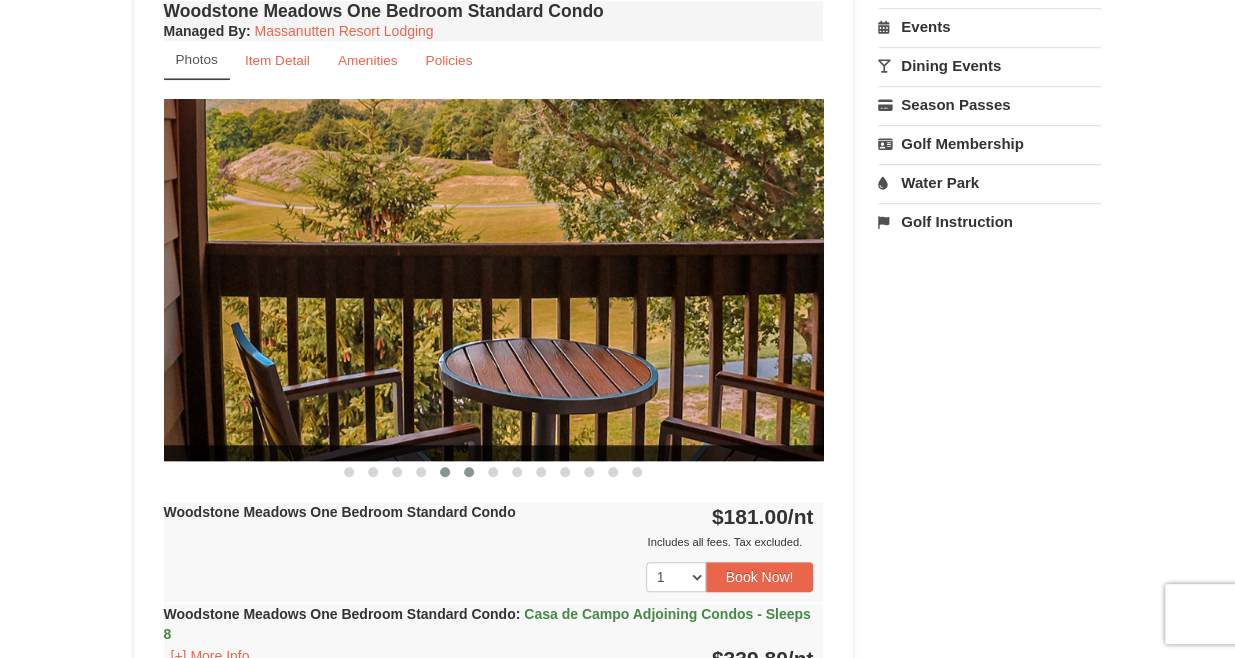 click at bounding box center (445, 472) 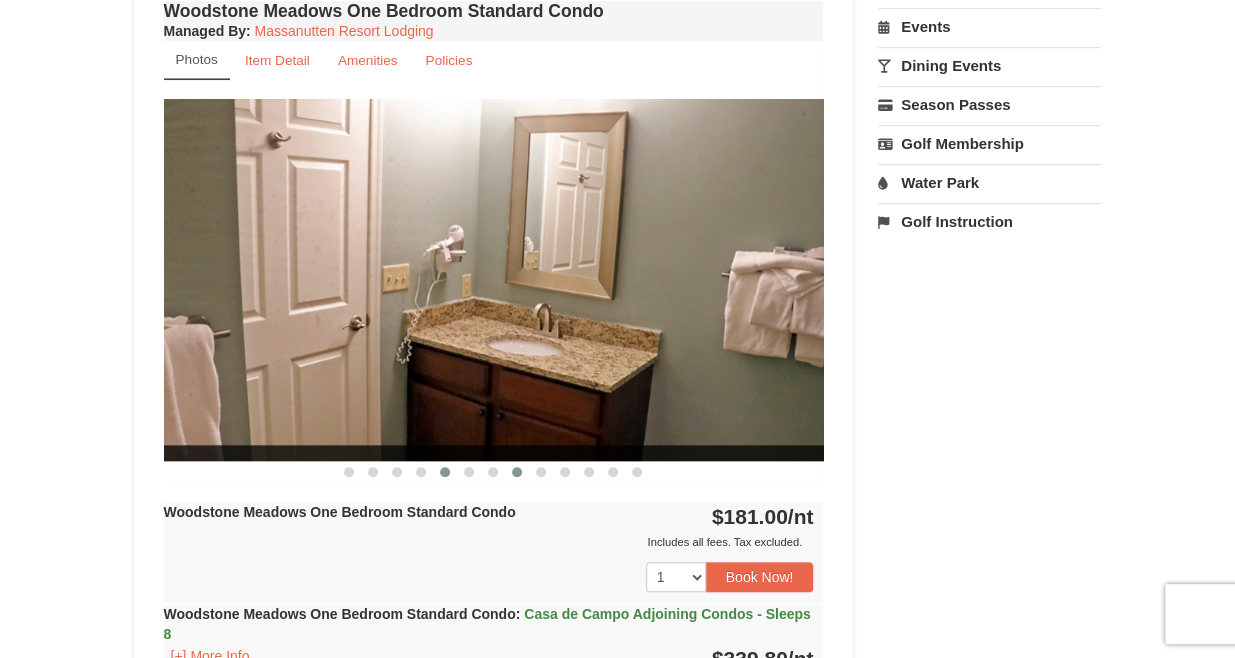 click at bounding box center (517, 472) 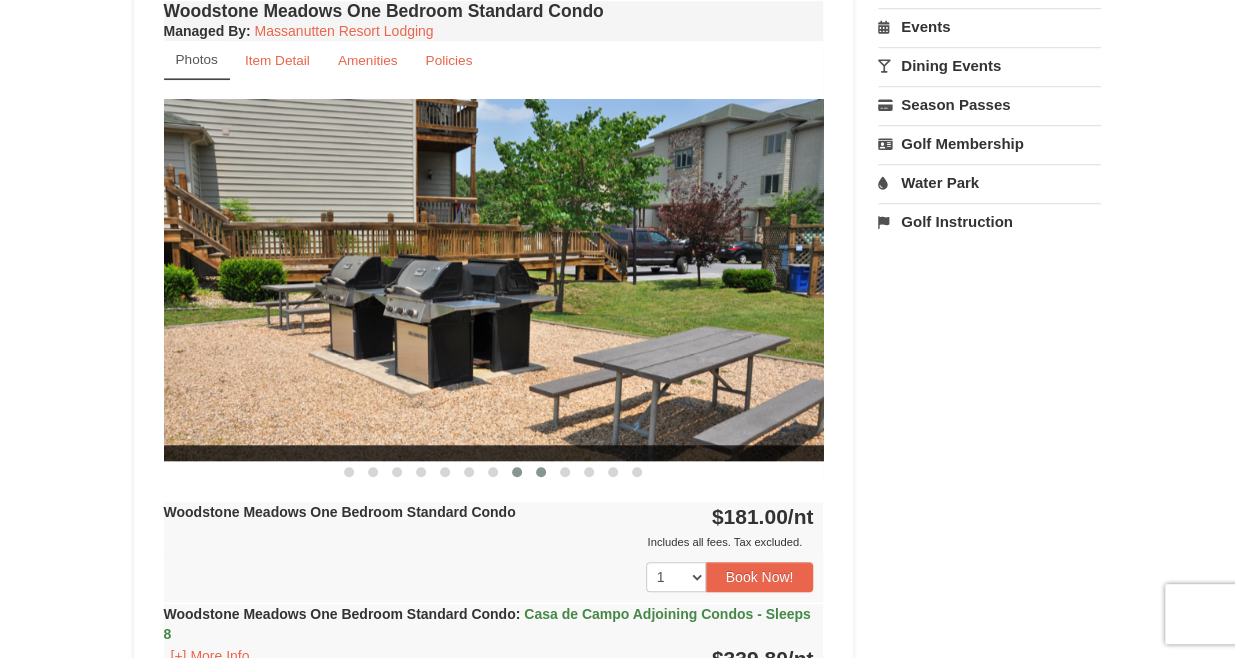 click at bounding box center (541, 472) 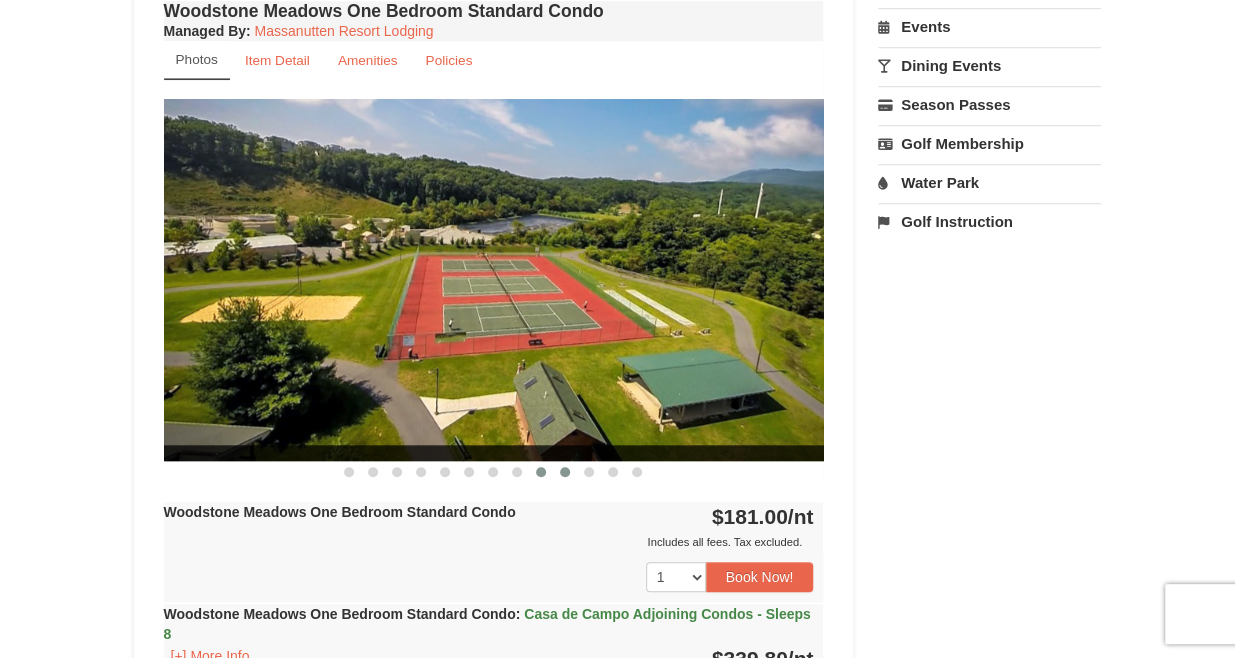 click at bounding box center (565, 472) 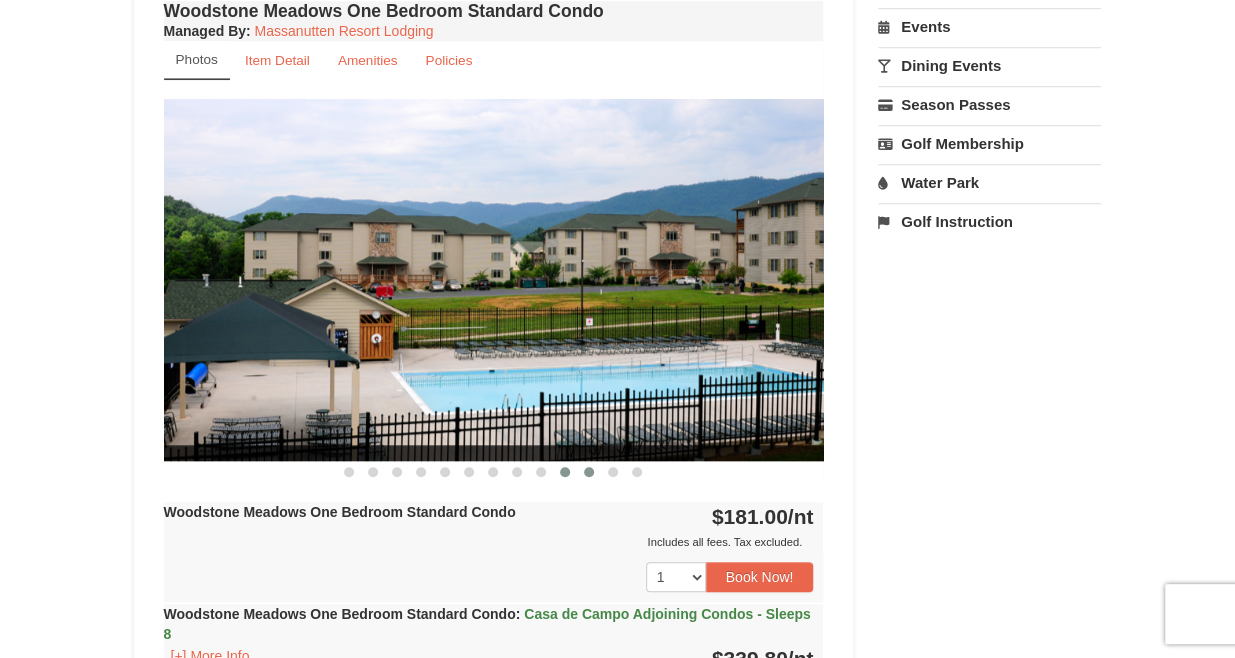 click at bounding box center (589, 472) 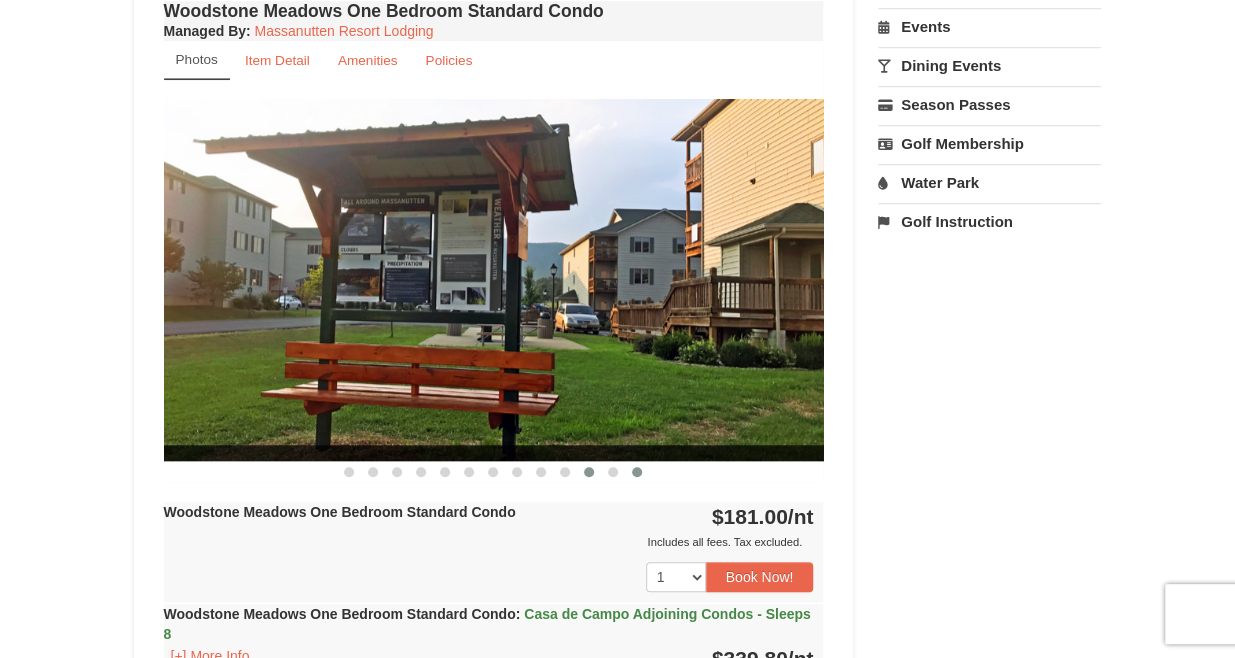 click at bounding box center (637, 472) 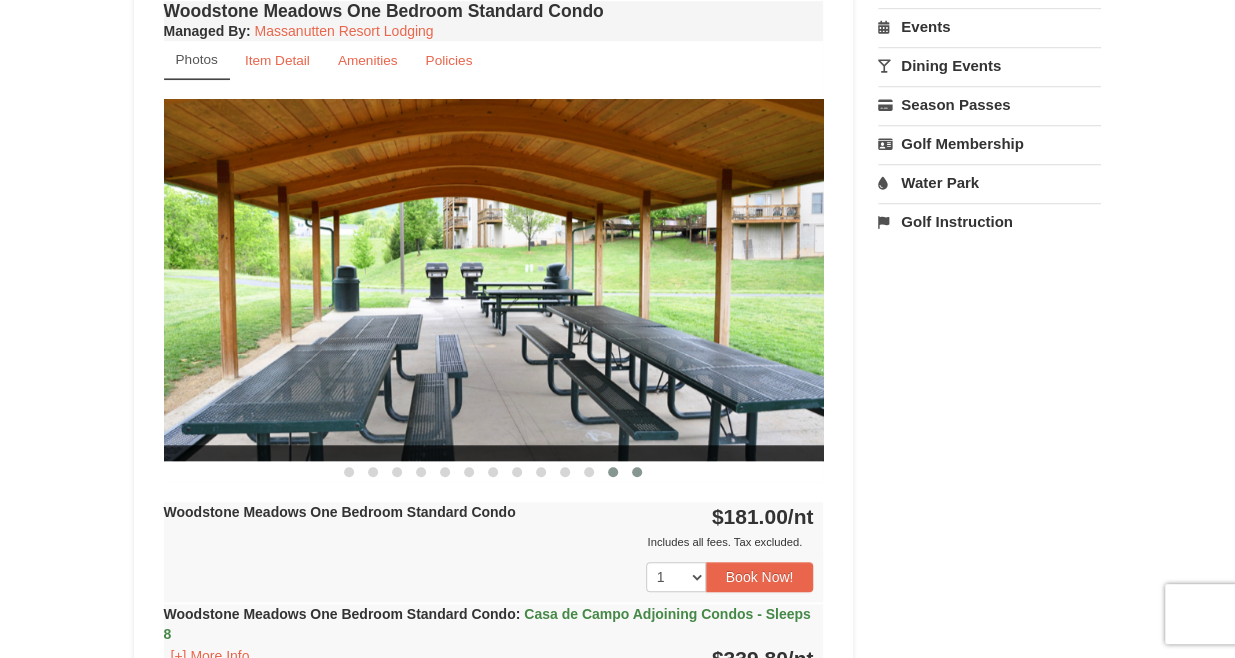 click at bounding box center [613, 472] 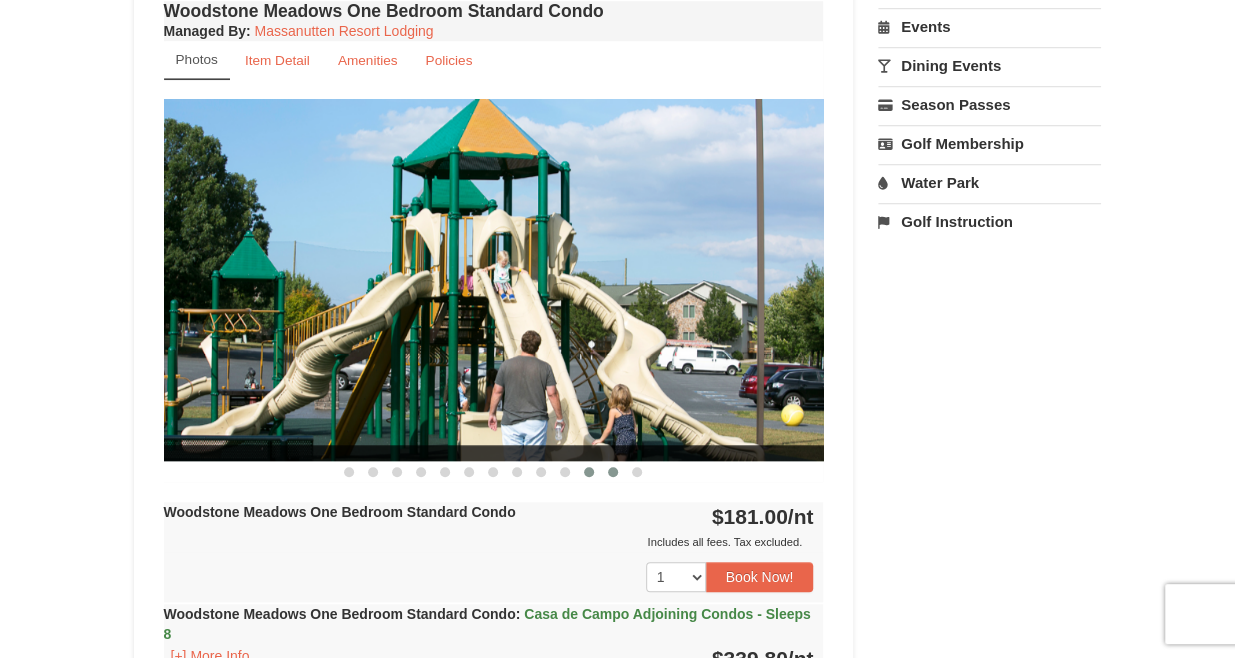 click at bounding box center [589, 472] 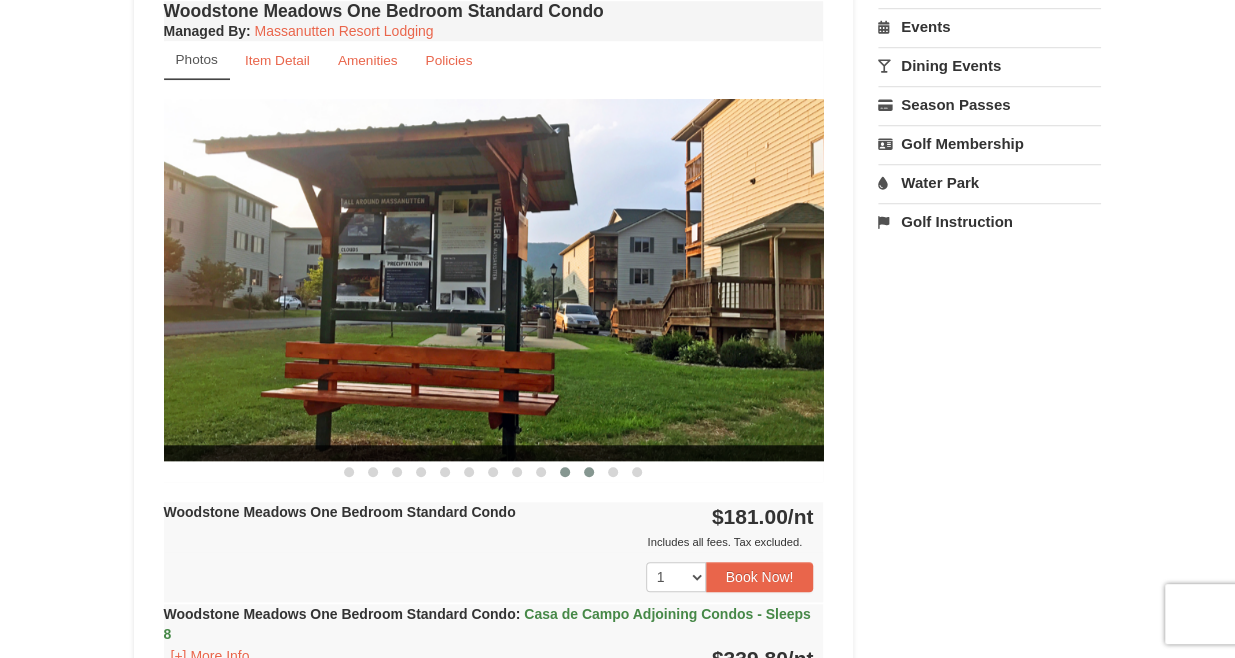 click at bounding box center (565, 472) 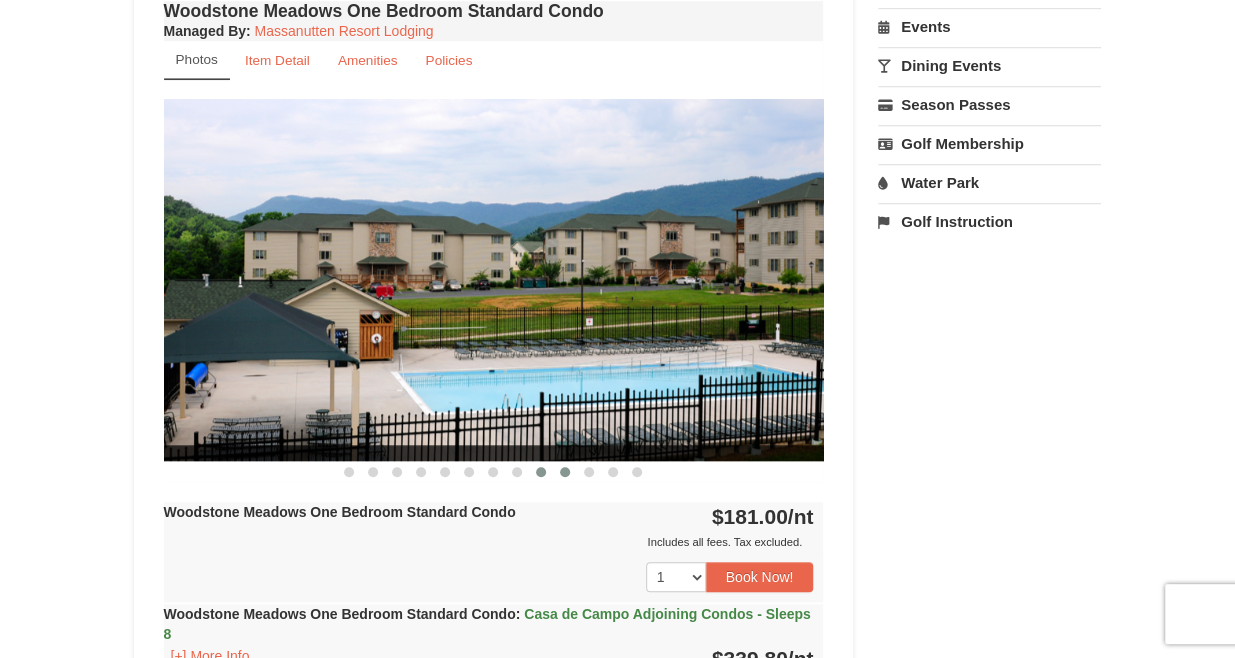click at bounding box center (541, 472) 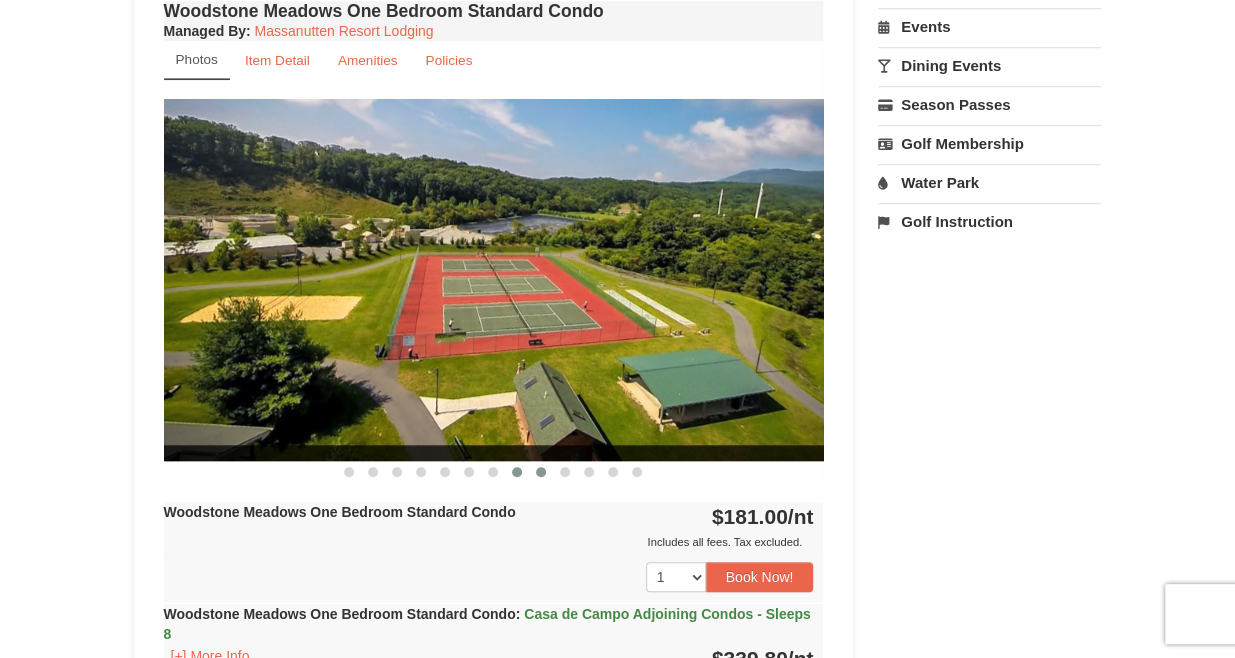 click at bounding box center (517, 472) 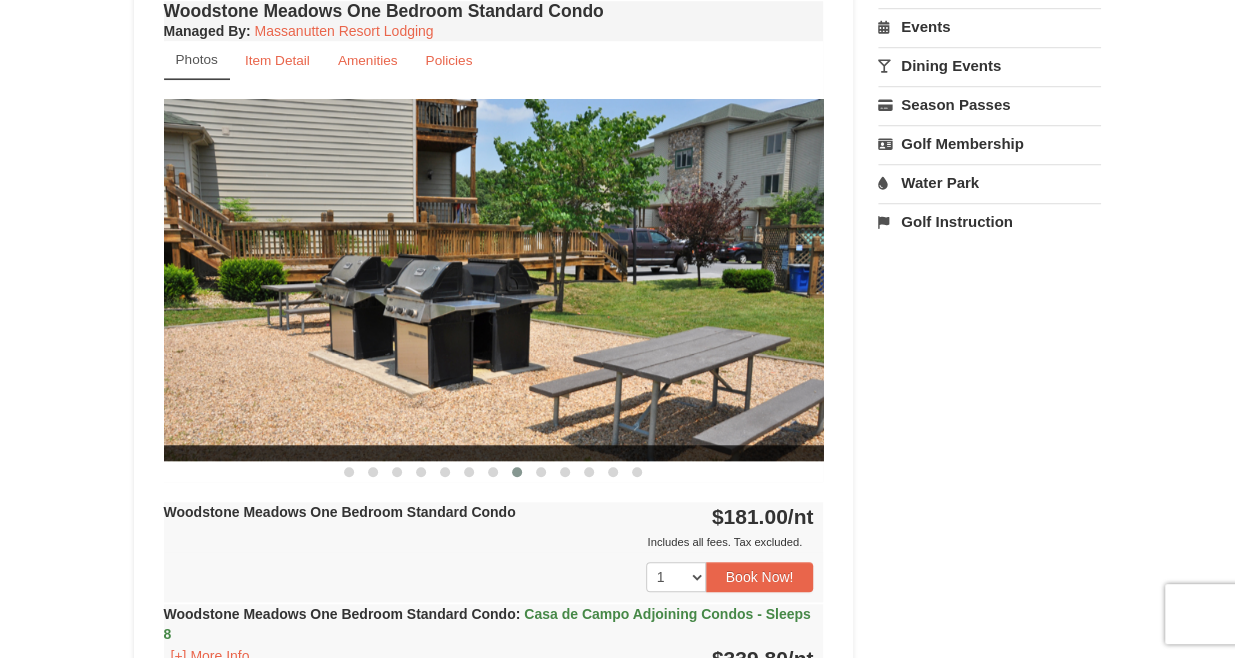 click on "Woodstone Meadows One Bedroom Standard Condo
Managed By :   Massanutten Resort Lodging
Photos
Item Detail
Amenities
Policies
Woodstone Meadows - Valley Premium Condos
Details  >>
‹ ›" at bounding box center (494, 481) 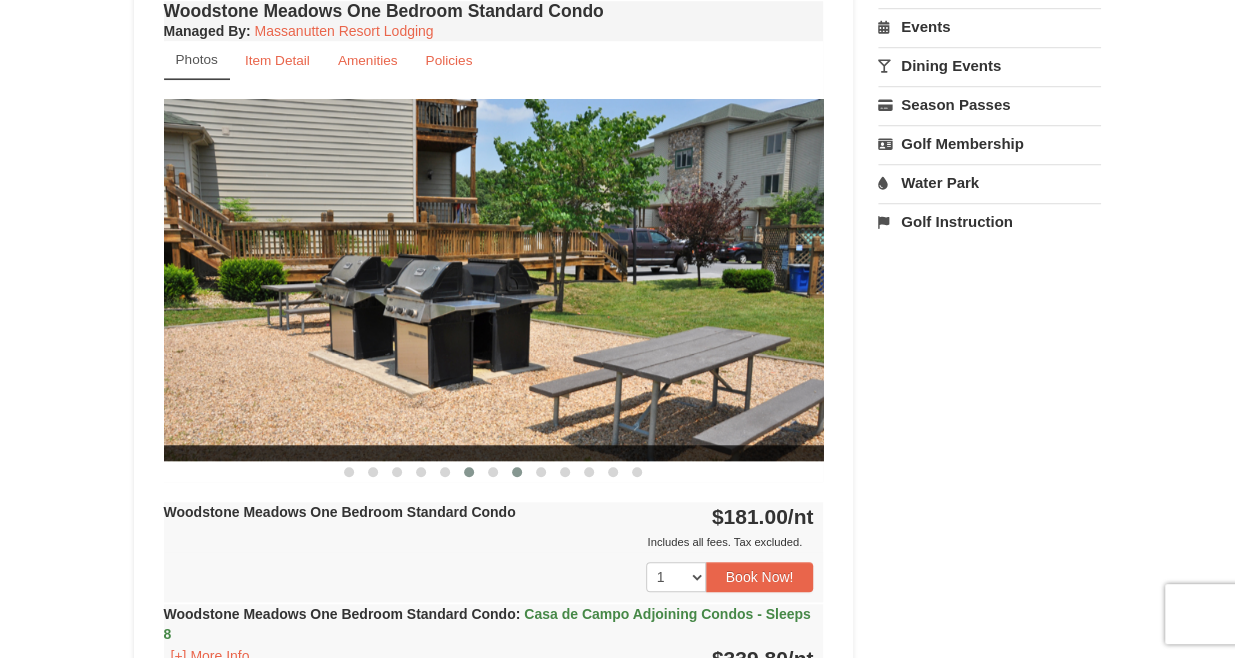 click at bounding box center (469, 472) 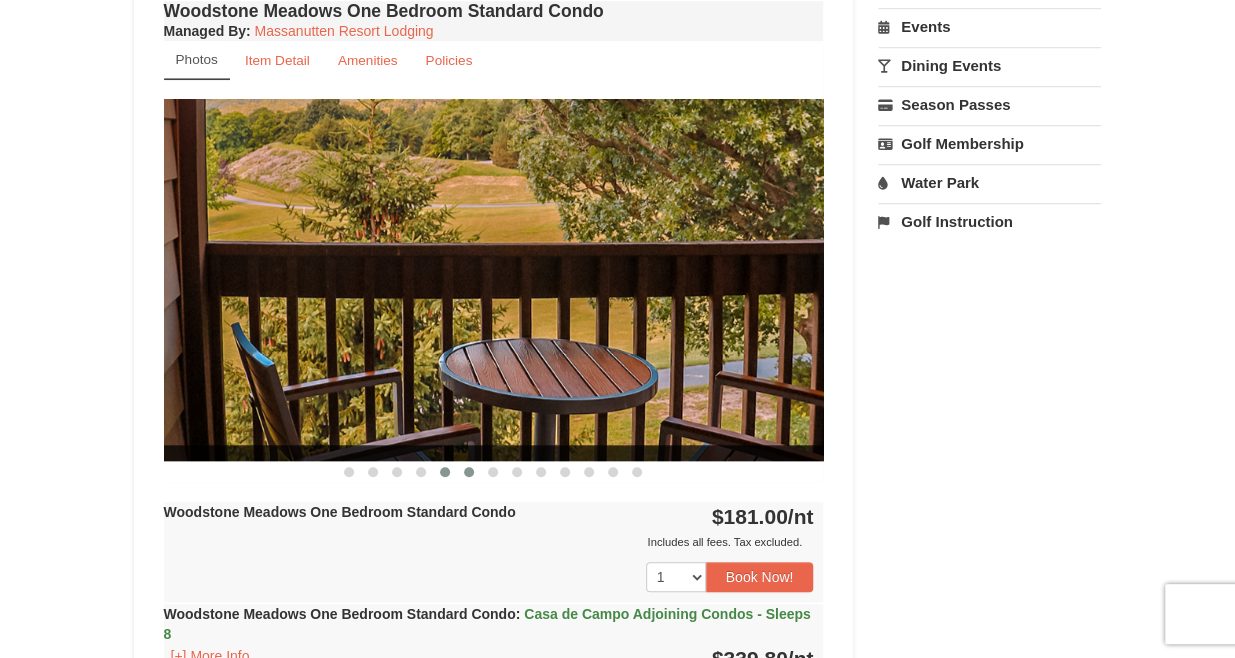 click at bounding box center (445, 472) 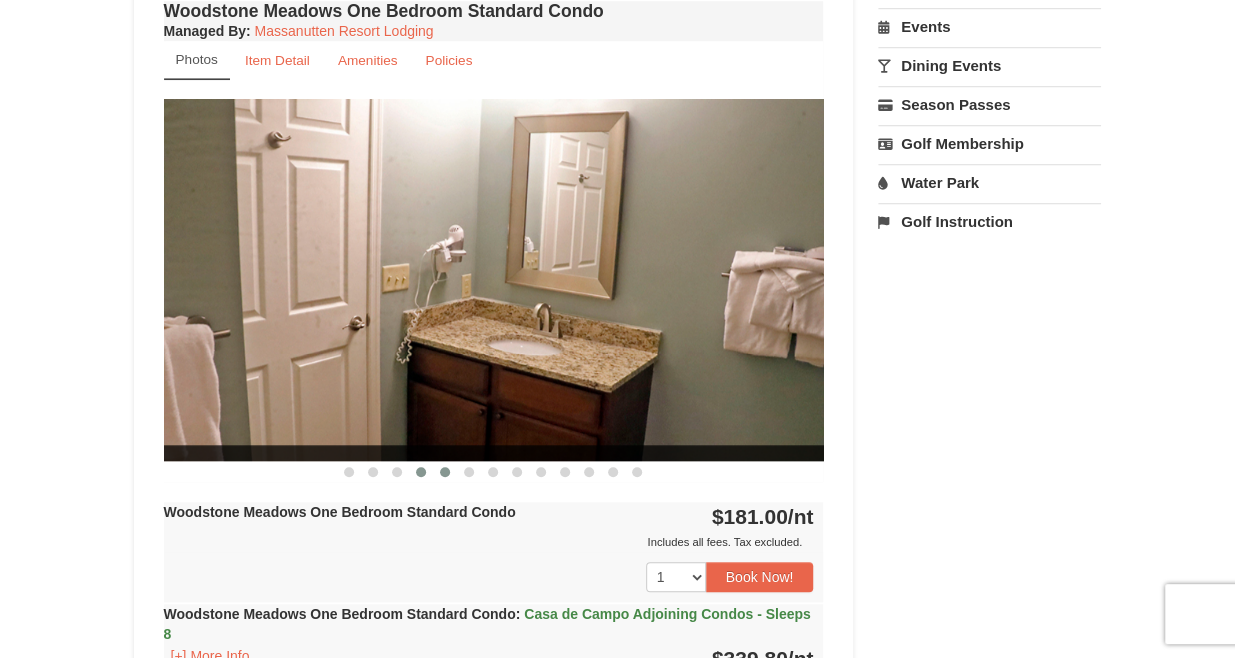 click at bounding box center (421, 472) 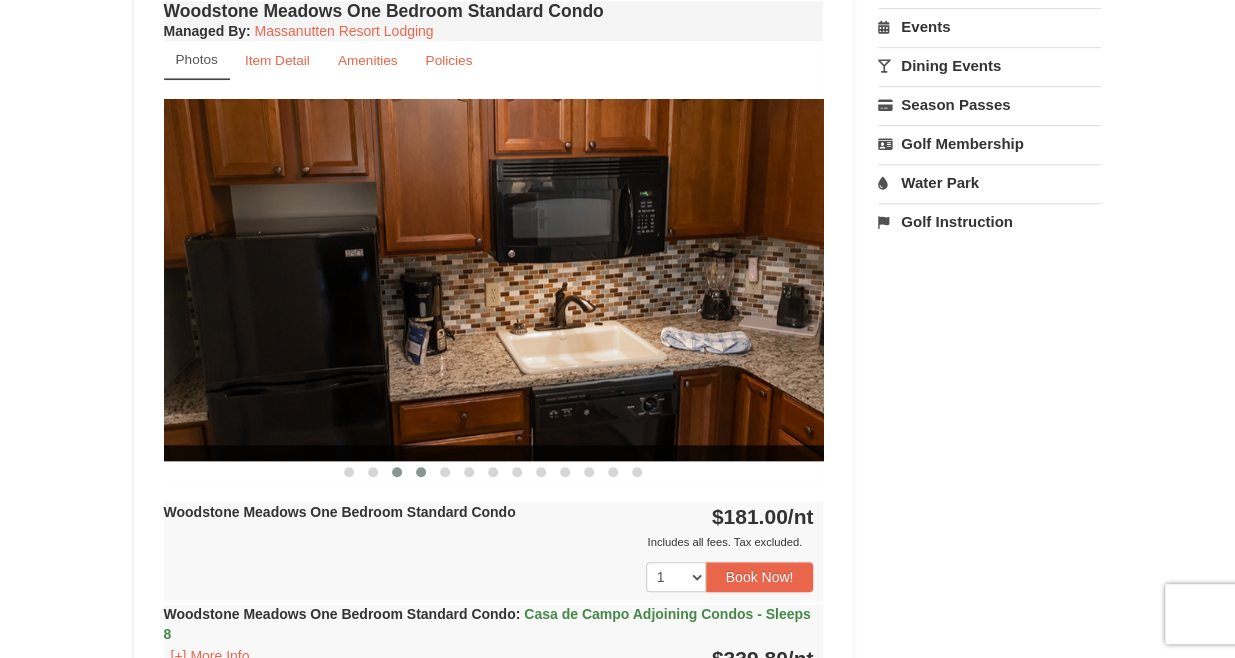click at bounding box center [373, 472] 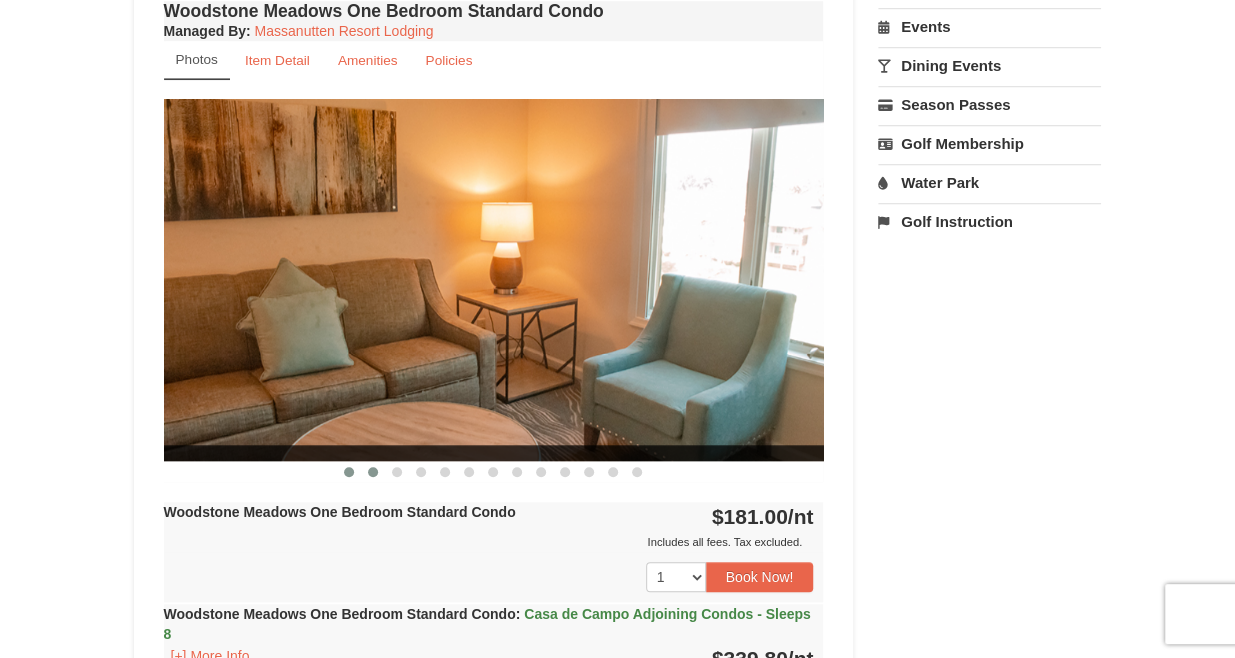 click at bounding box center [349, 472] 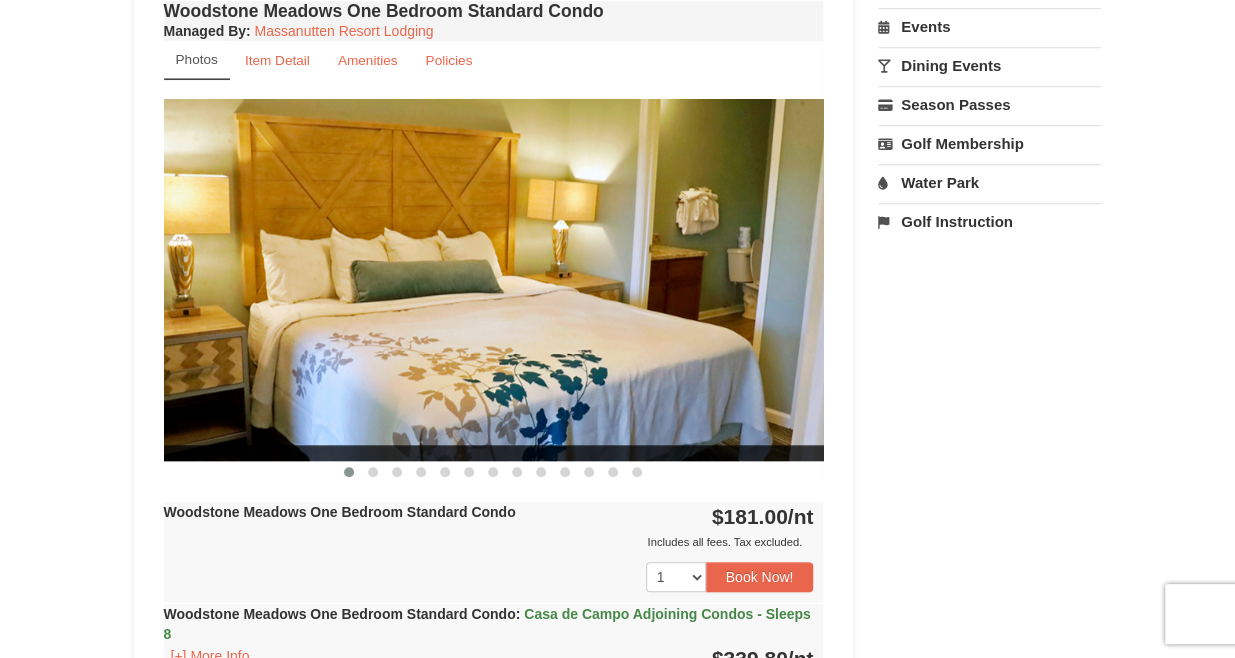 click at bounding box center (494, 471) 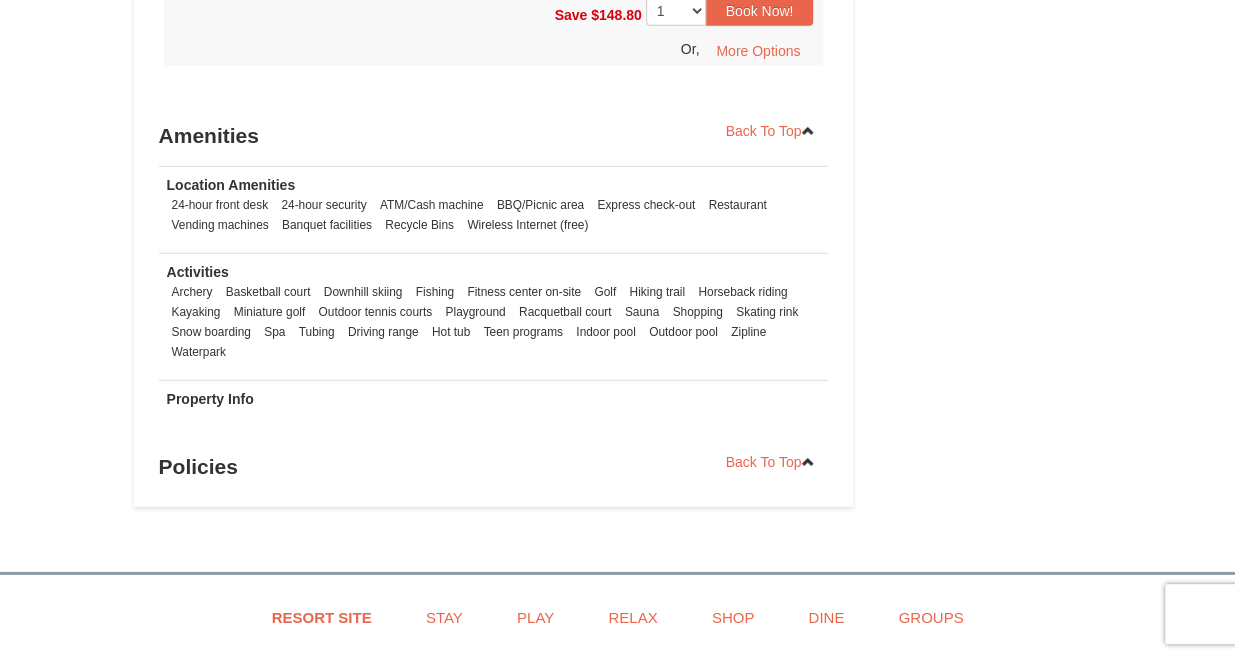 scroll, scrollTop: 6440, scrollLeft: 0, axis: vertical 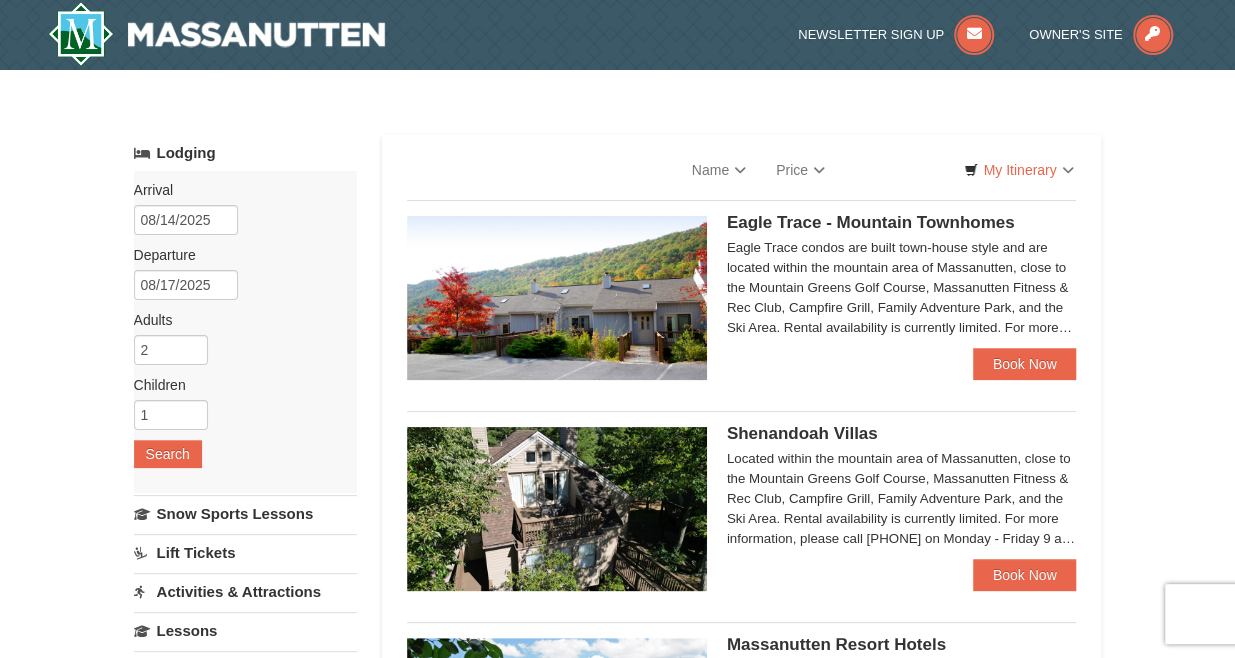 select on "8" 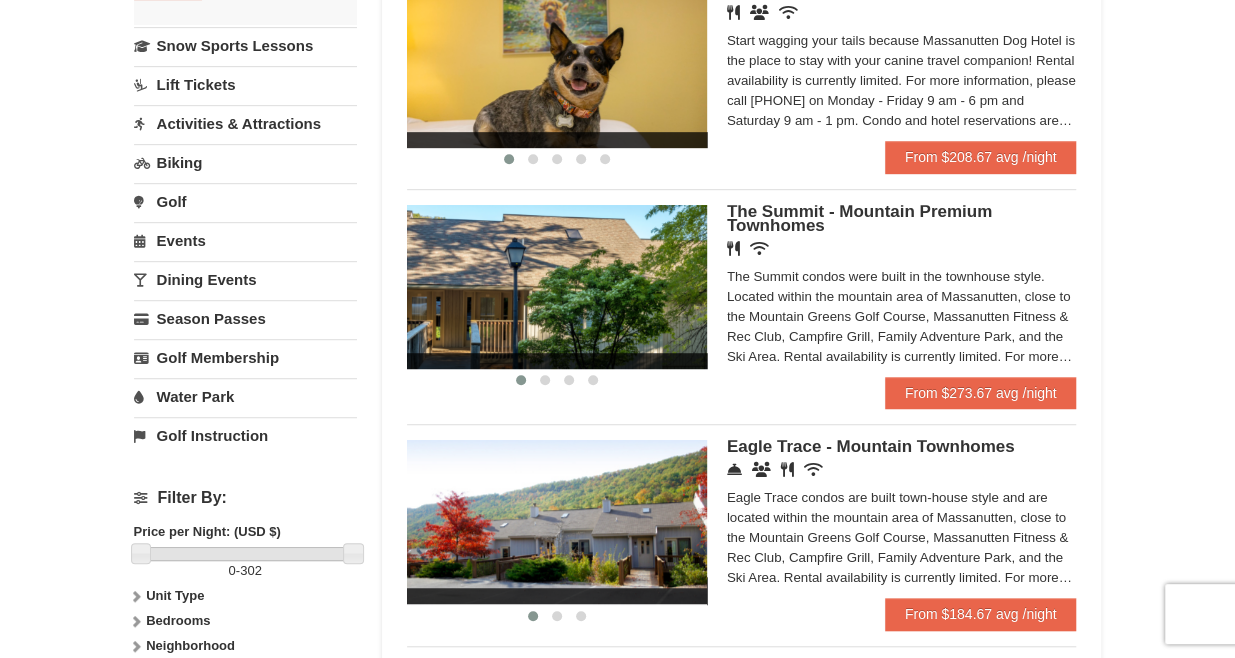 scroll, scrollTop: 480, scrollLeft: 0, axis: vertical 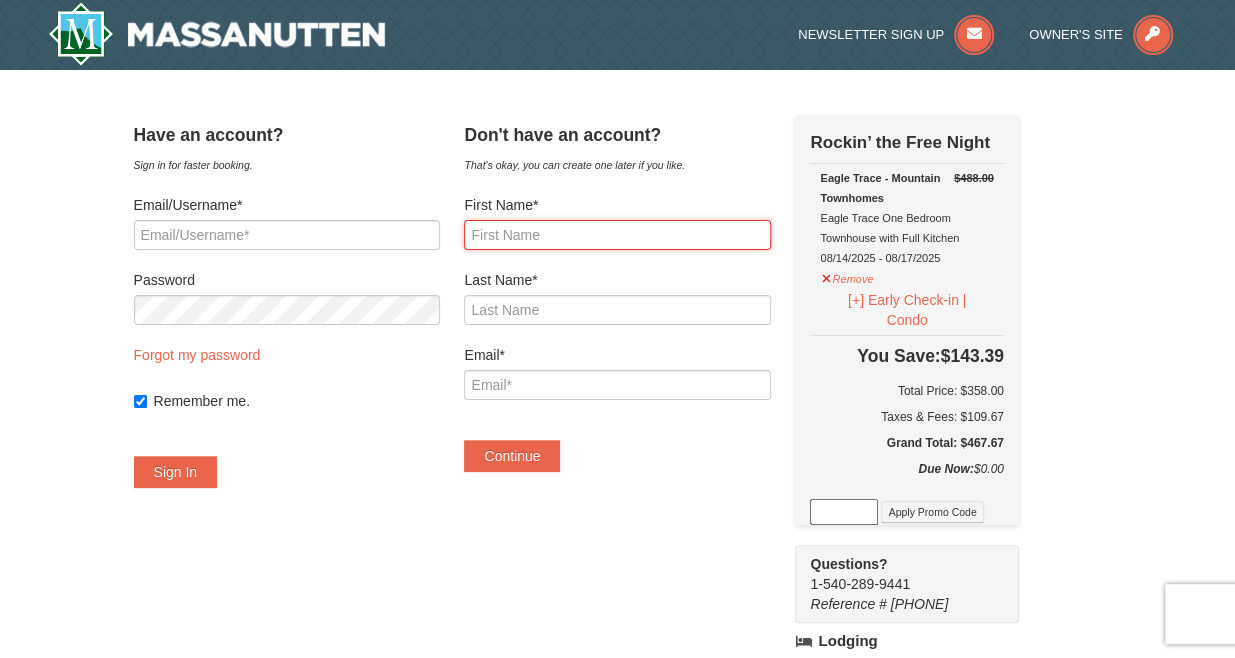click on "First Name*" at bounding box center (617, 235) 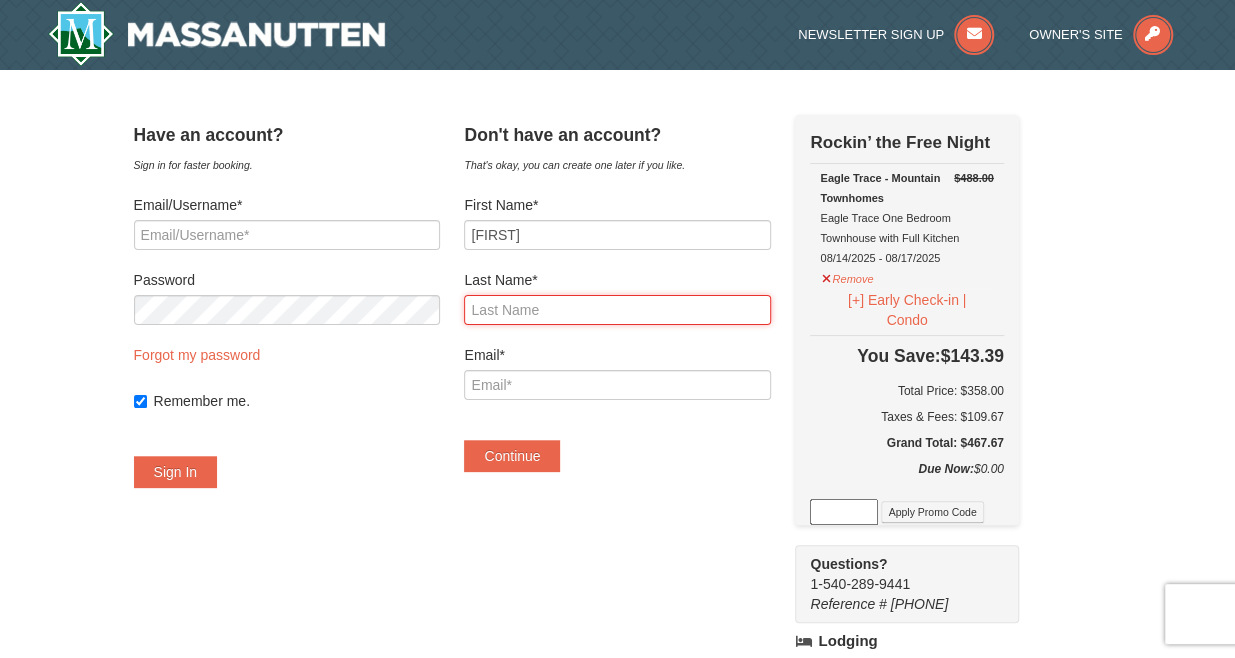 type on "Staton" 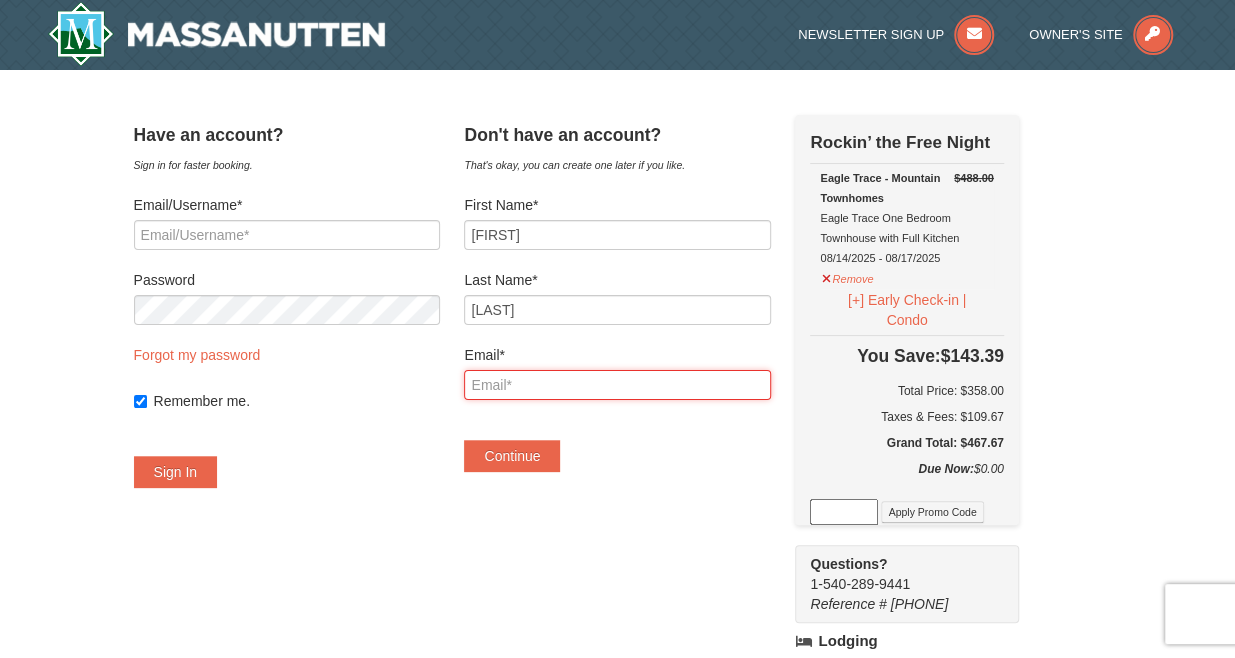 type on "dstaton@jeremiahprogram.org" 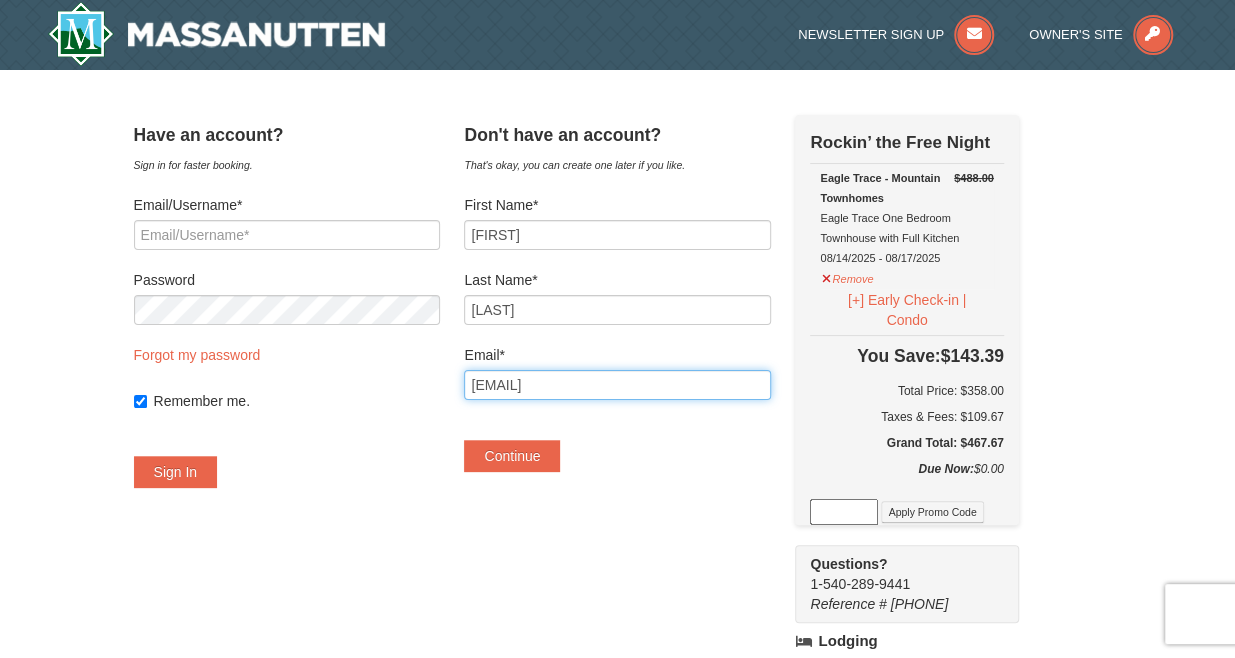 drag, startPoint x: 710, startPoint y: 386, endPoint x: 404, endPoint y: 402, distance: 306.41803 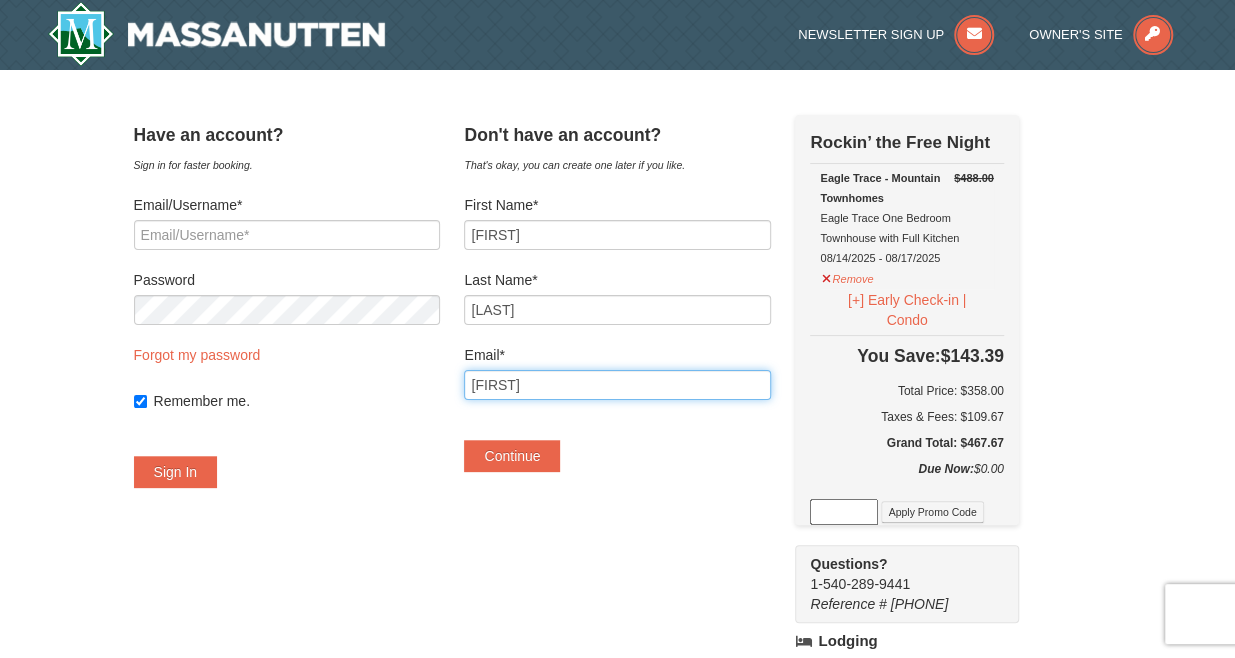 type on "daniellestaton07@gmail.com" 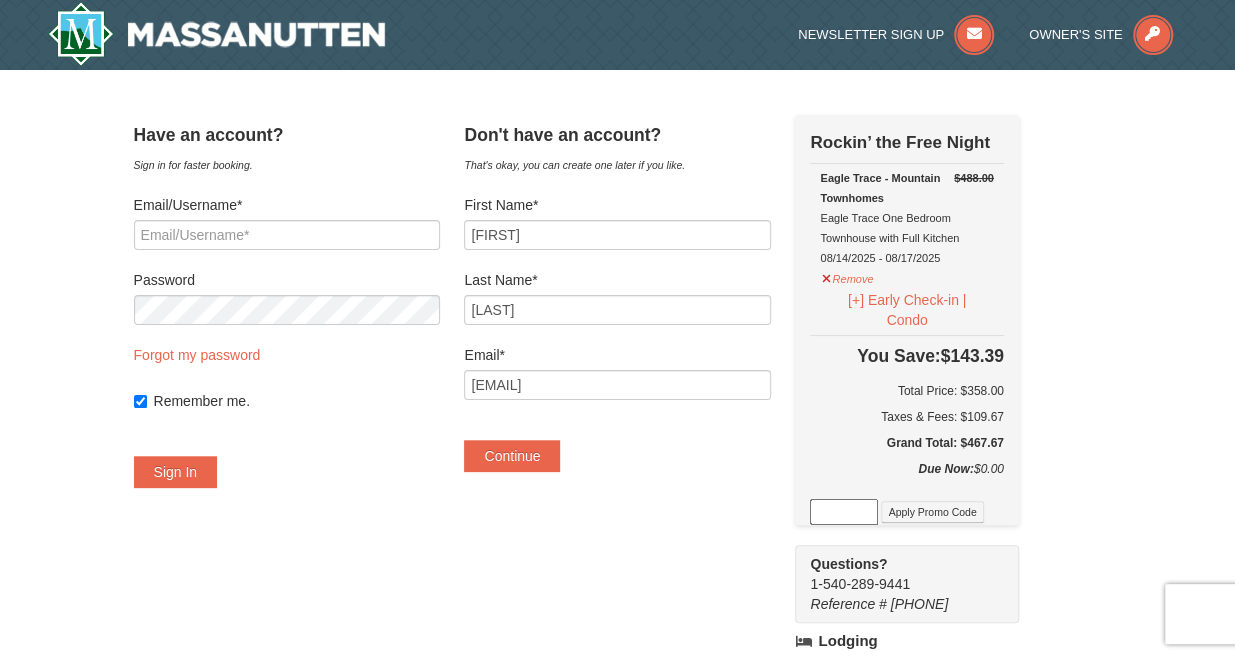 drag, startPoint x: 1231, startPoint y: 87, endPoint x: 1222, endPoint y: 127, distance: 41 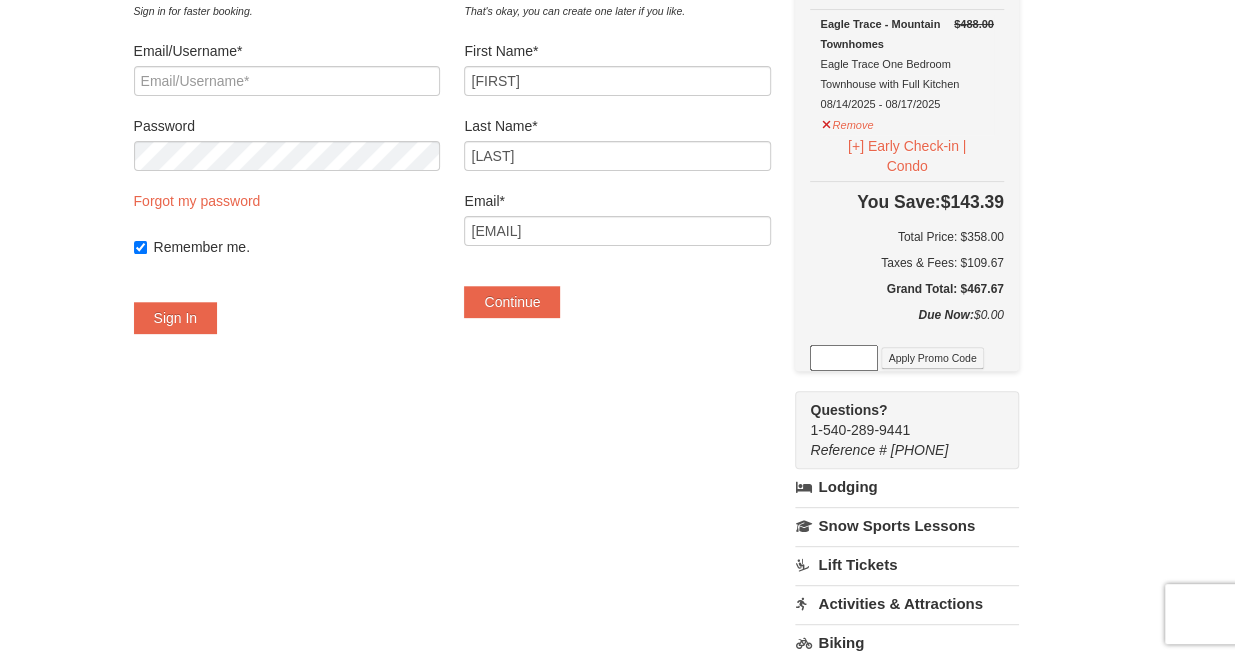 scroll, scrollTop: 150, scrollLeft: 0, axis: vertical 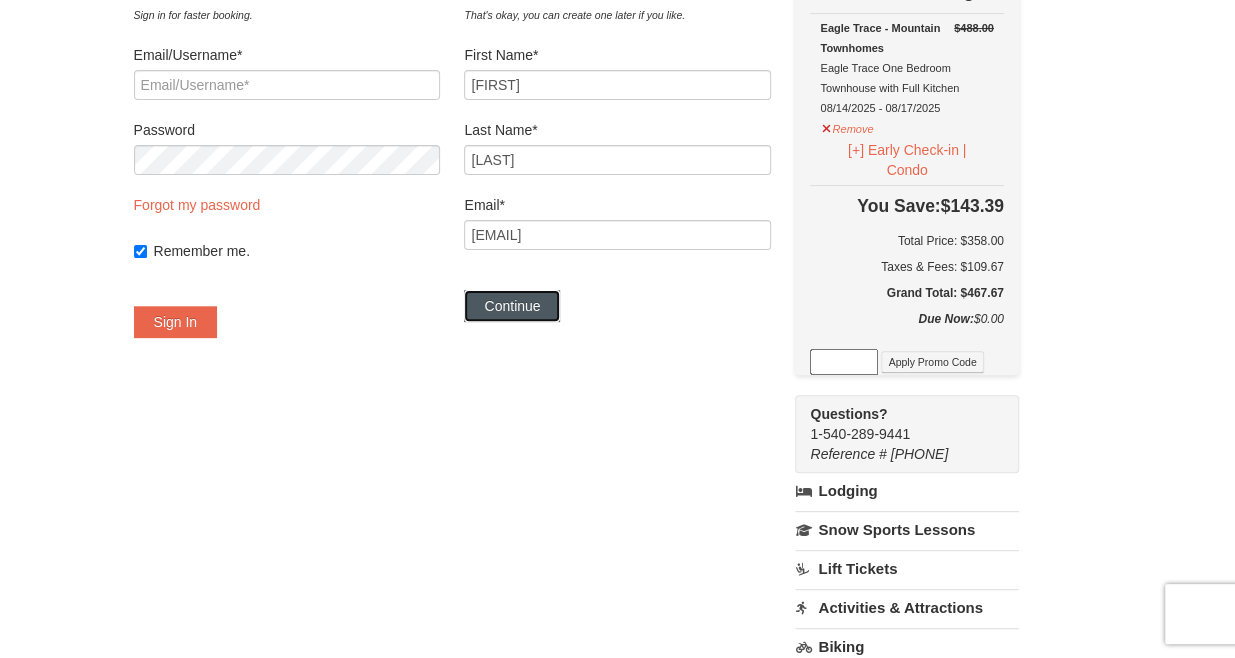 click on "Continue" at bounding box center (512, 306) 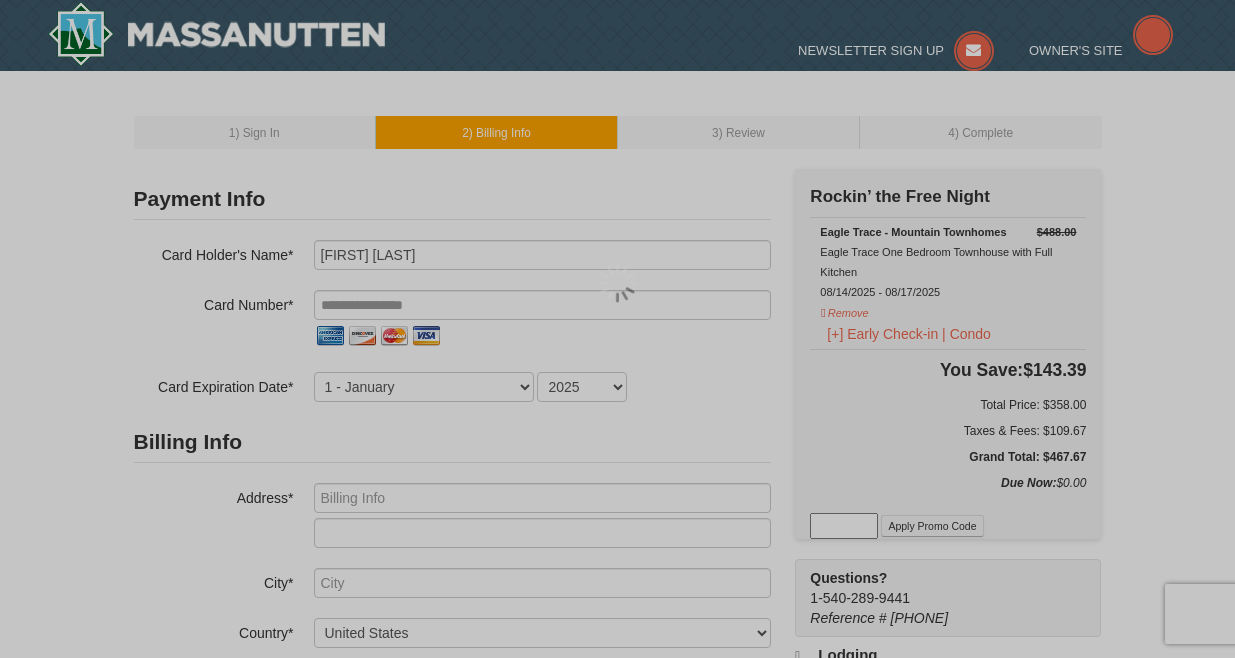 scroll, scrollTop: 0, scrollLeft: 0, axis: both 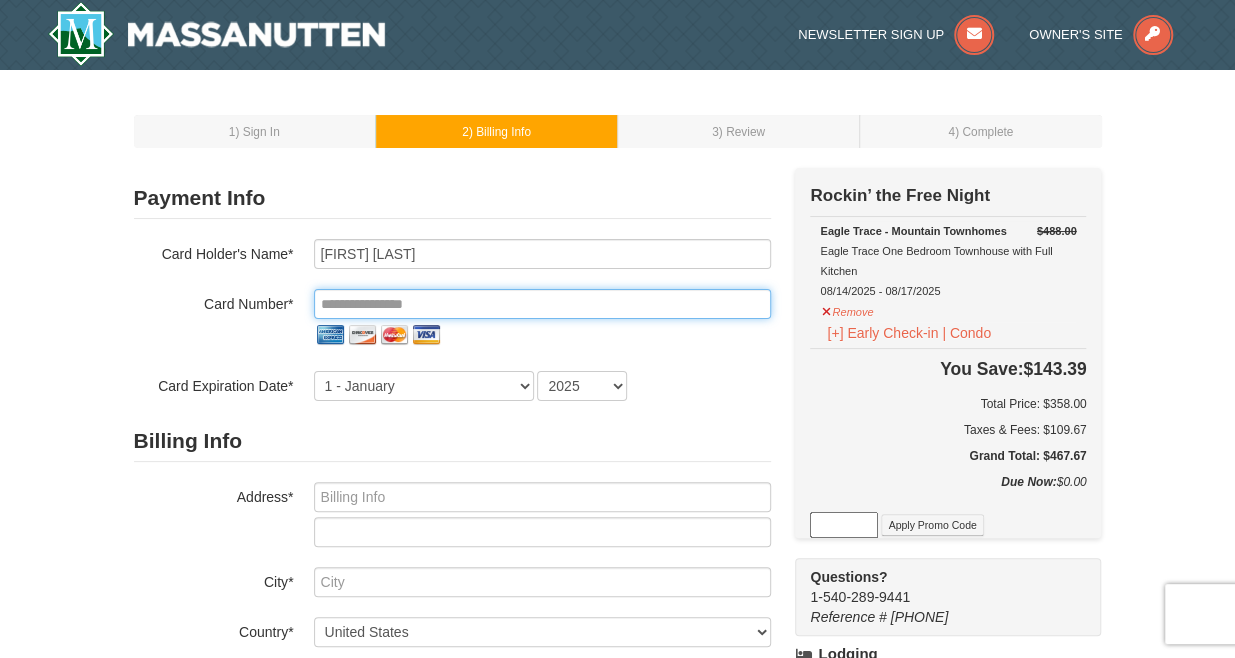 click at bounding box center [542, 304] 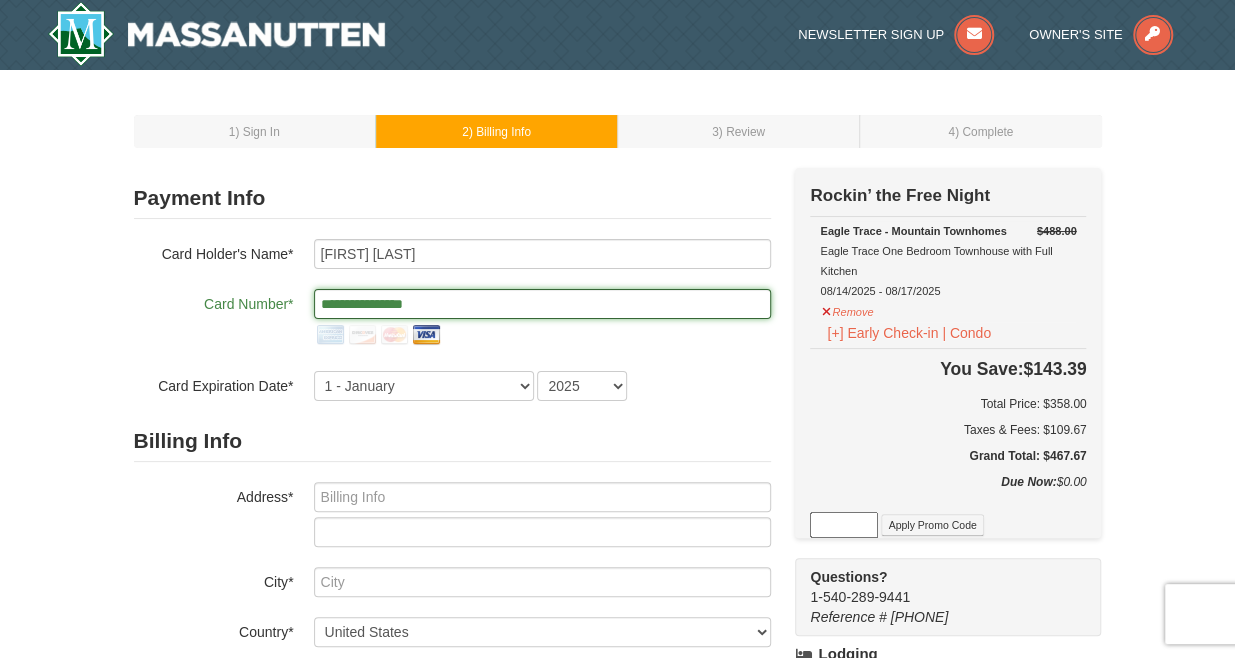 type on "**********" 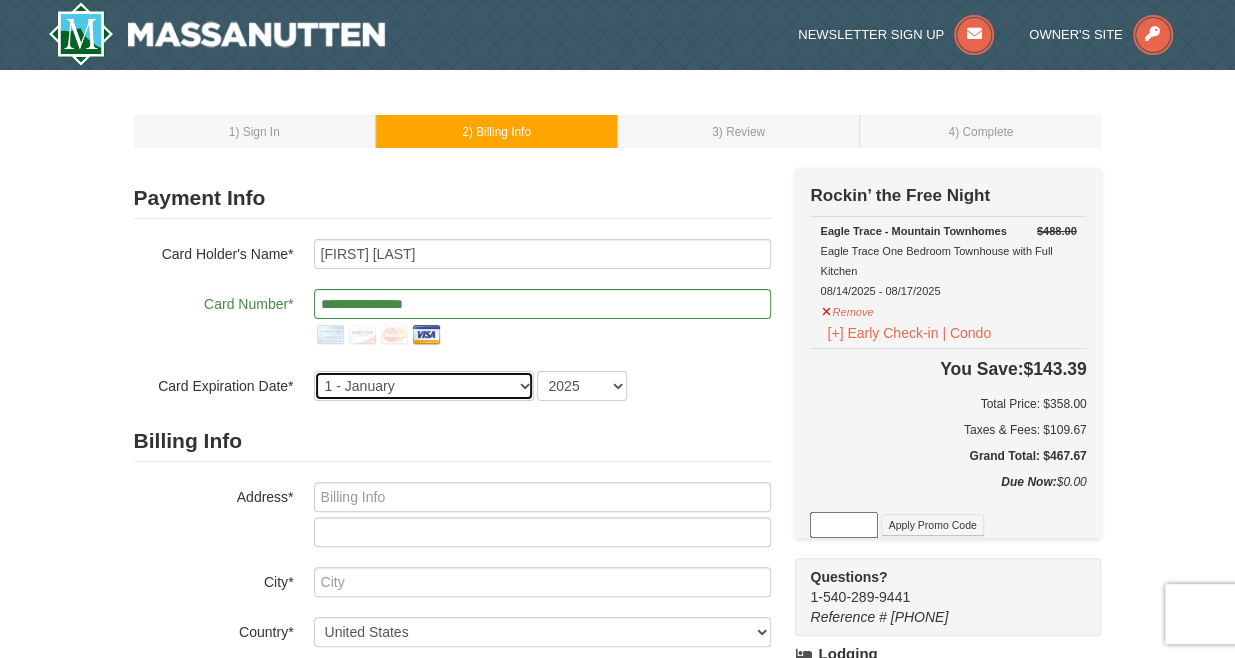 click on "1 - January 2 - February 3 - March 4 - April 5 - May 6 - June 7 - July 8 - August 9 - September 10 - October 11 - November 12 - December" at bounding box center (424, 386) 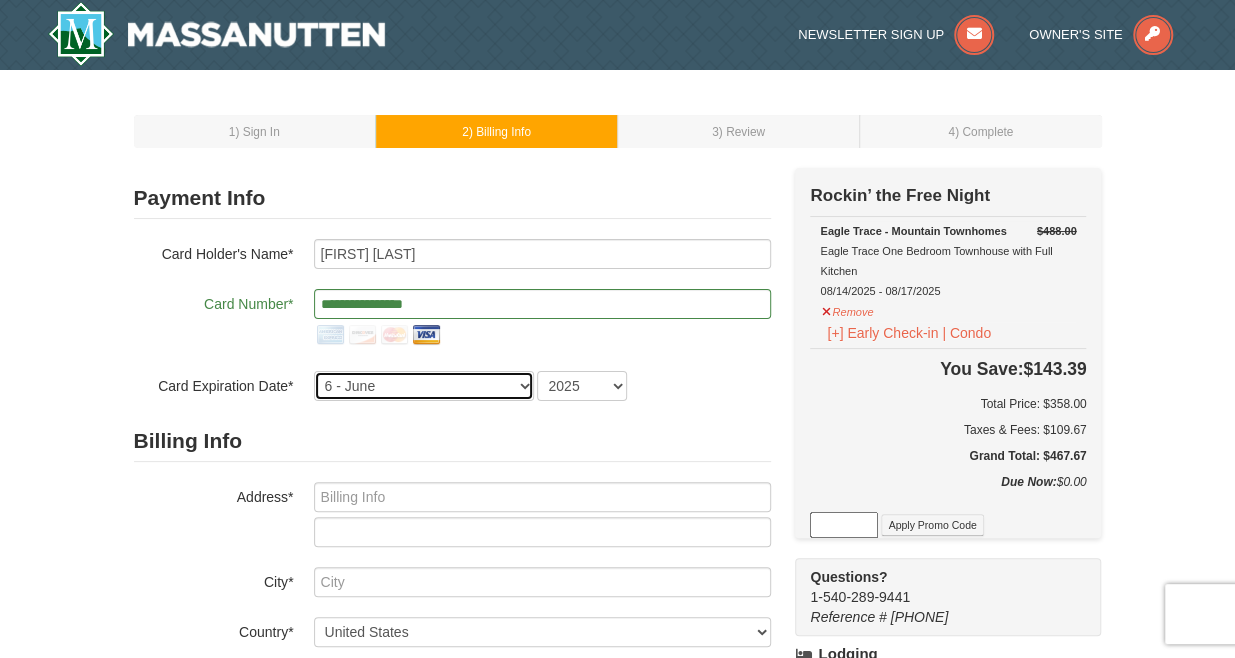 click on "1 - January 2 - February 3 - March 4 - April 5 - May 6 - June 7 - July 8 - August 9 - September 10 - October 11 - November 12 - December" at bounding box center [424, 386] 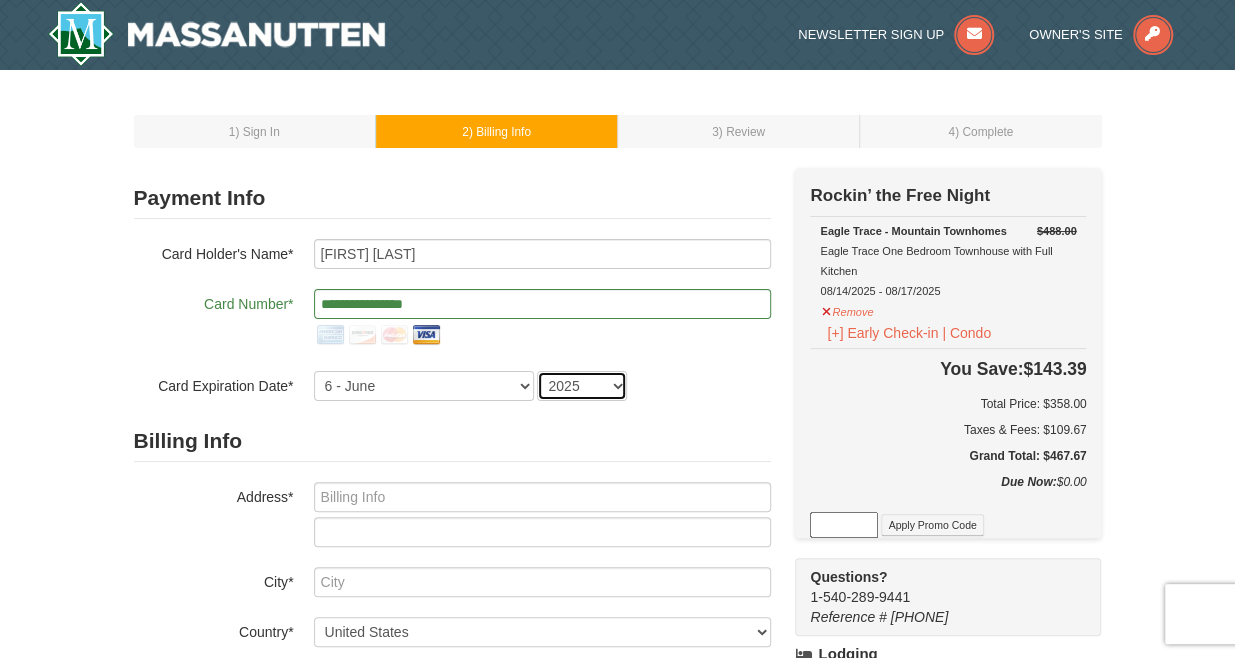 click on "2025 2026 2027 2028 2029 2030 2031 2032 2033 2034" at bounding box center (582, 386) 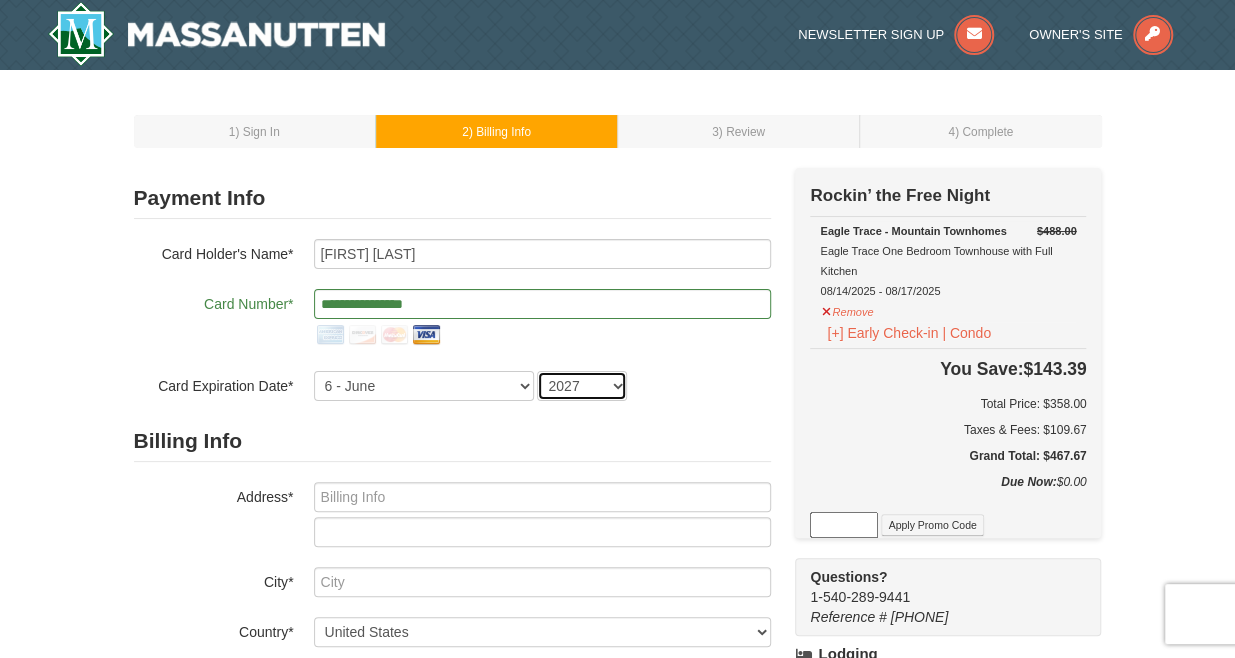 click on "2025 2026 2027 2028 2029 2030 2031 2032 2033 2034" at bounding box center (582, 386) 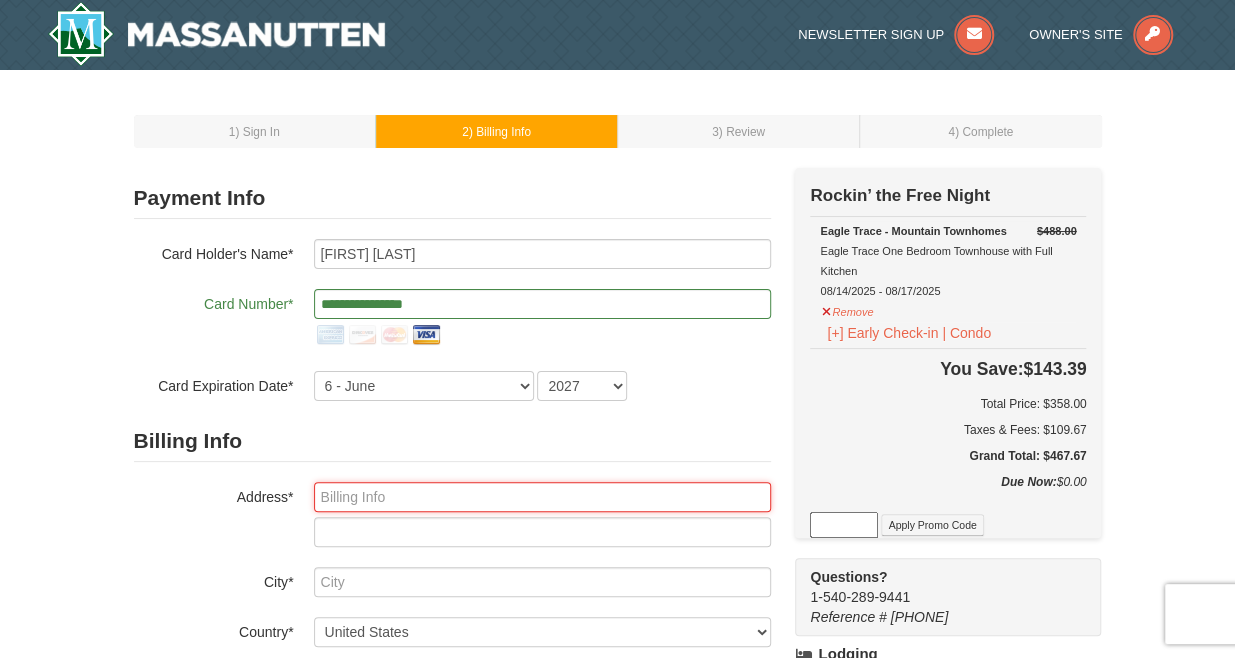 drag, startPoint x: 562, startPoint y: 463, endPoint x: 461, endPoint y: 489, distance: 104.292854 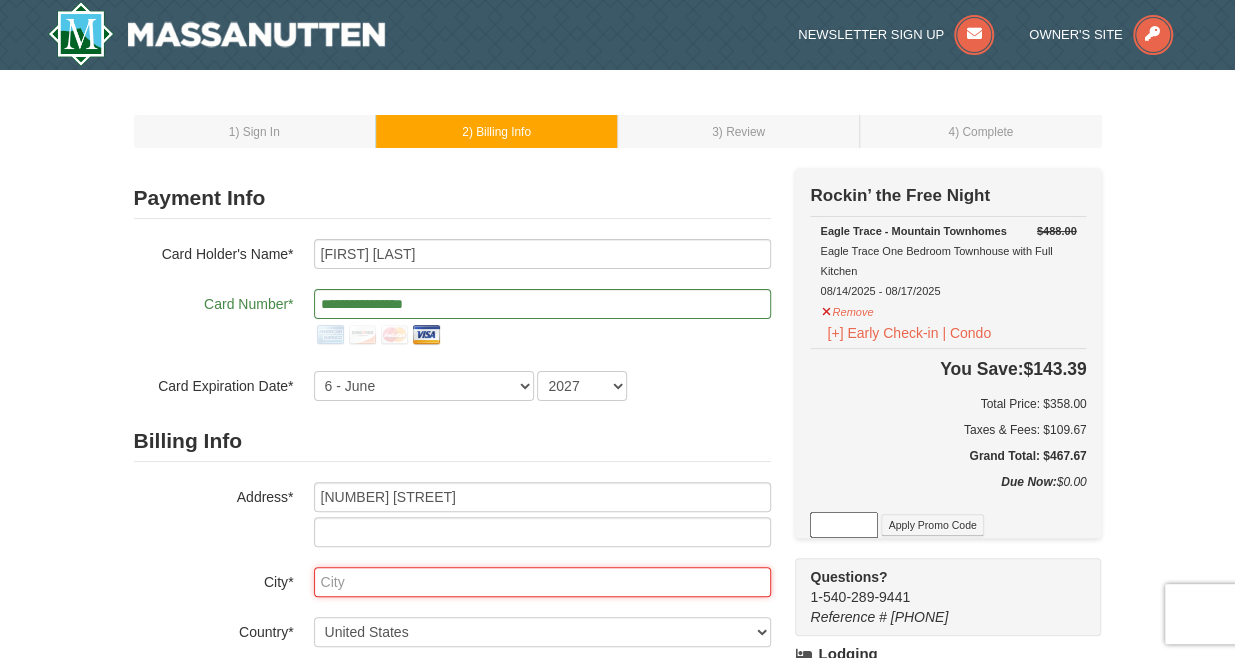 type on "Baltimore" 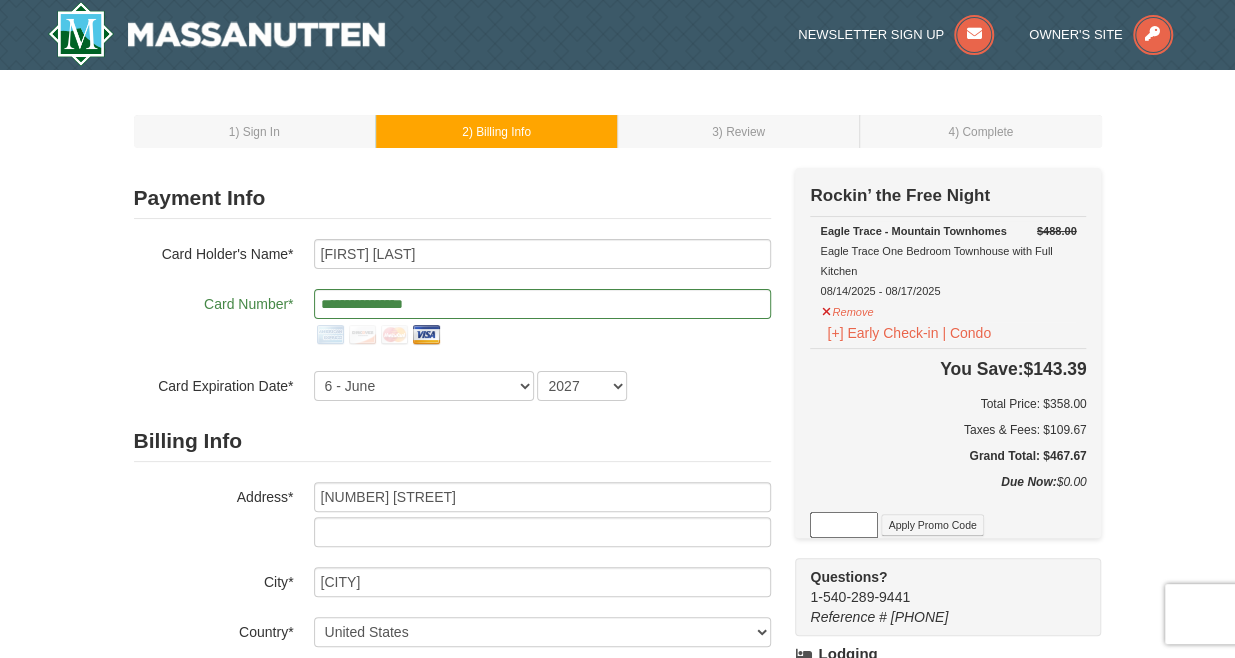 select on "MD" 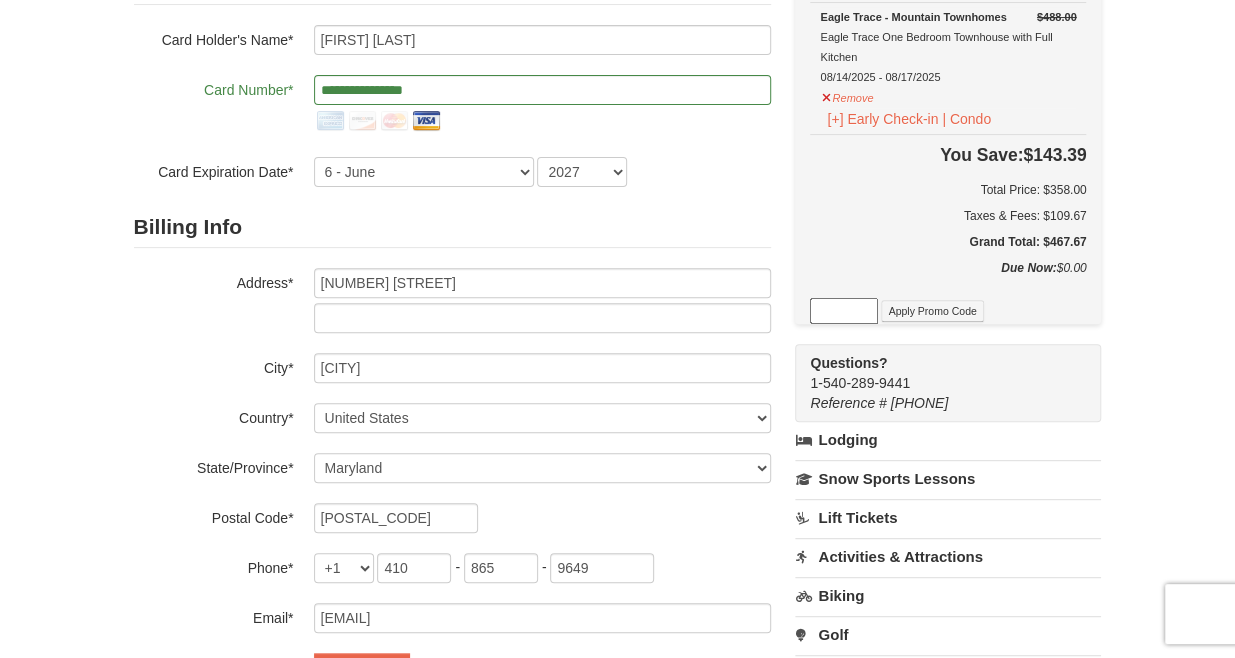 scroll, scrollTop: 400, scrollLeft: 0, axis: vertical 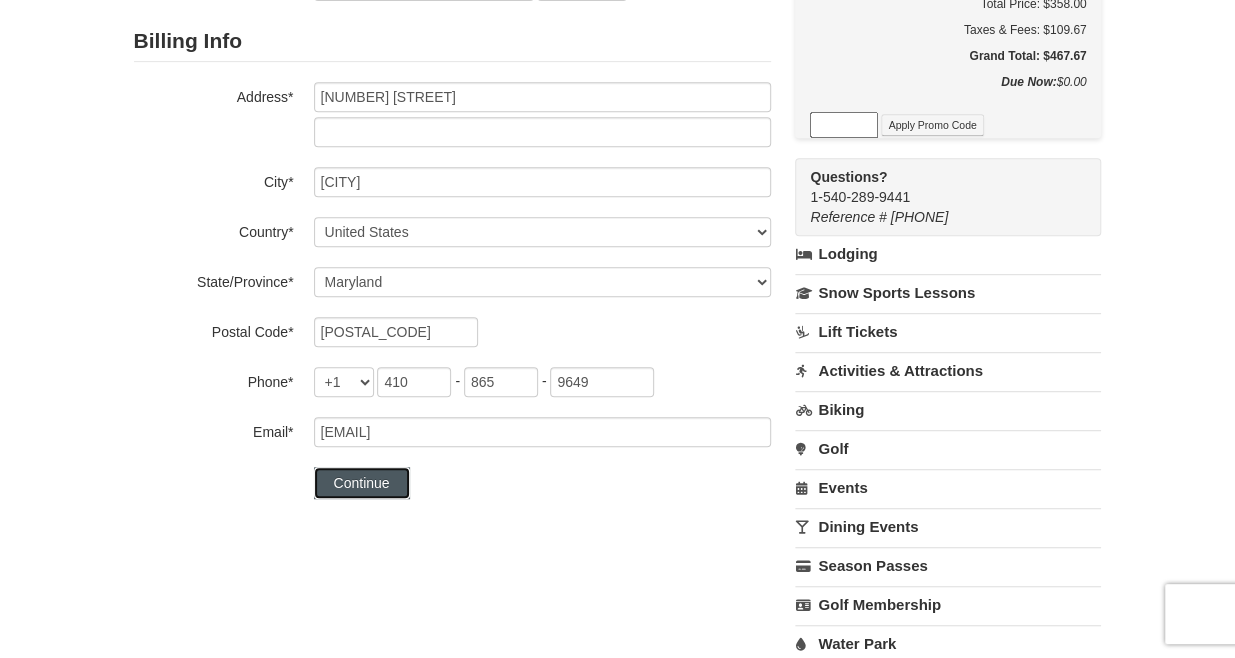 click on "Continue" at bounding box center (362, 483) 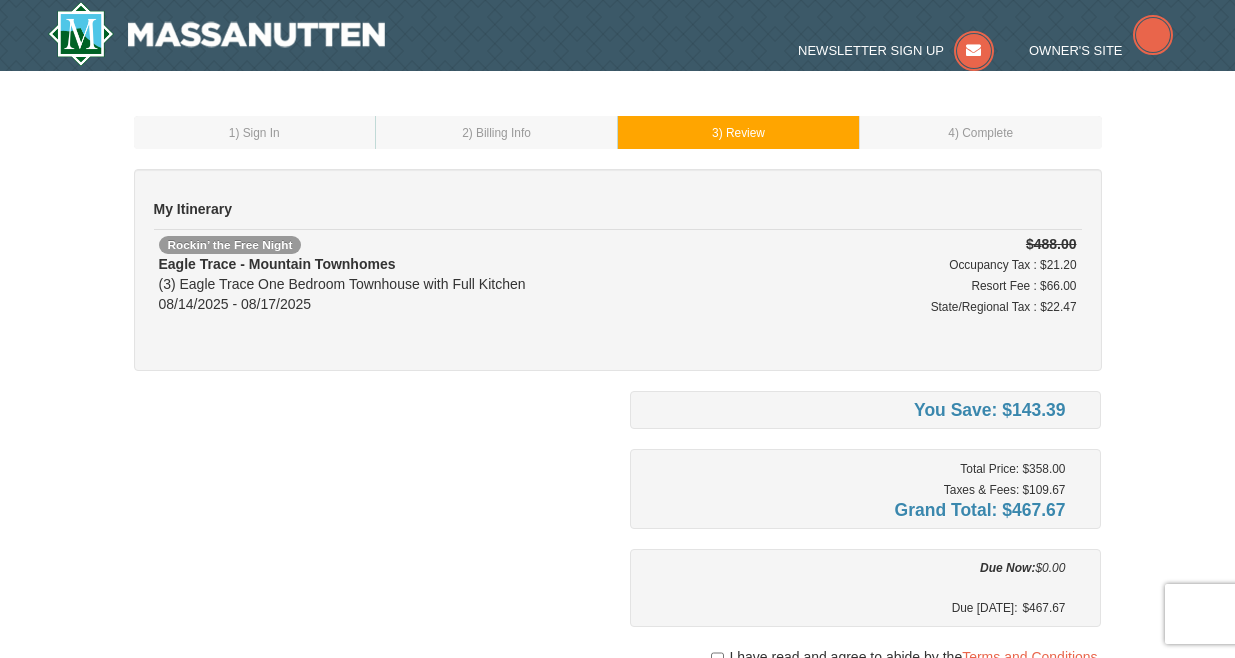 scroll, scrollTop: 0, scrollLeft: 0, axis: both 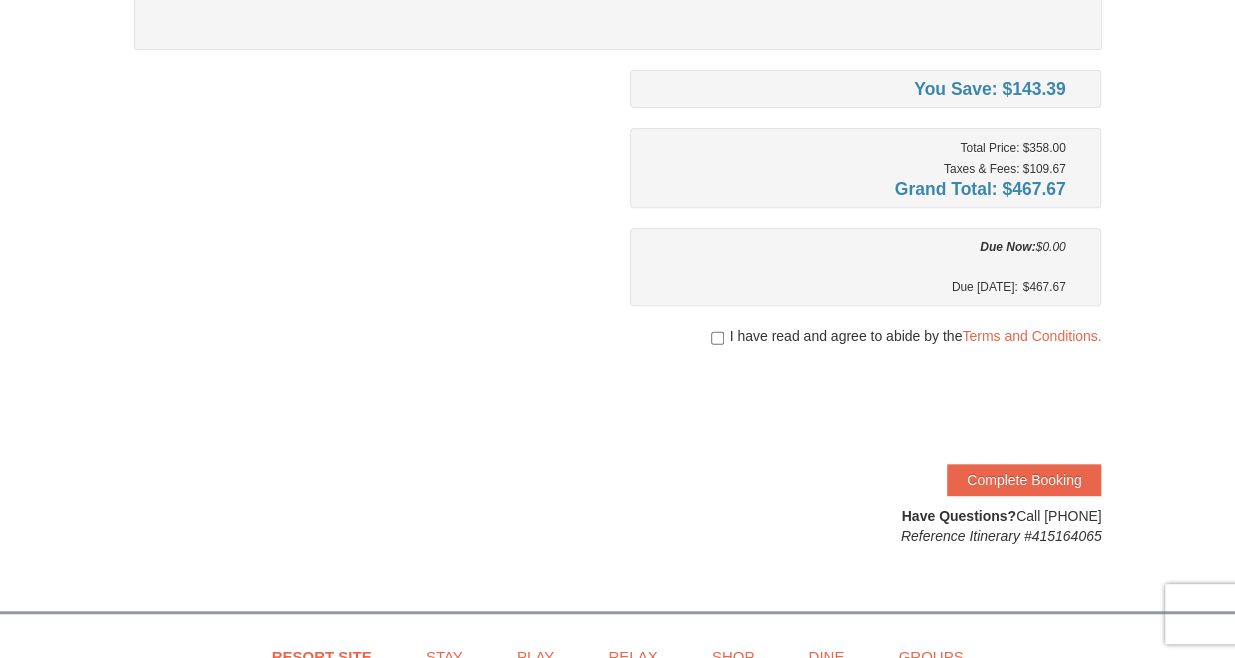 click on "You Save:
$143.39
Total Price:
$358.00
Taxes & Fees: $109.67
Grand Total: $467.67
Due Now:
$0.00
Due 08/14/2025: $467.67" at bounding box center [866, 308] 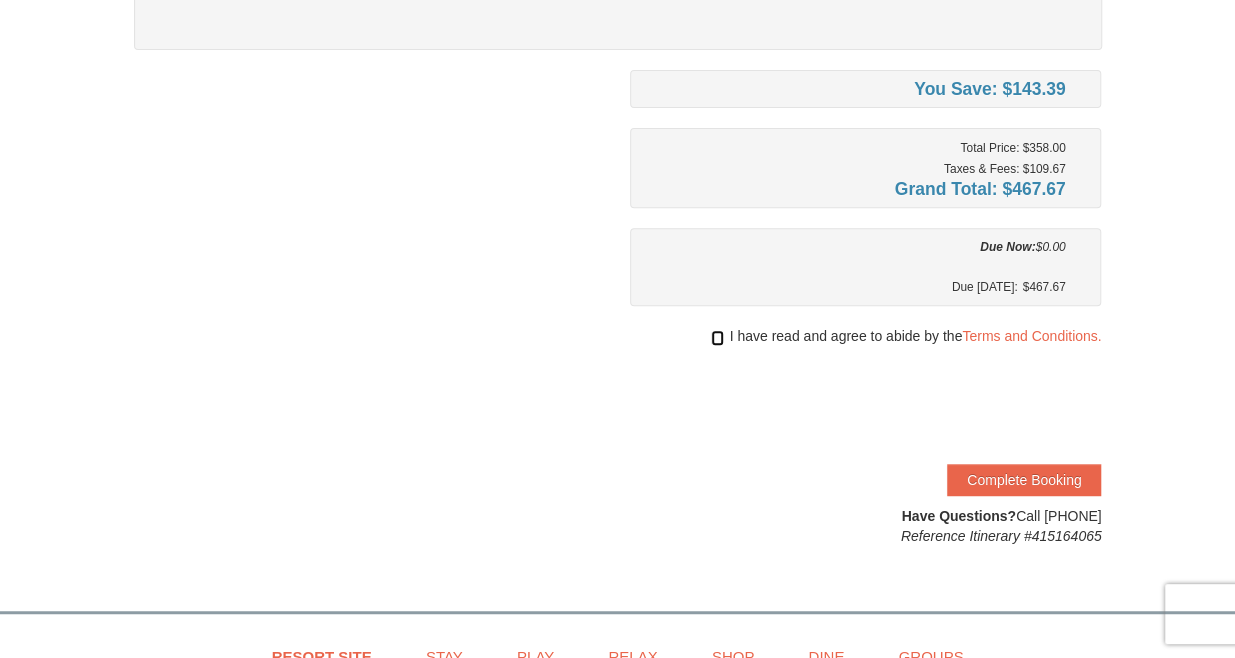 click at bounding box center (717, 338) 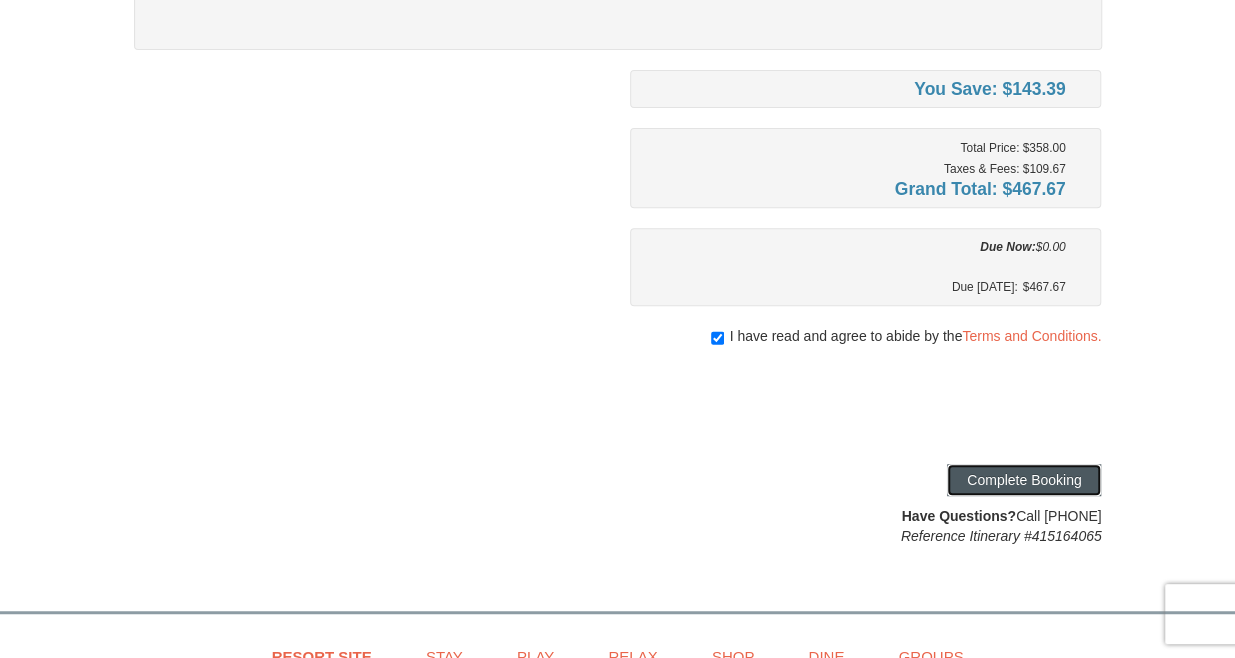 click on "Complete Booking" at bounding box center [1024, 480] 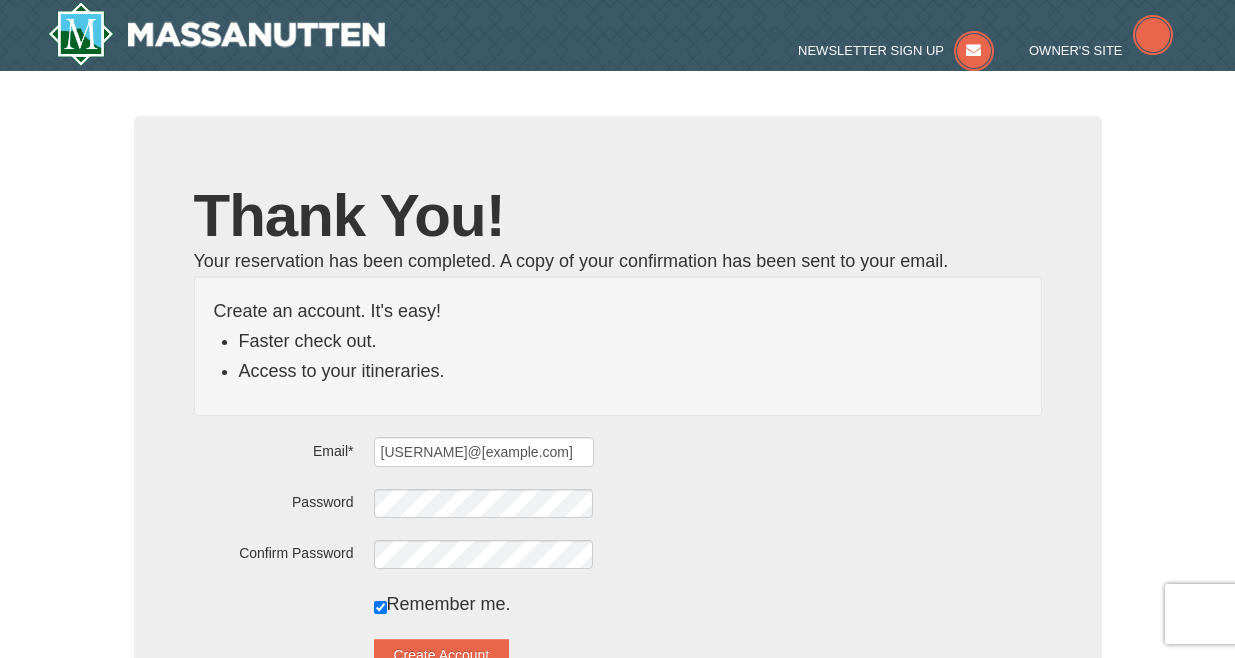 scroll, scrollTop: 0, scrollLeft: 0, axis: both 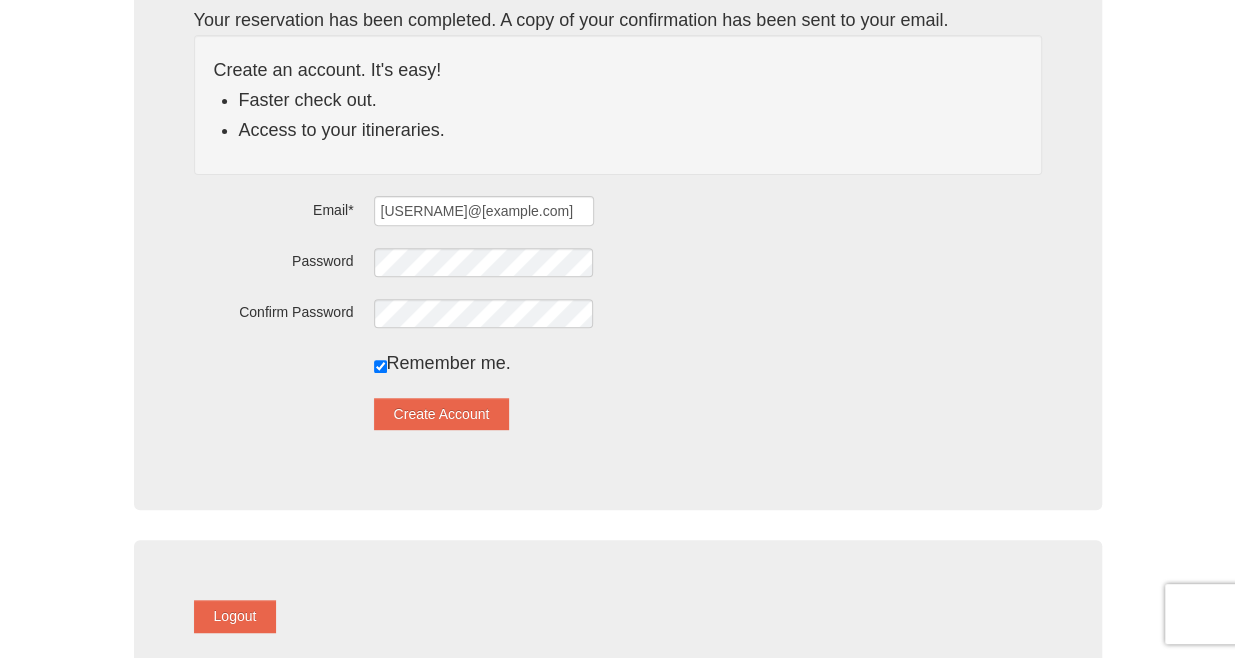 click on "Email*
daniellestaton07@gmail.com
Password
Confirm Password
Remember me.
Create Account" at bounding box center [618, 312] 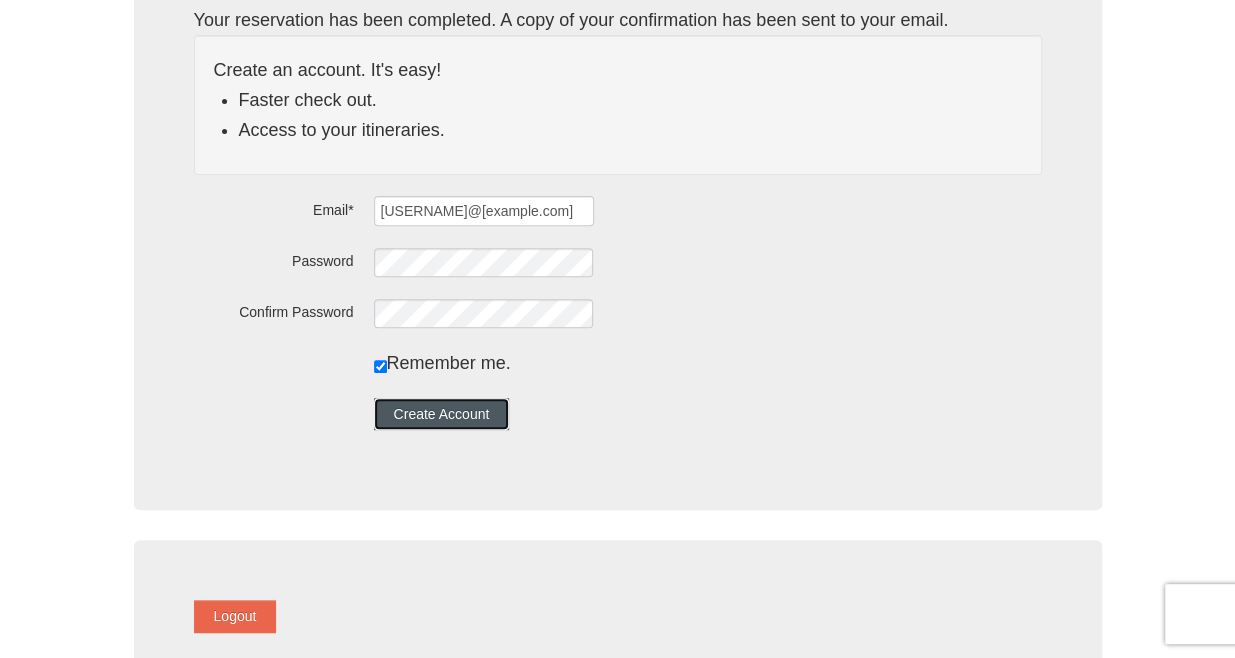 click on "Create Account" at bounding box center (442, 414) 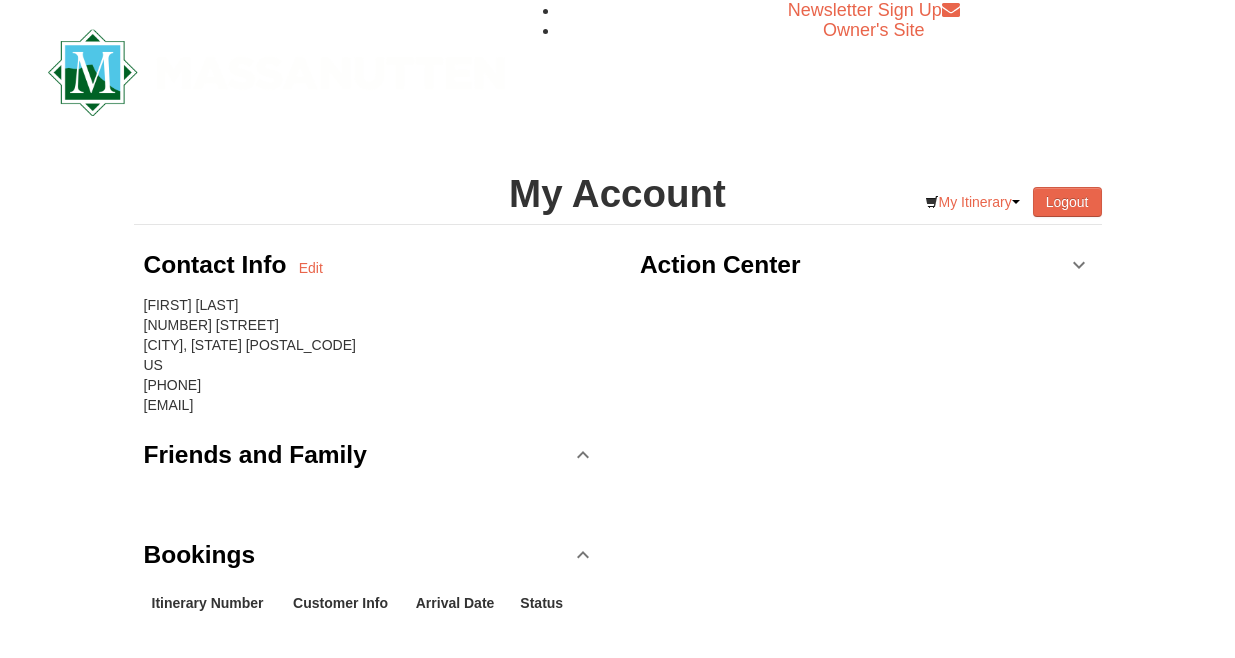 scroll, scrollTop: 0, scrollLeft: 0, axis: both 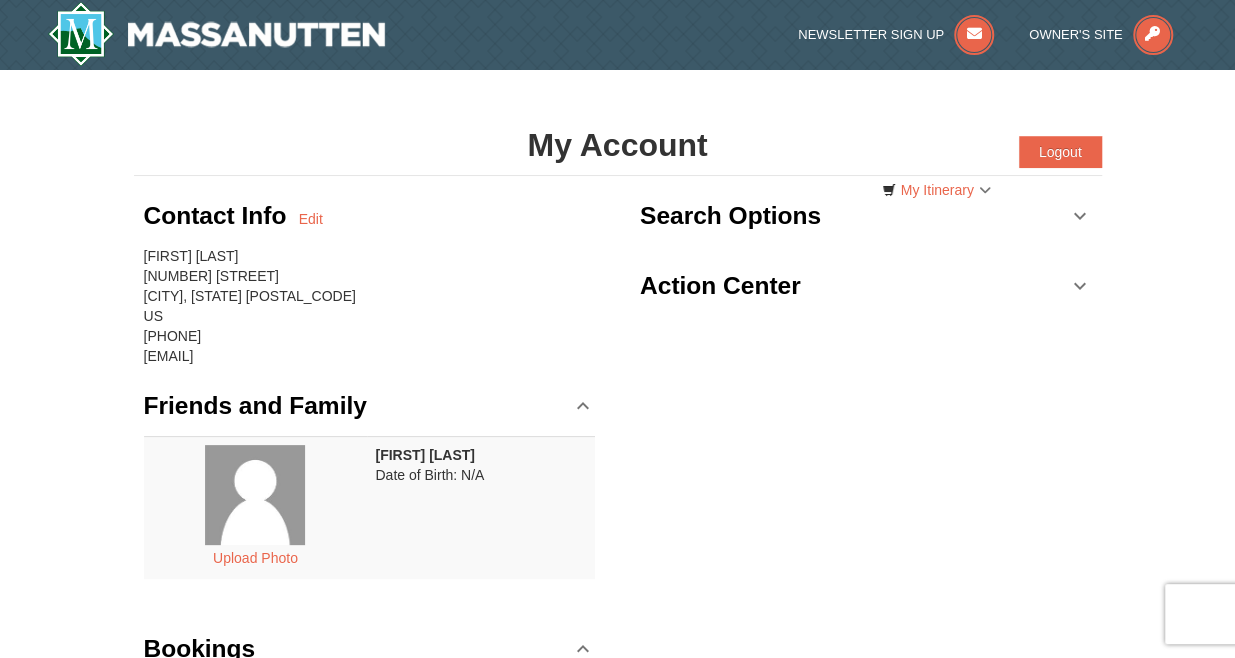 click on "Action Center" at bounding box center (720, 286) 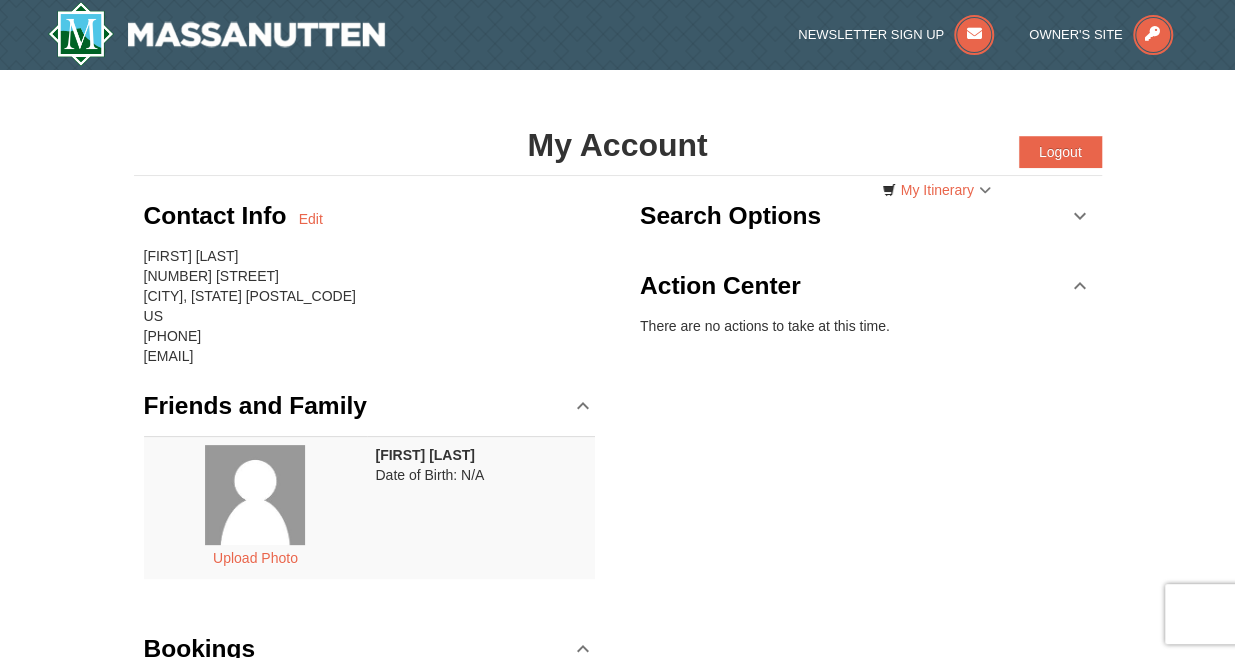 click on "Search Options" at bounding box center (730, 216) 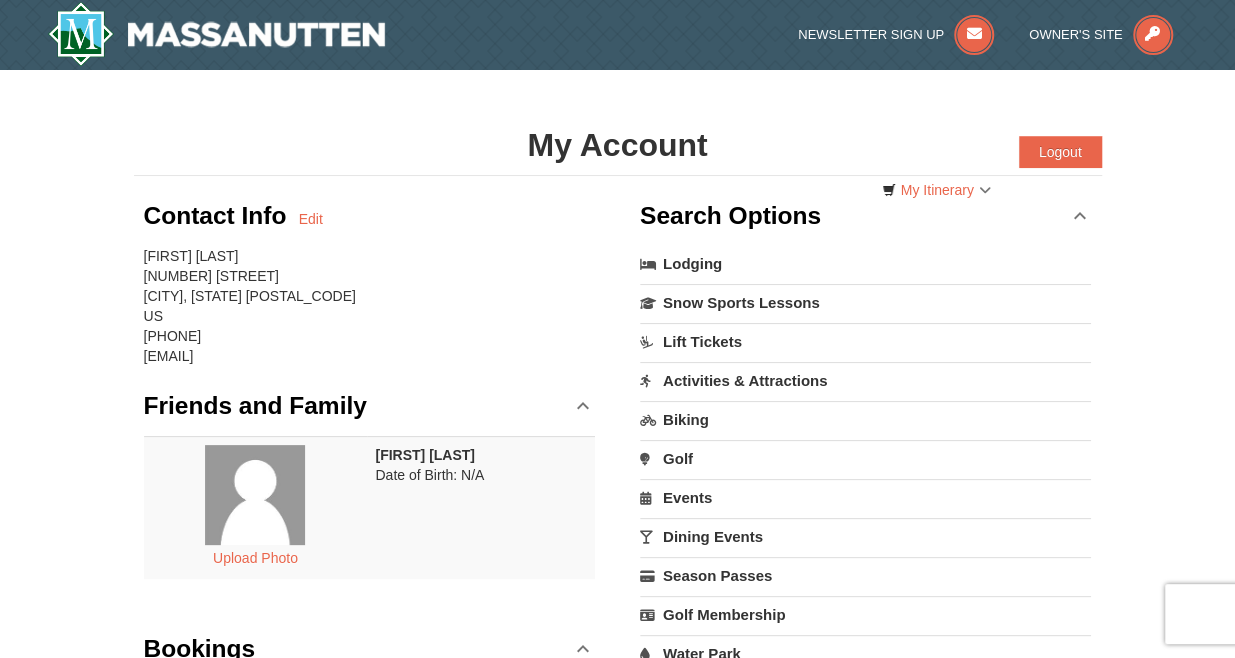 click on "Lift Tickets" at bounding box center (866, 341) 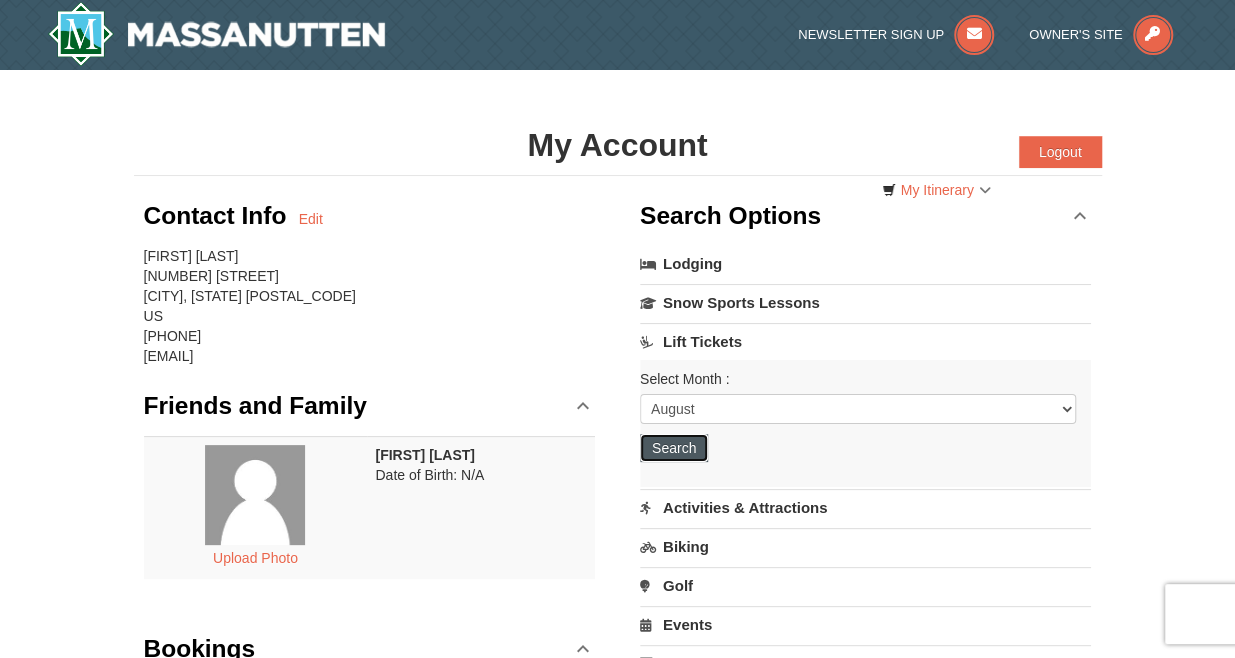 click on "Search" at bounding box center (674, 448) 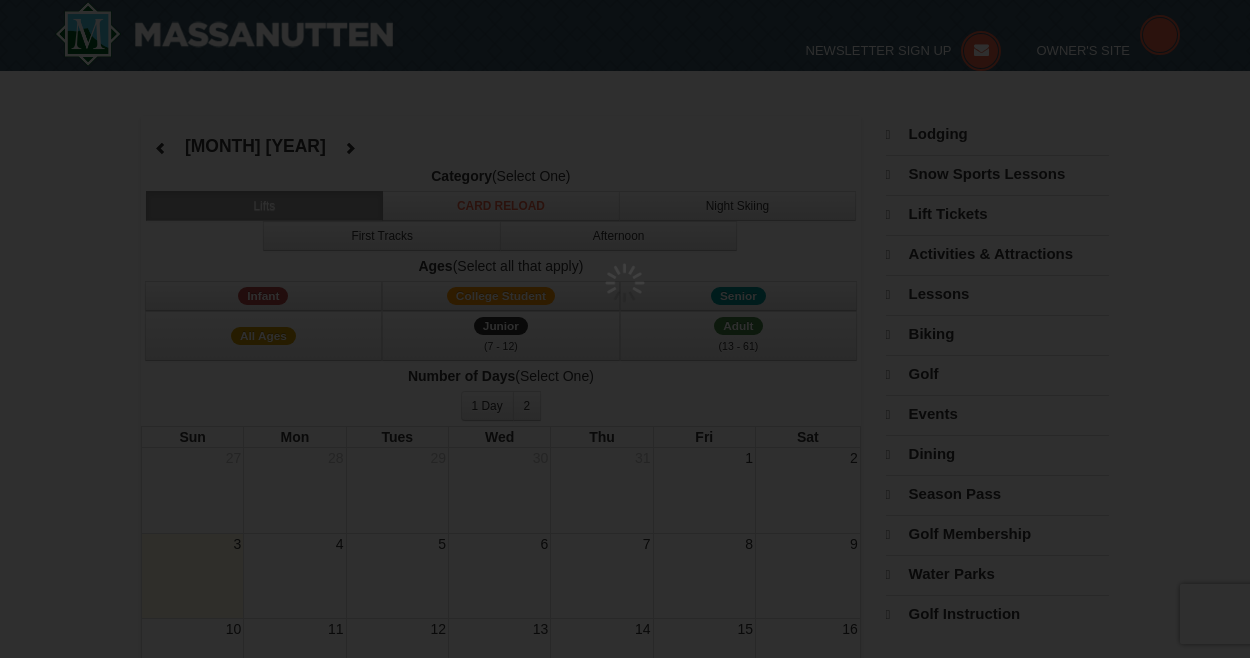 select on "8" 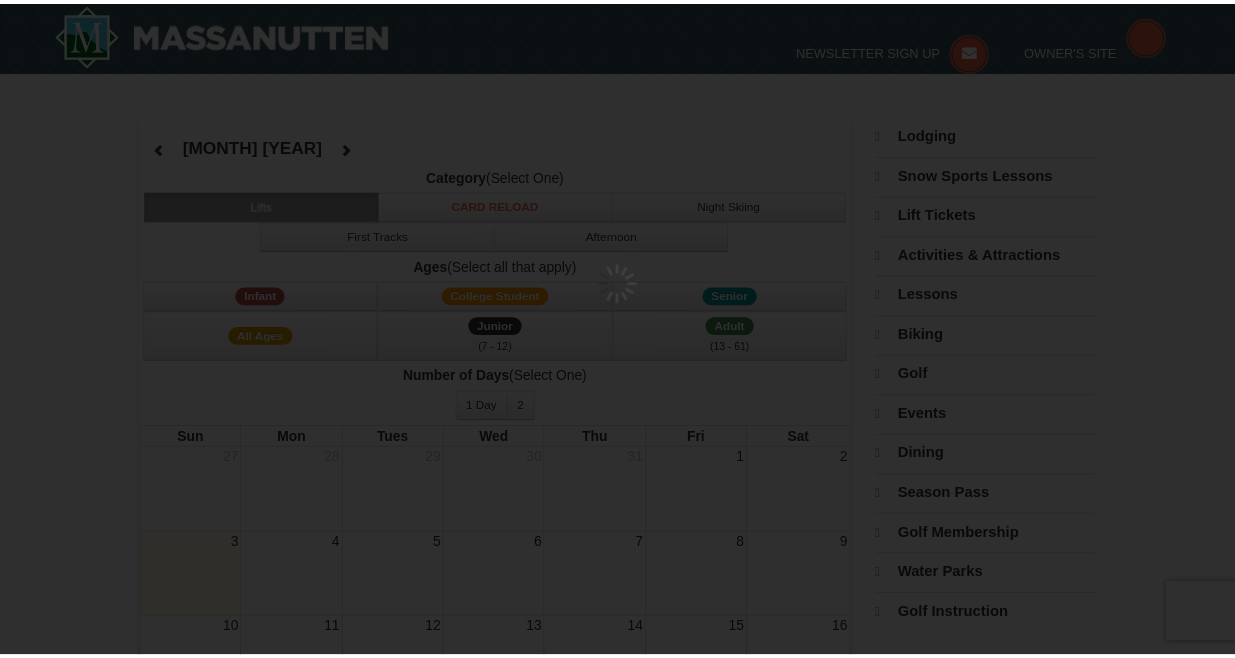 scroll, scrollTop: 0, scrollLeft: 0, axis: both 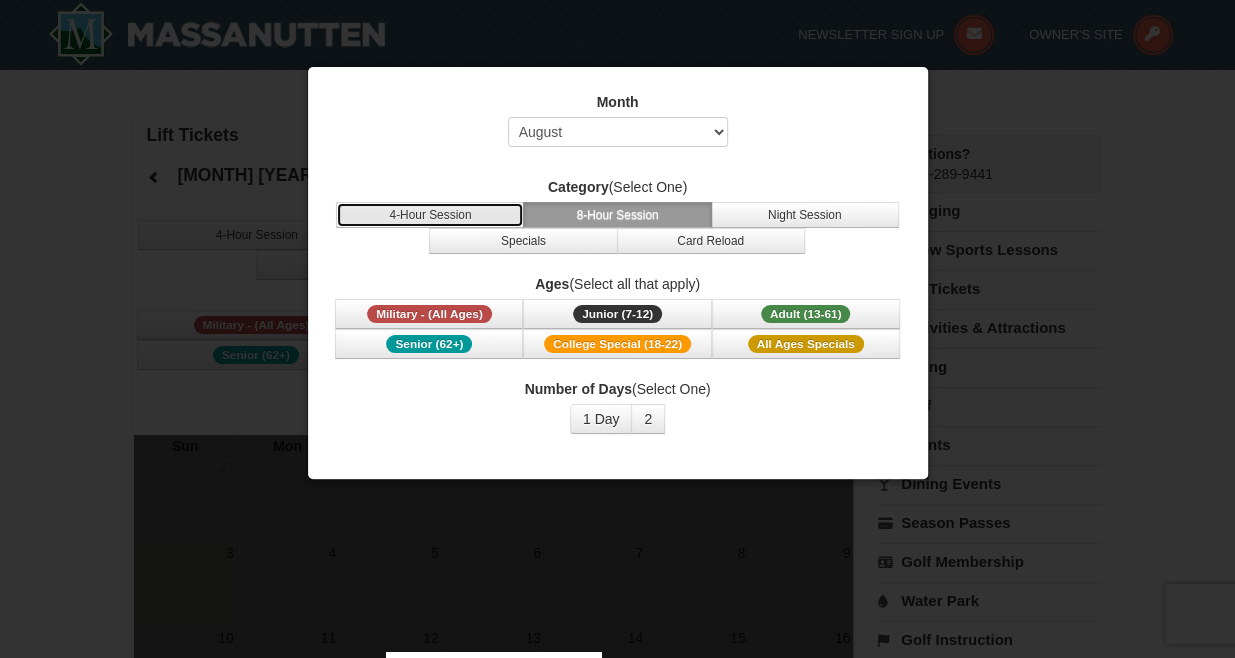 click on "4-Hour Session" at bounding box center (430, 215) 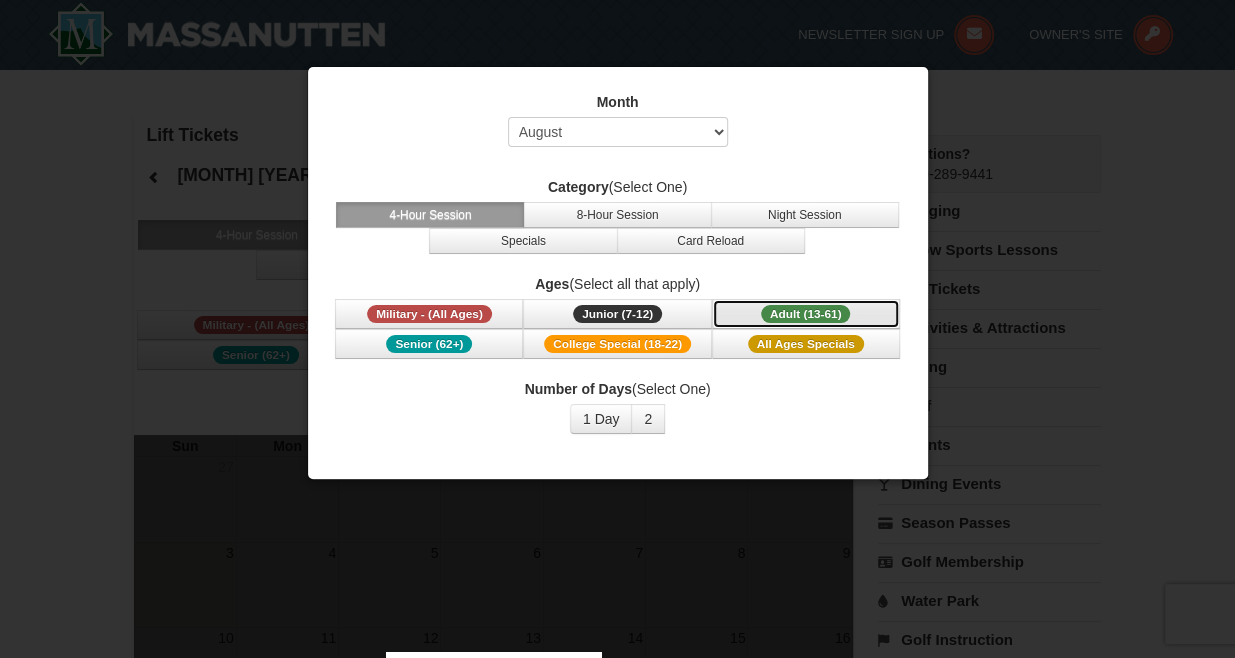 click on "Adult (13-61)
(13 - 61)" at bounding box center [806, 314] 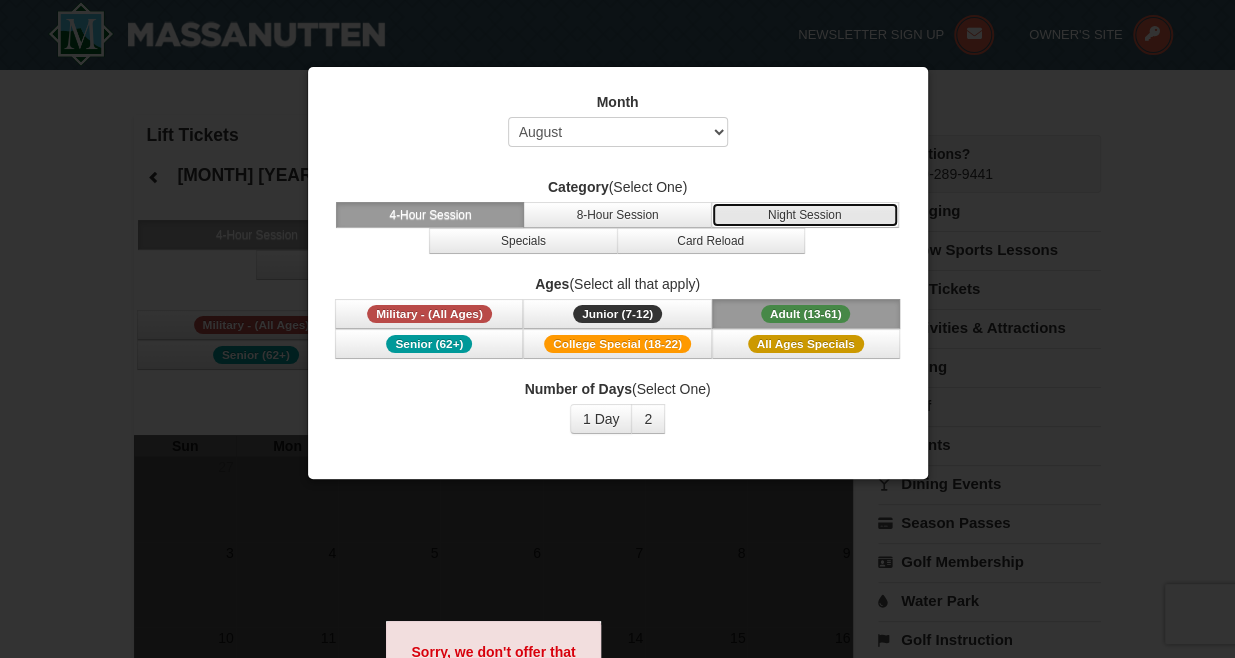 click on "Night Session" at bounding box center [805, 215] 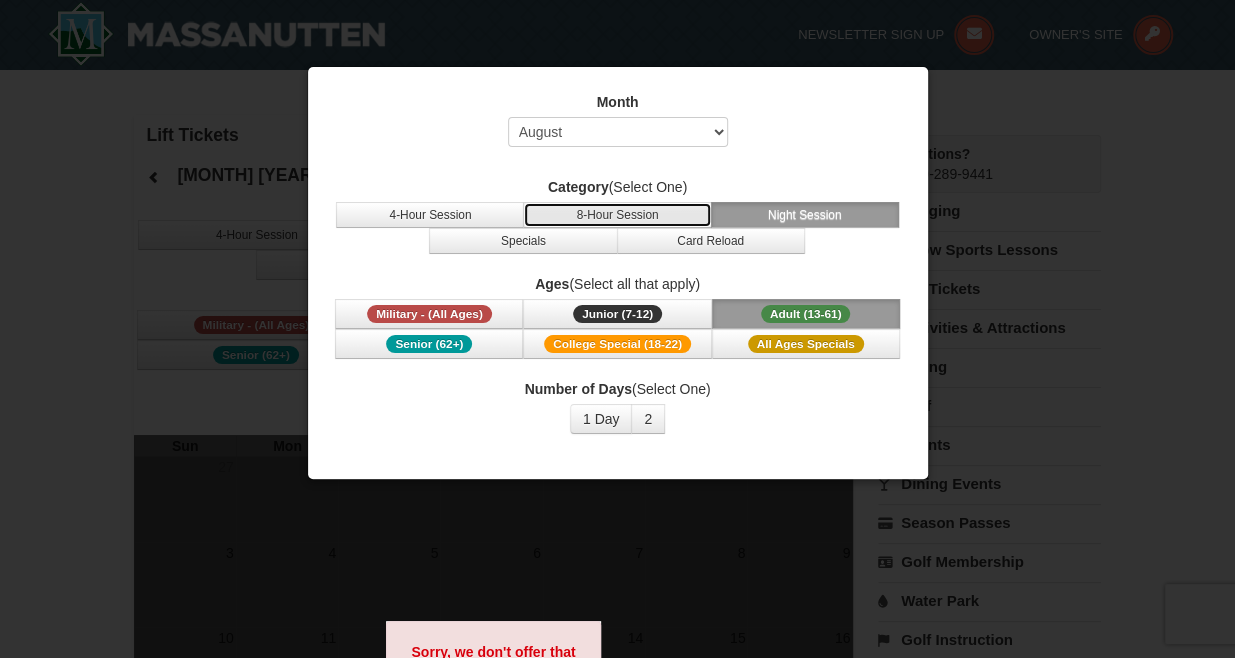 click on "8-Hour Session" at bounding box center [617, 215] 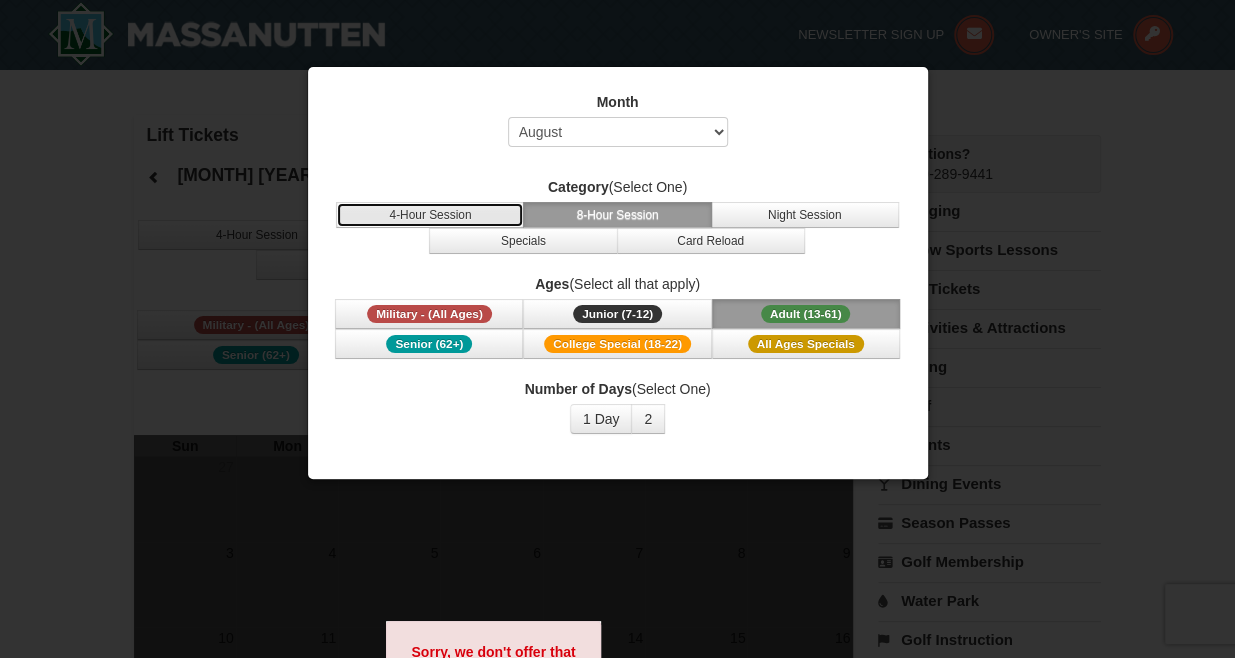 click on "4-Hour Session" at bounding box center [430, 215] 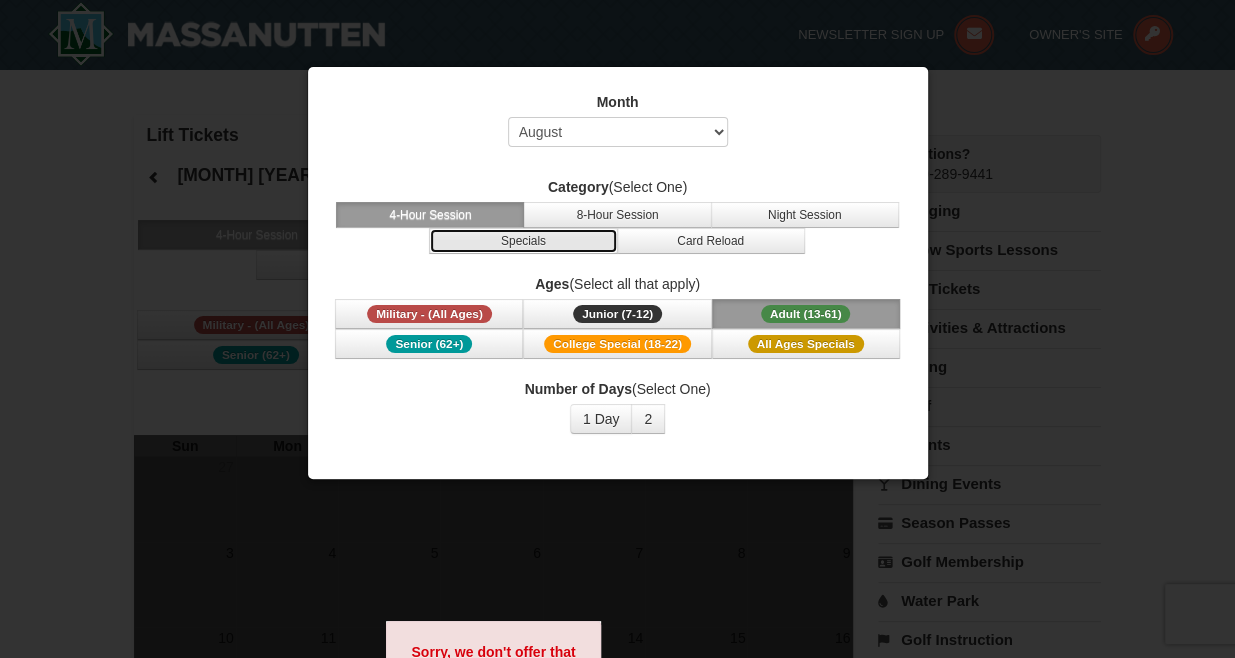 click on "Specials" at bounding box center (523, 241) 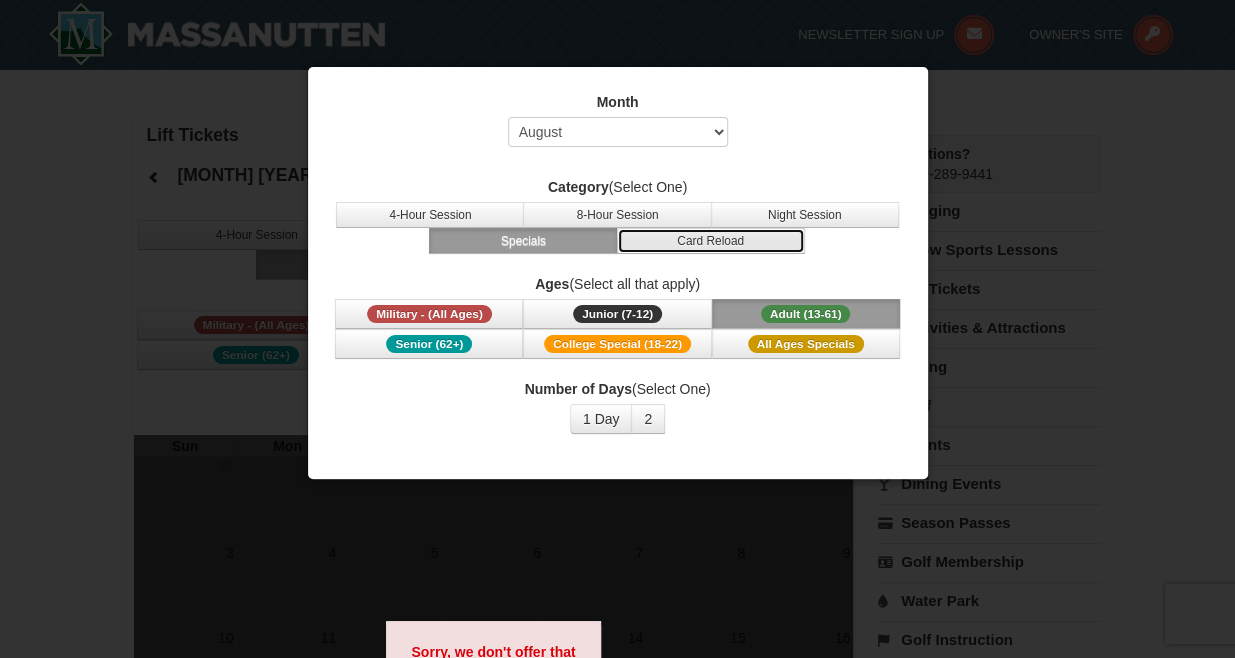 click on "Card Reload" at bounding box center [711, 241] 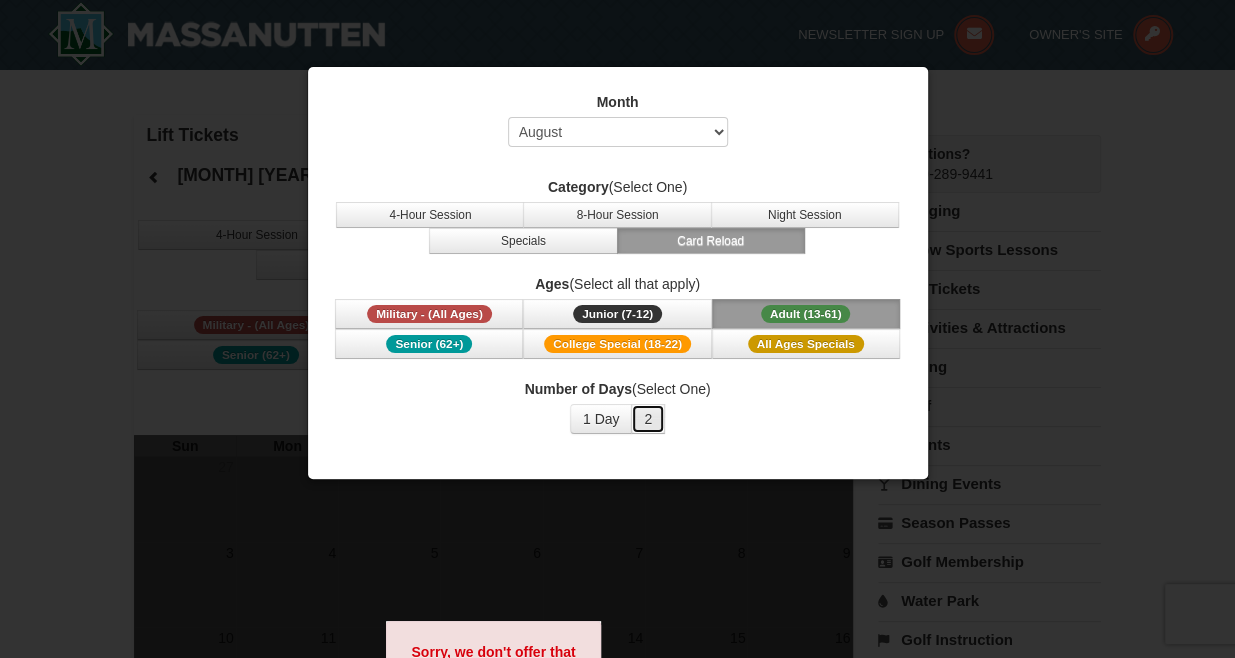 click on "2" at bounding box center (648, 419) 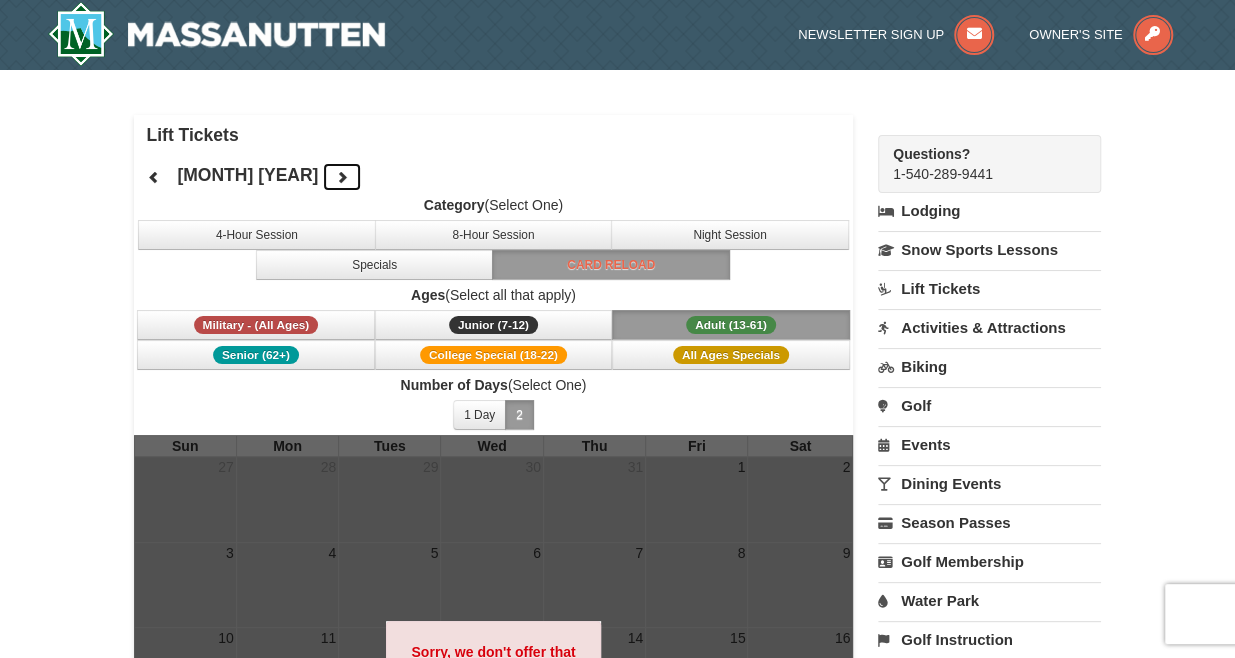 click at bounding box center (342, 177) 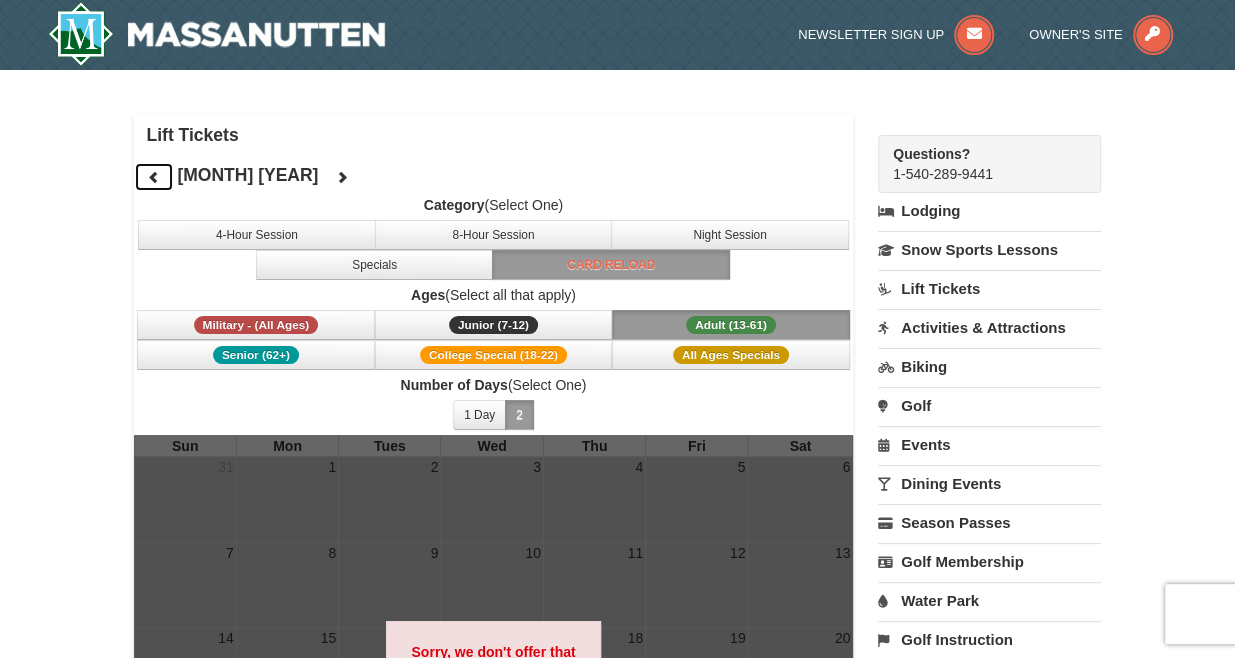 click at bounding box center [154, 177] 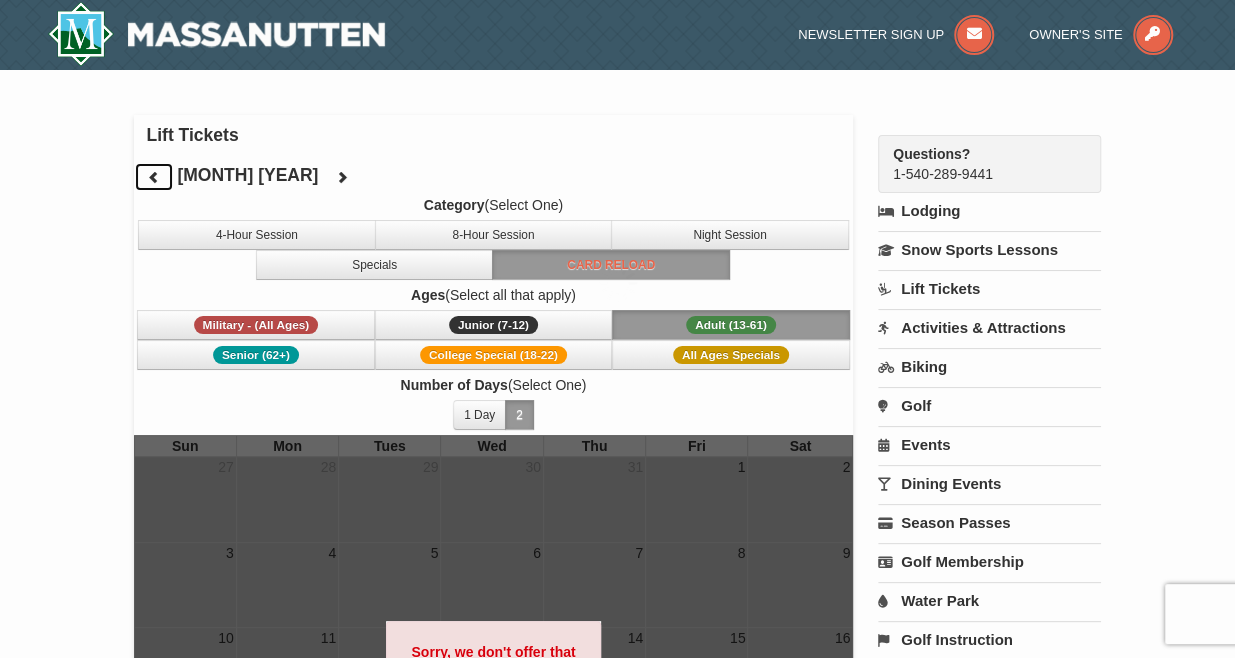 click at bounding box center (154, 177) 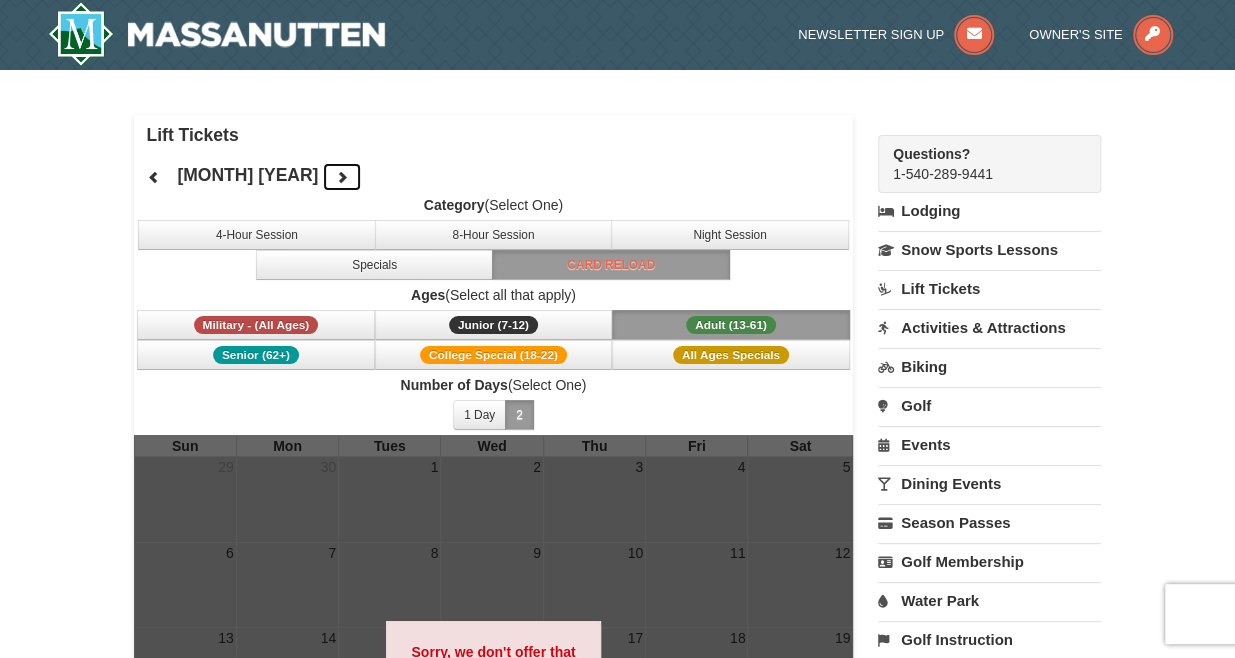 click at bounding box center [342, 177] 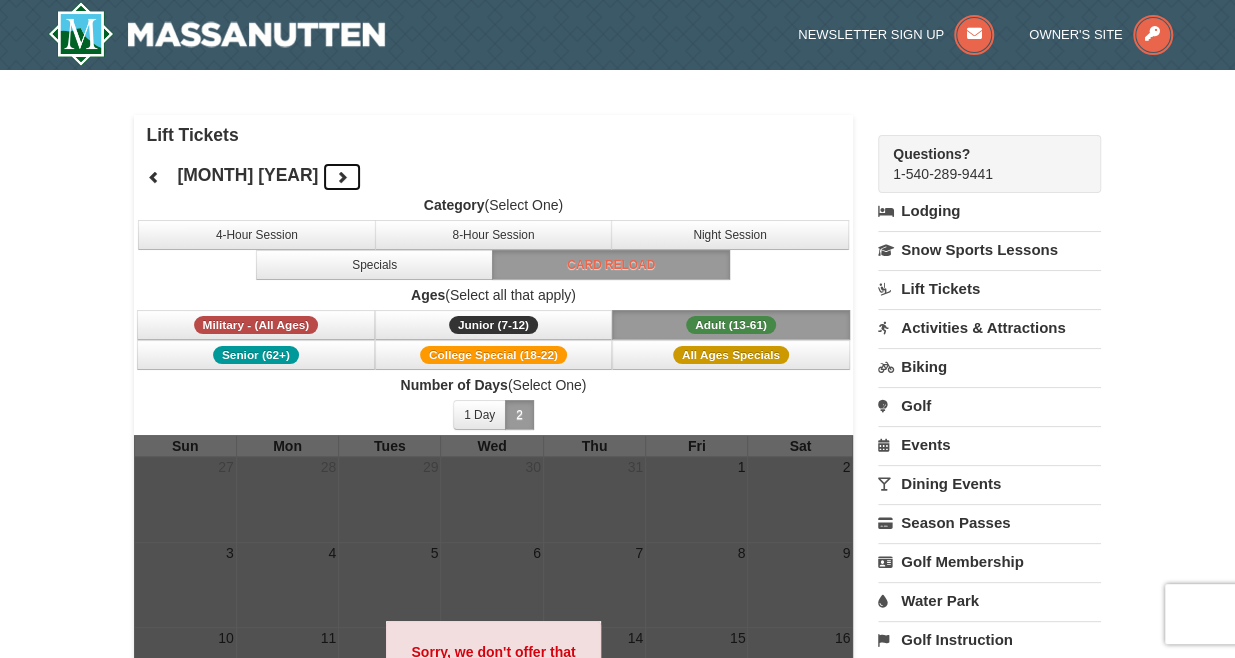 type 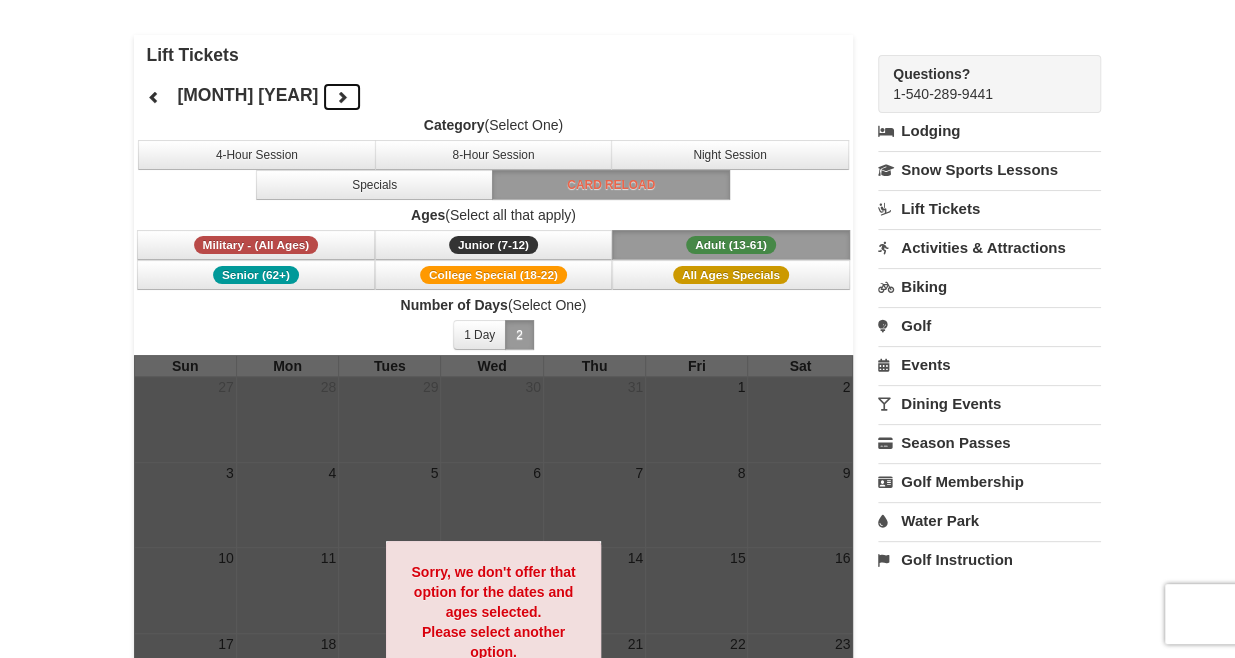 scroll, scrollTop: 40, scrollLeft: 0, axis: vertical 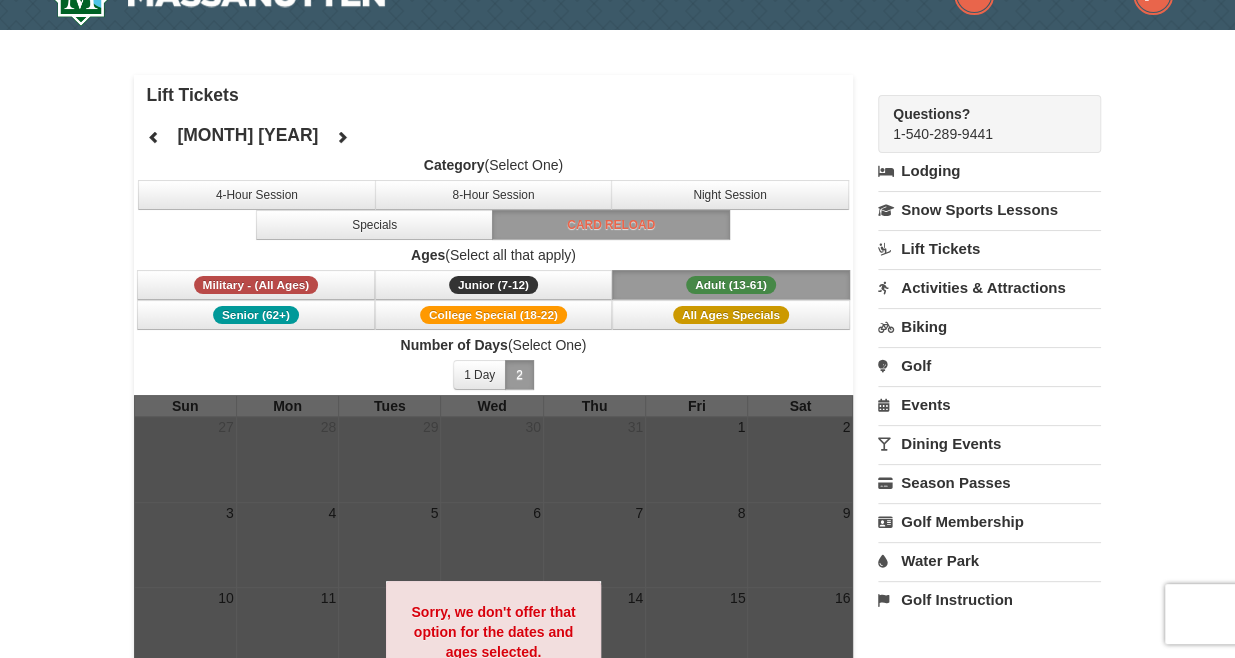 click on "1 Day
2
3
4
5
6
7
8
9
10
11
12
13
14
15" at bounding box center (493, 375) 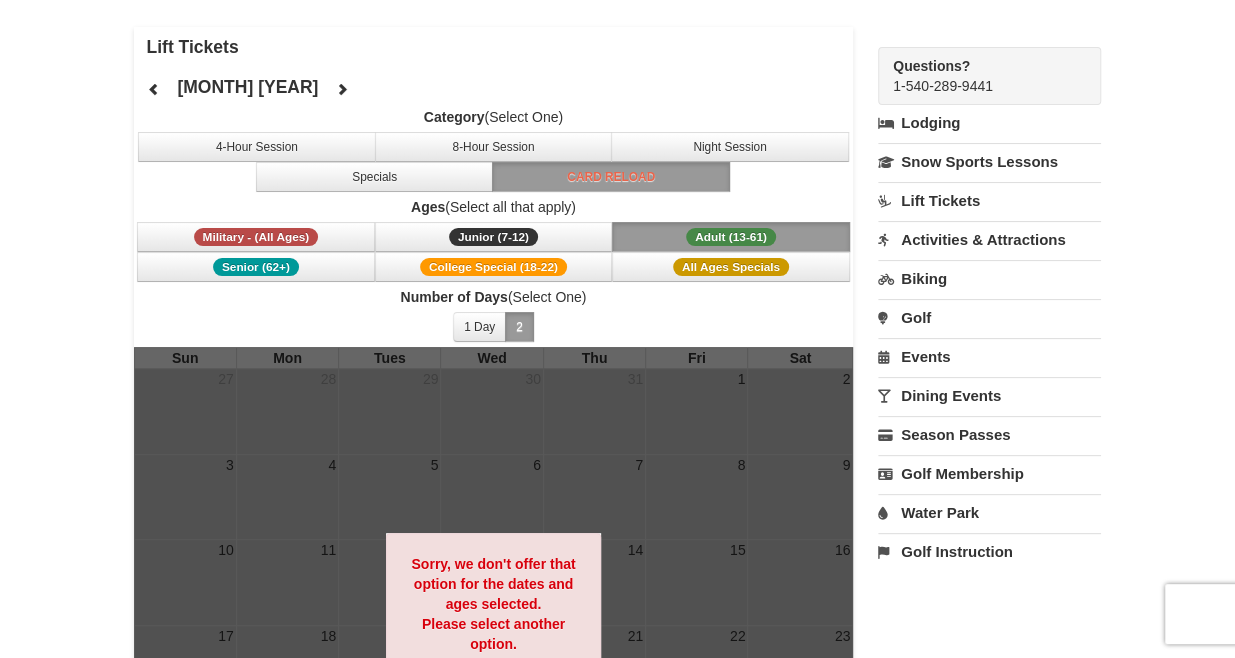 scroll, scrollTop: 73, scrollLeft: 0, axis: vertical 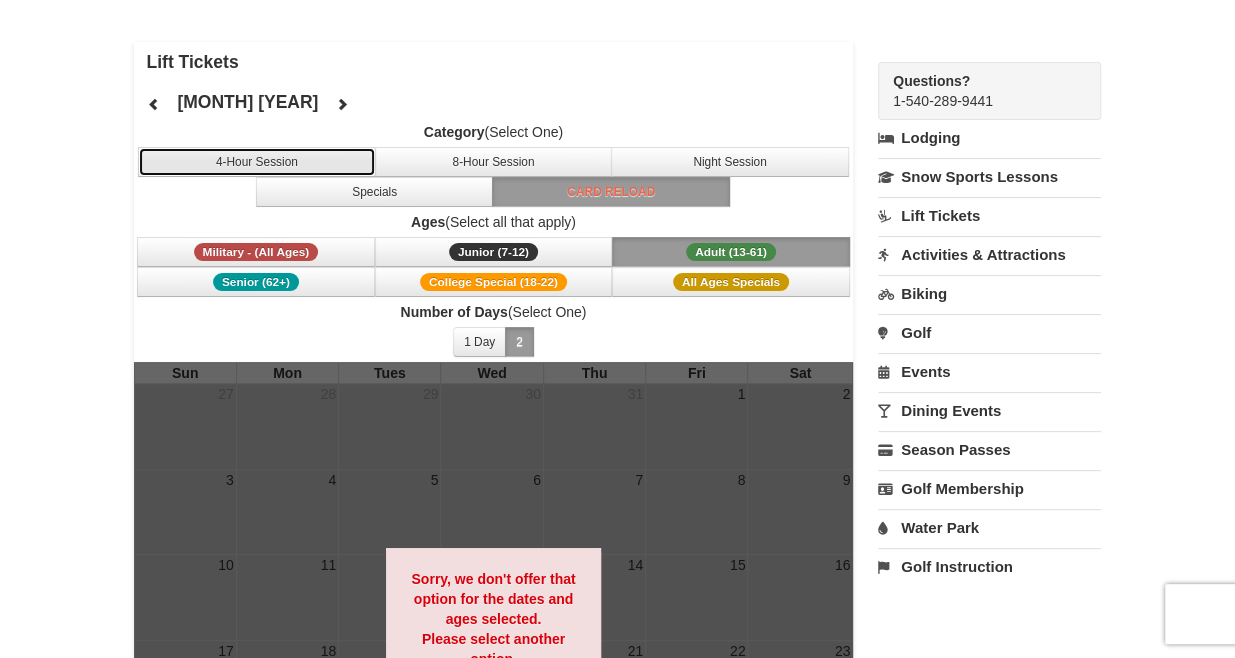 click on "4-Hour Session" at bounding box center (257, 162) 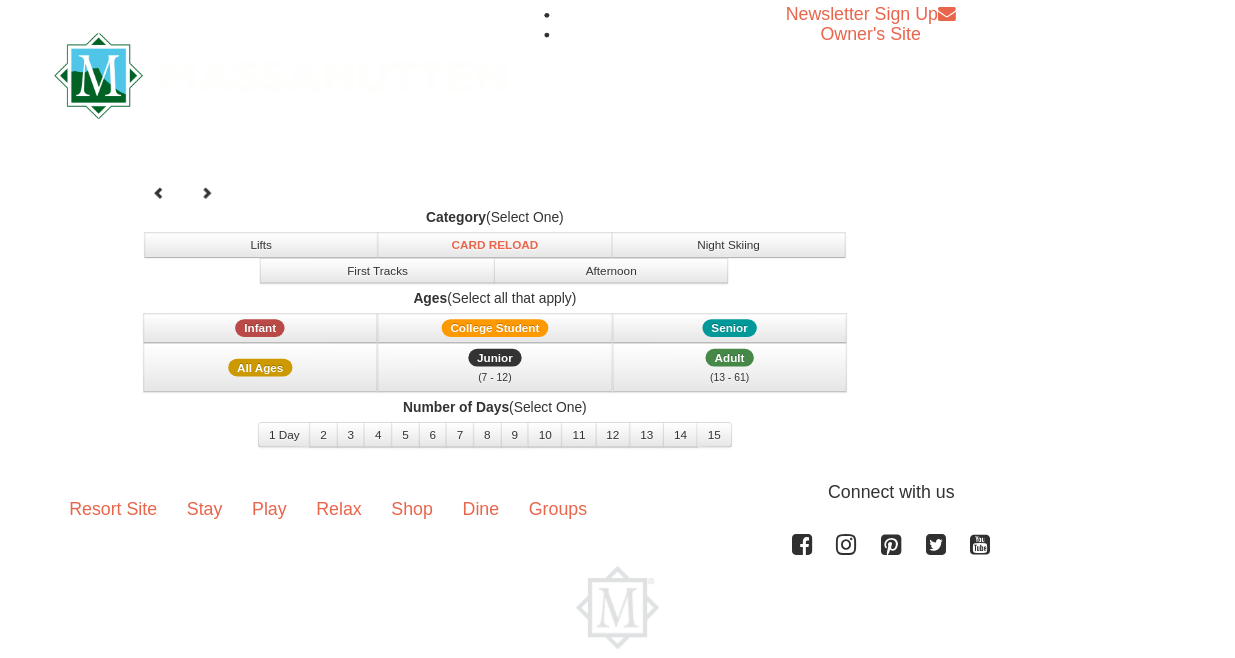 scroll, scrollTop: 0, scrollLeft: 0, axis: both 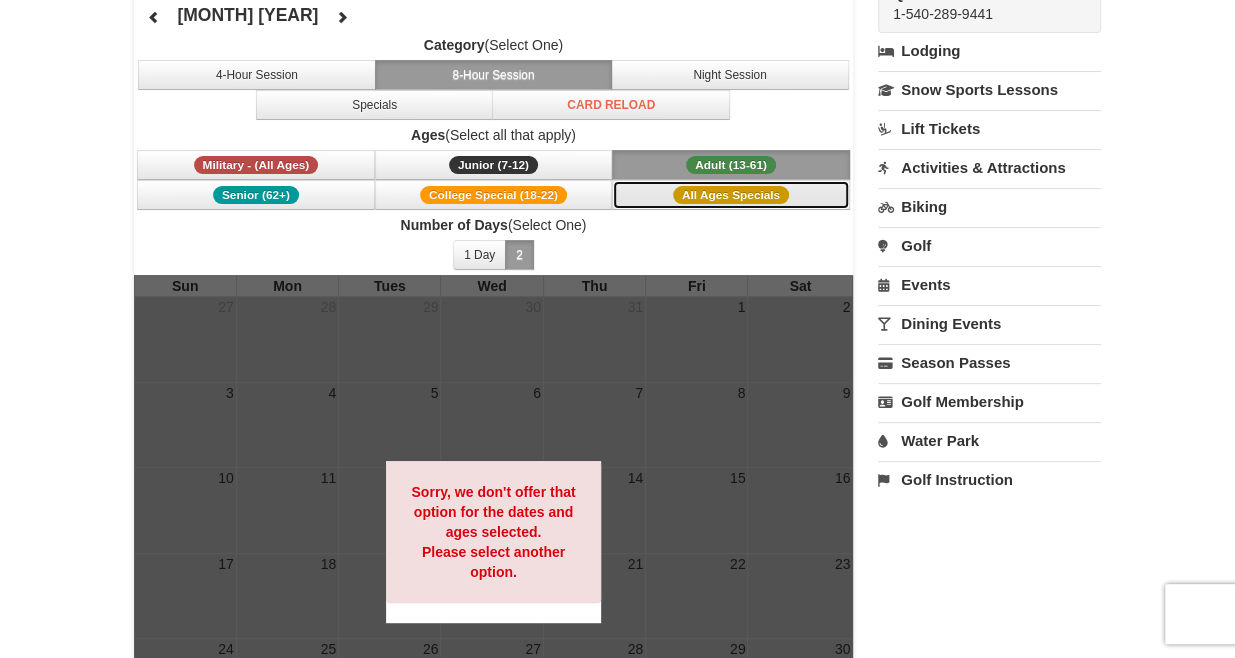 click on "All Ages Specials" at bounding box center (731, 195) 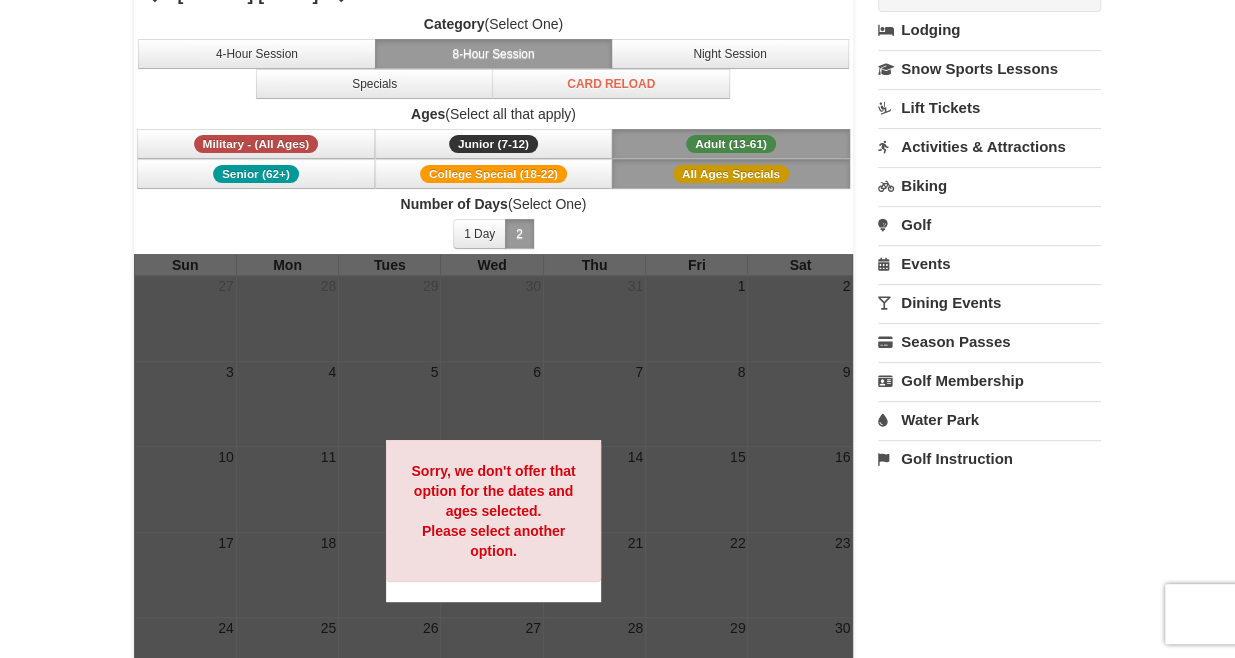 scroll, scrollTop: 182, scrollLeft: 0, axis: vertical 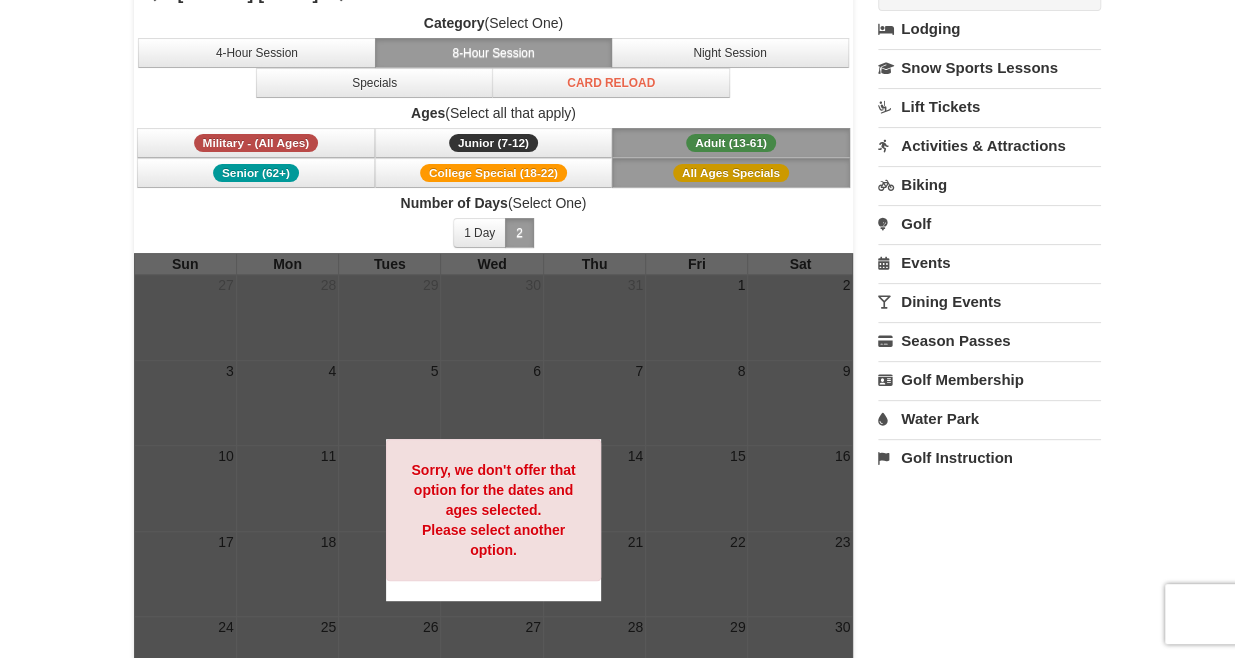 click on "Lift Tickets" at bounding box center (989, 106) 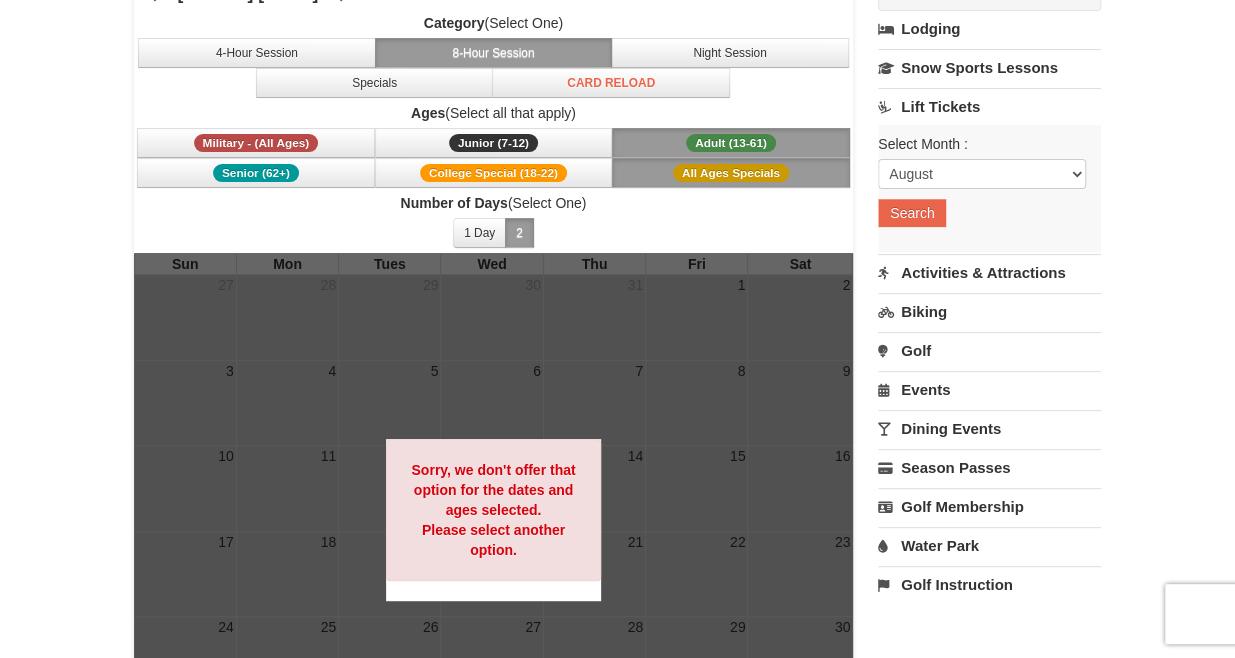 click on "Lodging
Arrival Please format dates MM/DD/YYYY Please format dates MM/DD/YYYY
[DATE]
Departure Please format dates MM/DD/YYYY Please format dates MM/DD/YYYY
[DATE]
Adults Please format dates MM/DD/YYYY
2
Children Please format dates MM/DD/YYYY
0
Search" at bounding box center (989, 307) 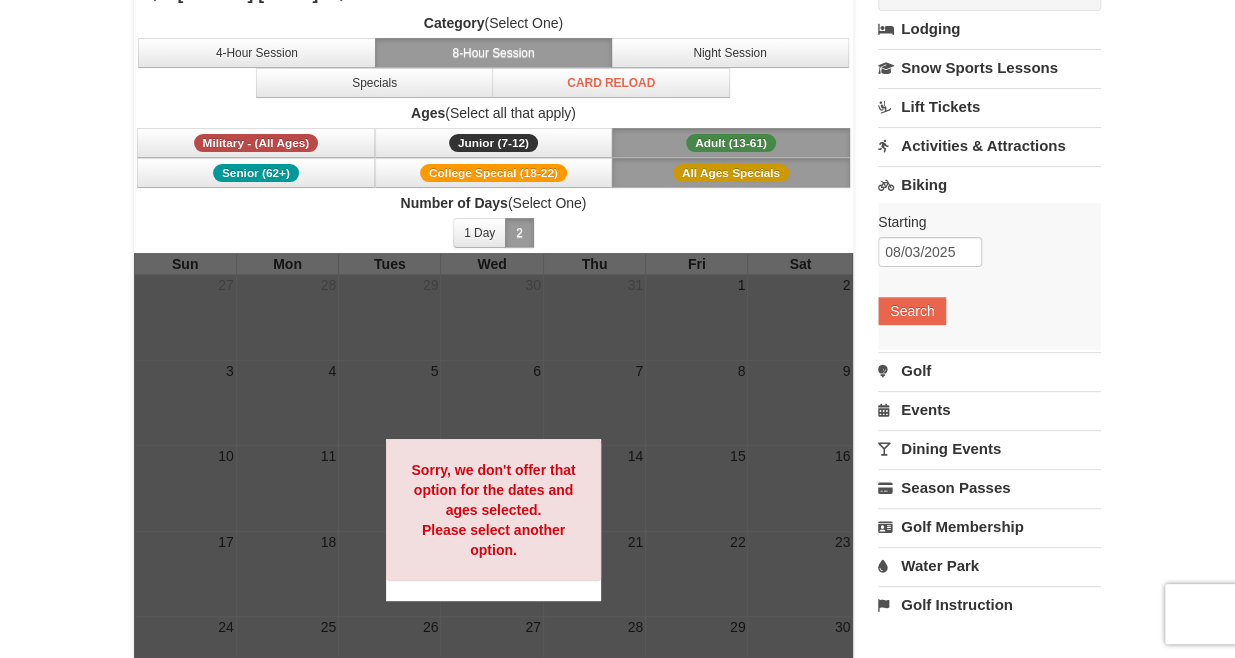 drag, startPoint x: 979, startPoint y: 414, endPoint x: 948, endPoint y: 410, distance: 31.257 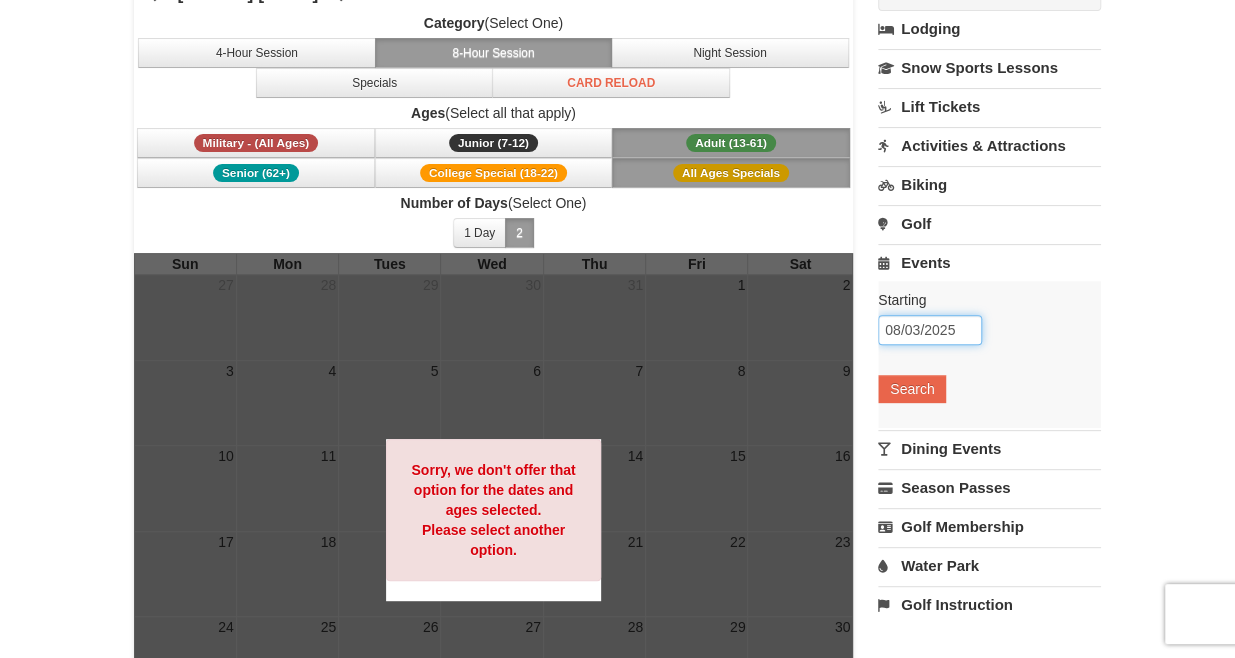click on "08/03/2025" at bounding box center [930, 330] 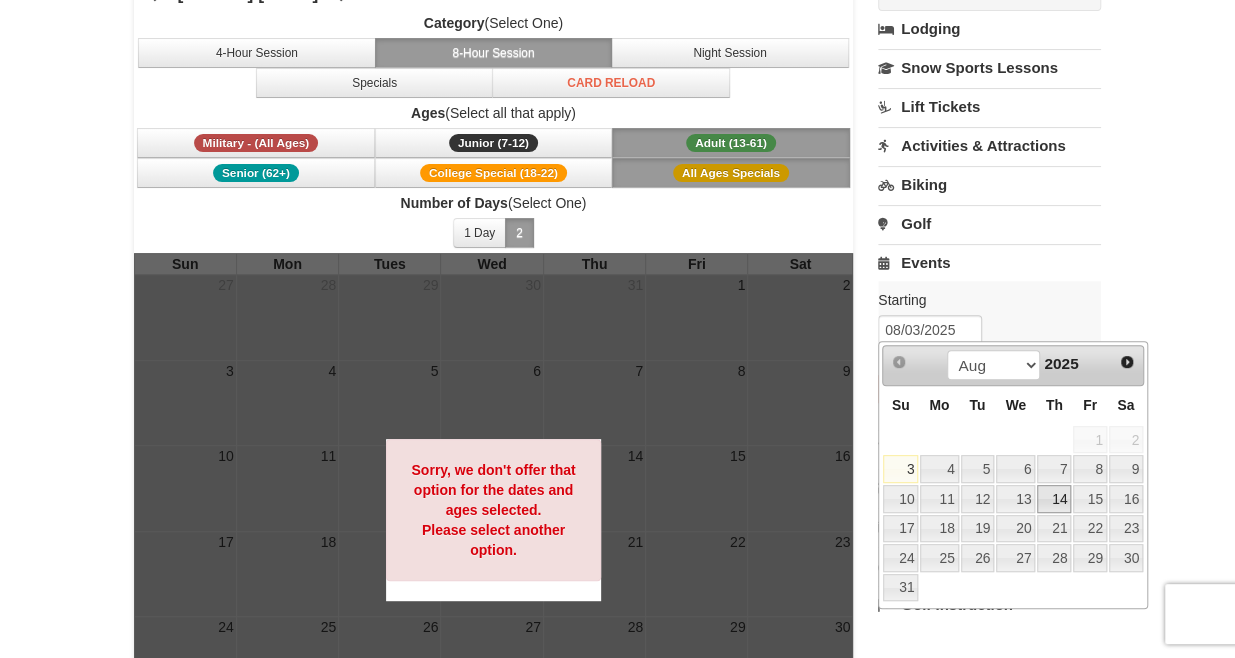 click on "14" at bounding box center (1054, 499) 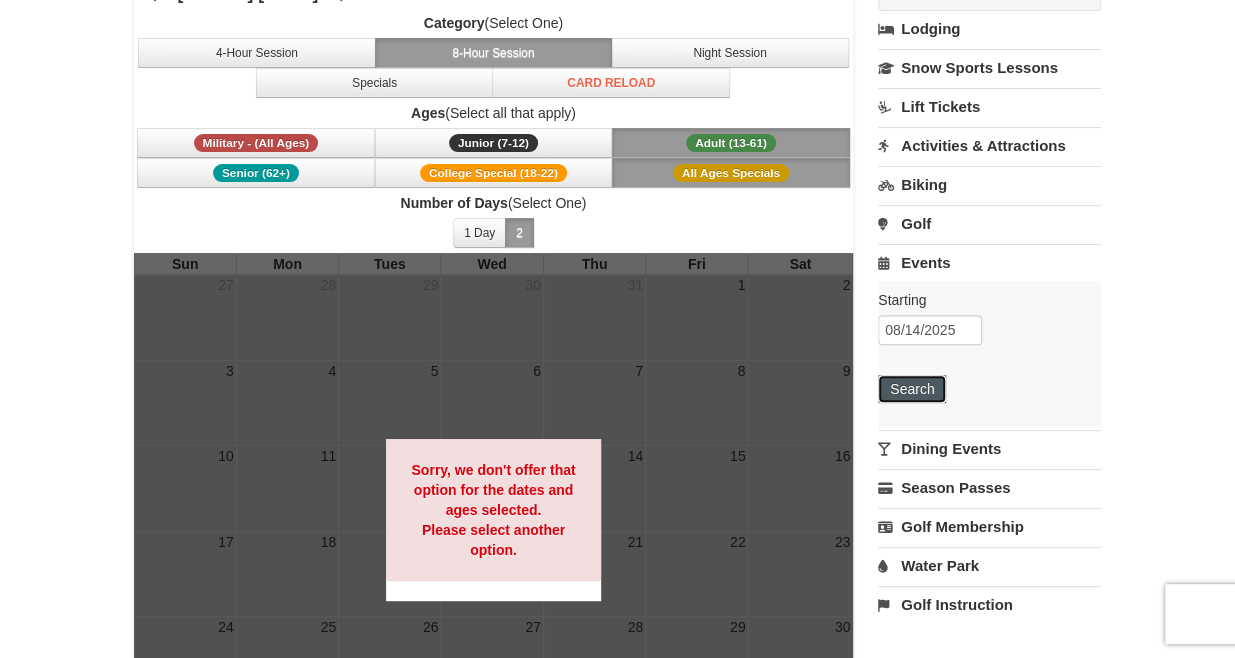 click on "Search" at bounding box center (912, 389) 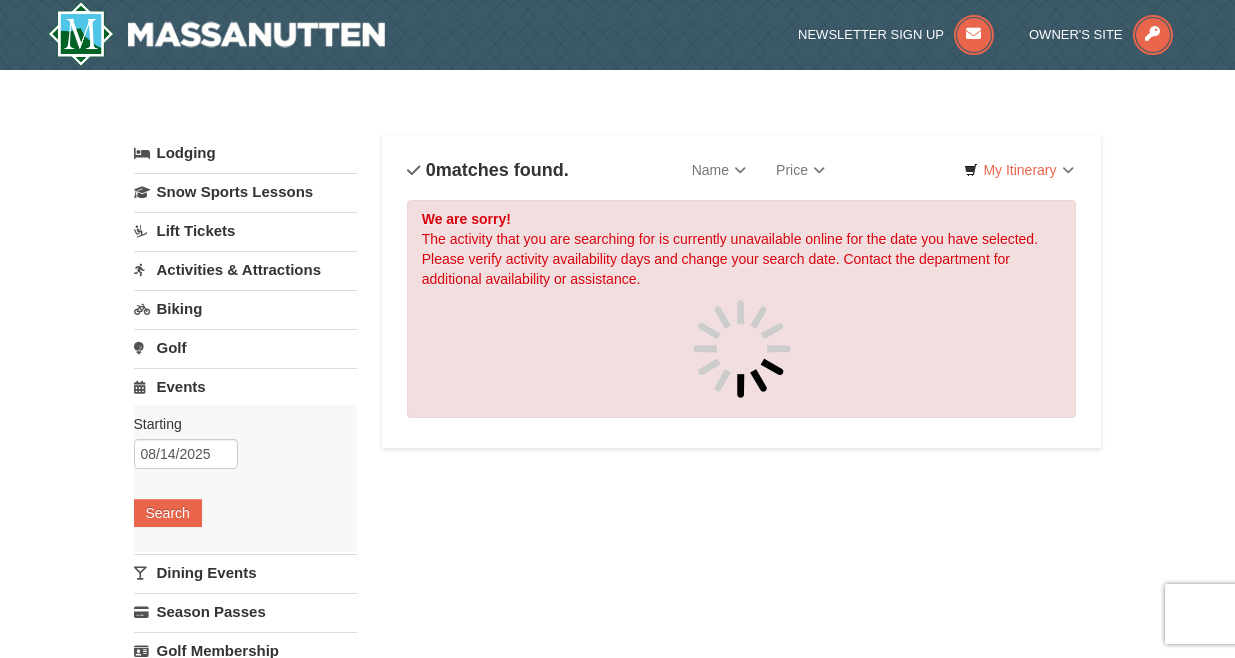 scroll, scrollTop: 0, scrollLeft: 0, axis: both 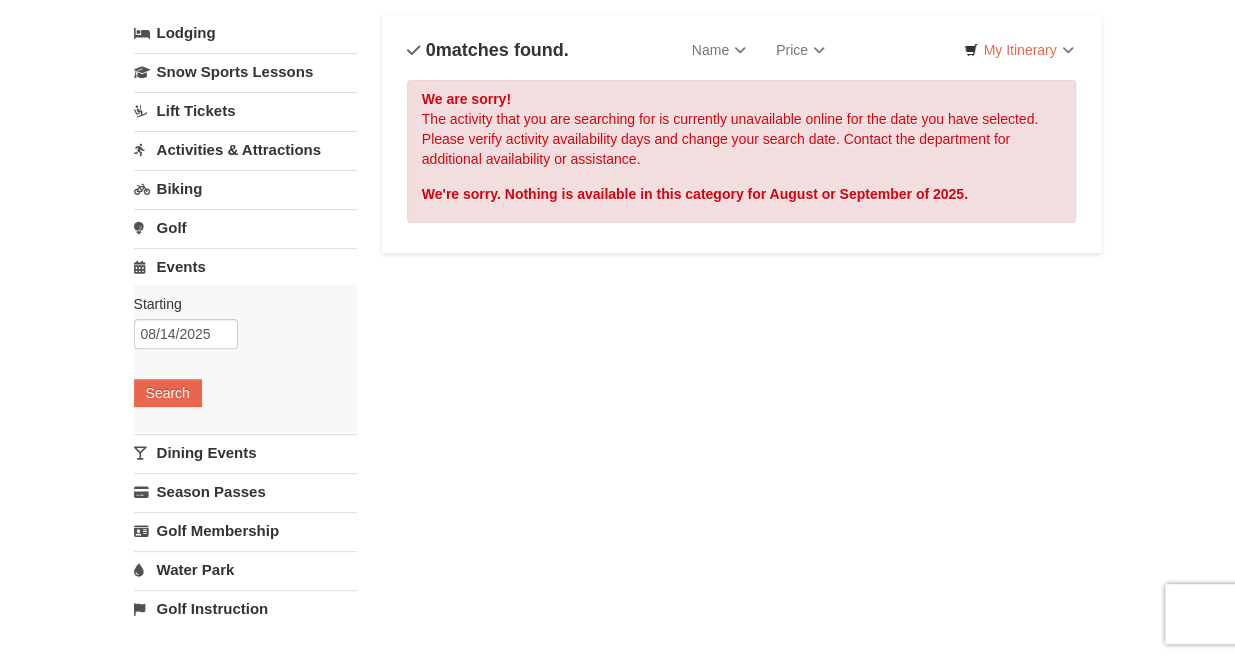 click on "Biking" at bounding box center [245, 188] 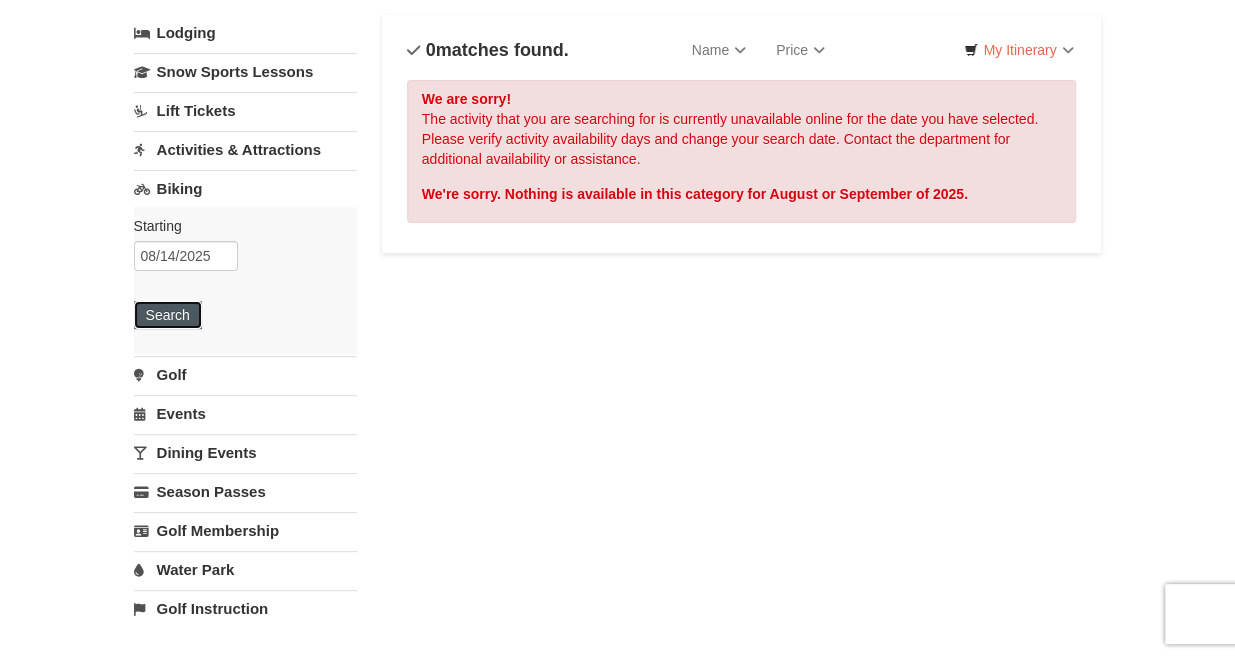 click on "Search" at bounding box center (168, 315) 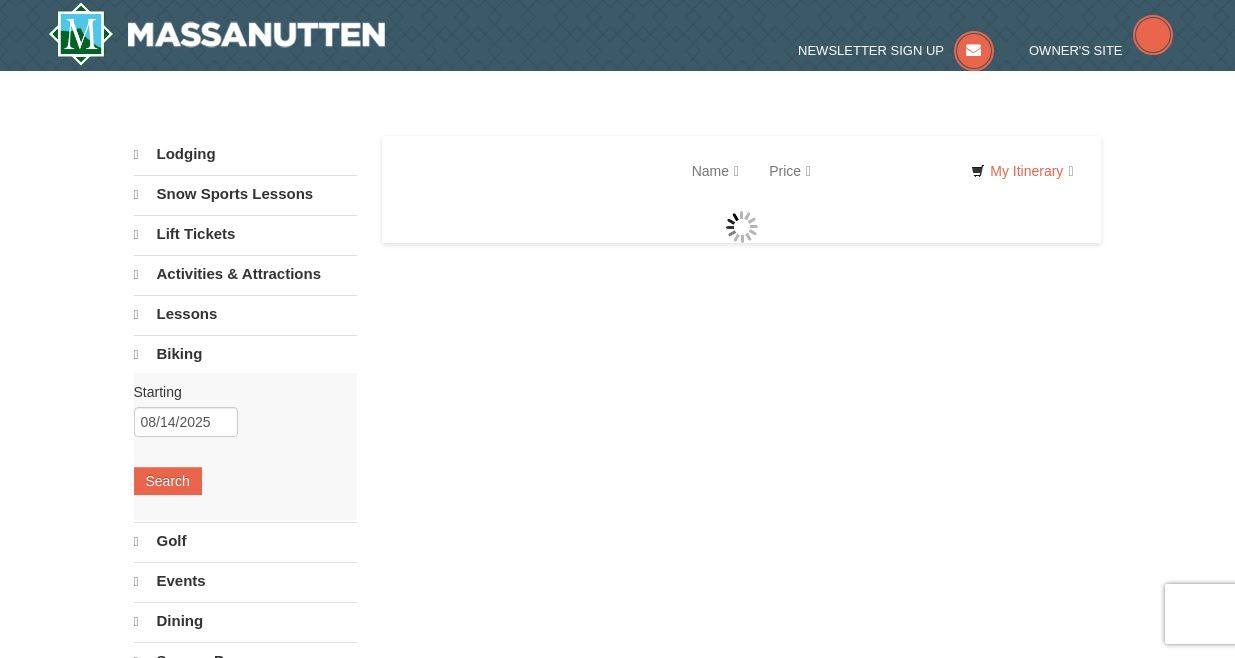 scroll, scrollTop: 0, scrollLeft: 0, axis: both 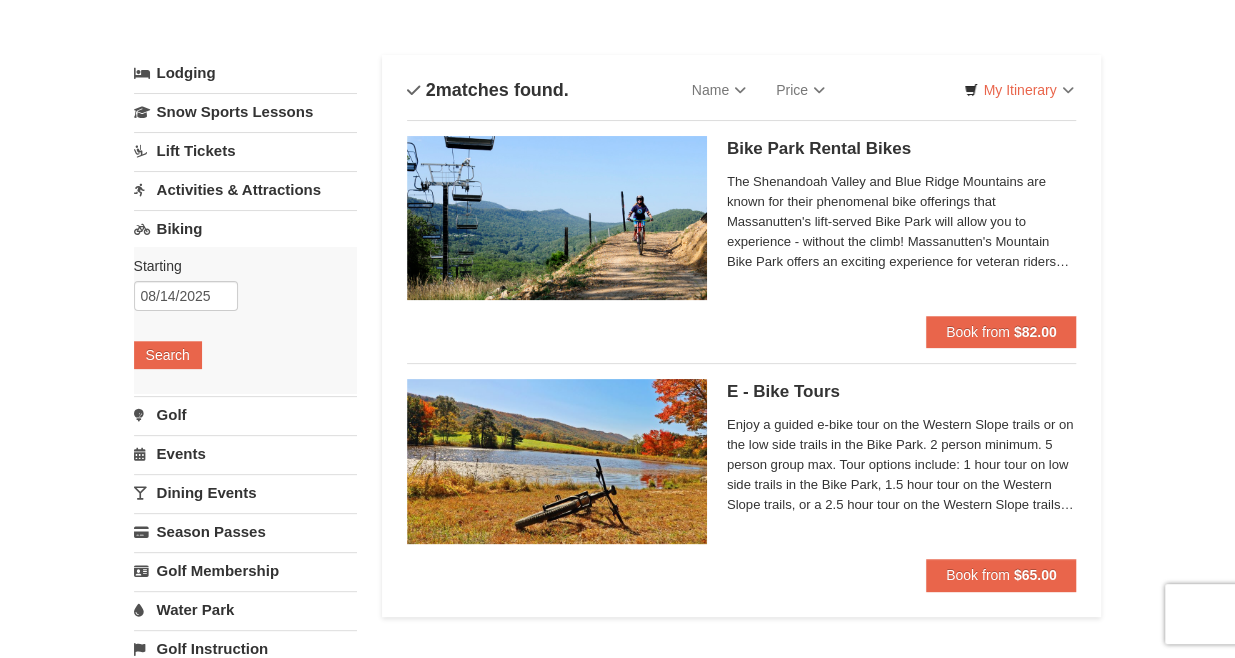 click at bounding box center [557, 461] 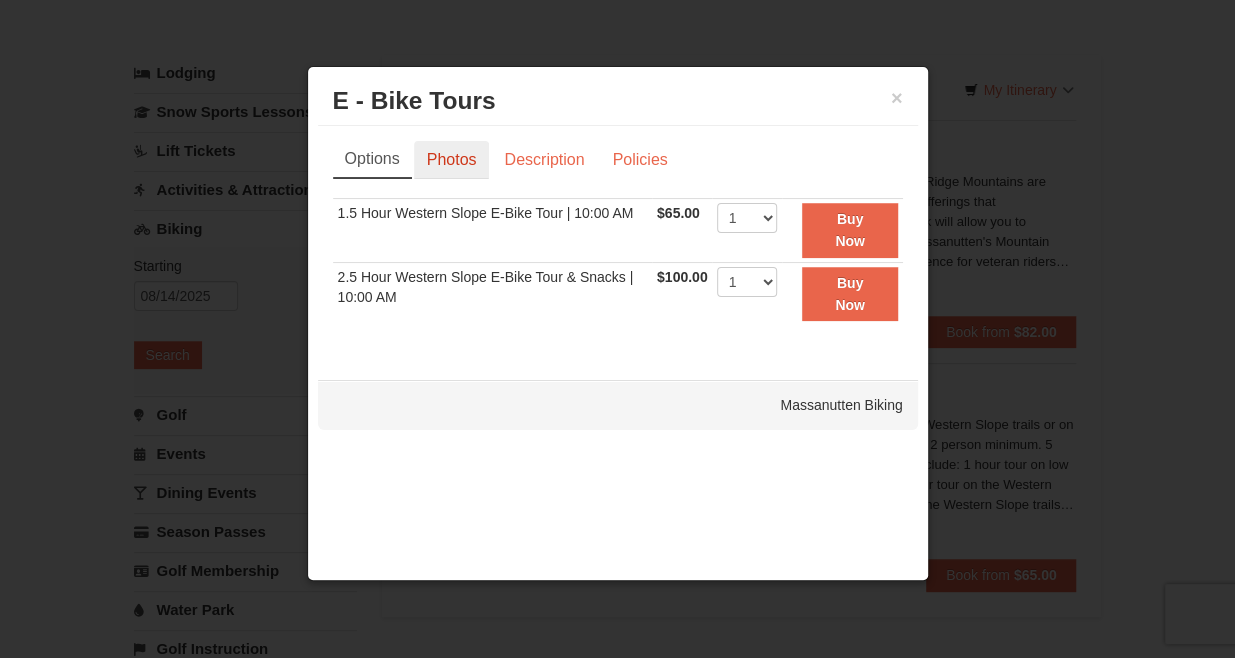 click on "Photos" at bounding box center [452, 160] 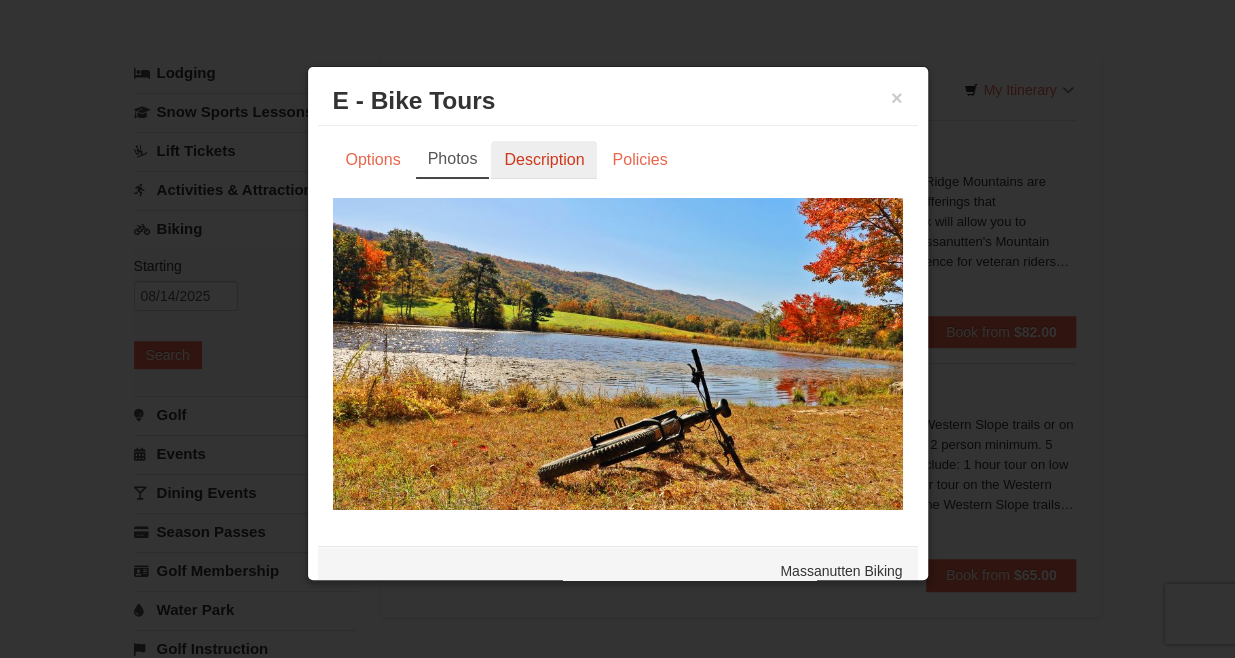 click on "Description" at bounding box center (544, 160) 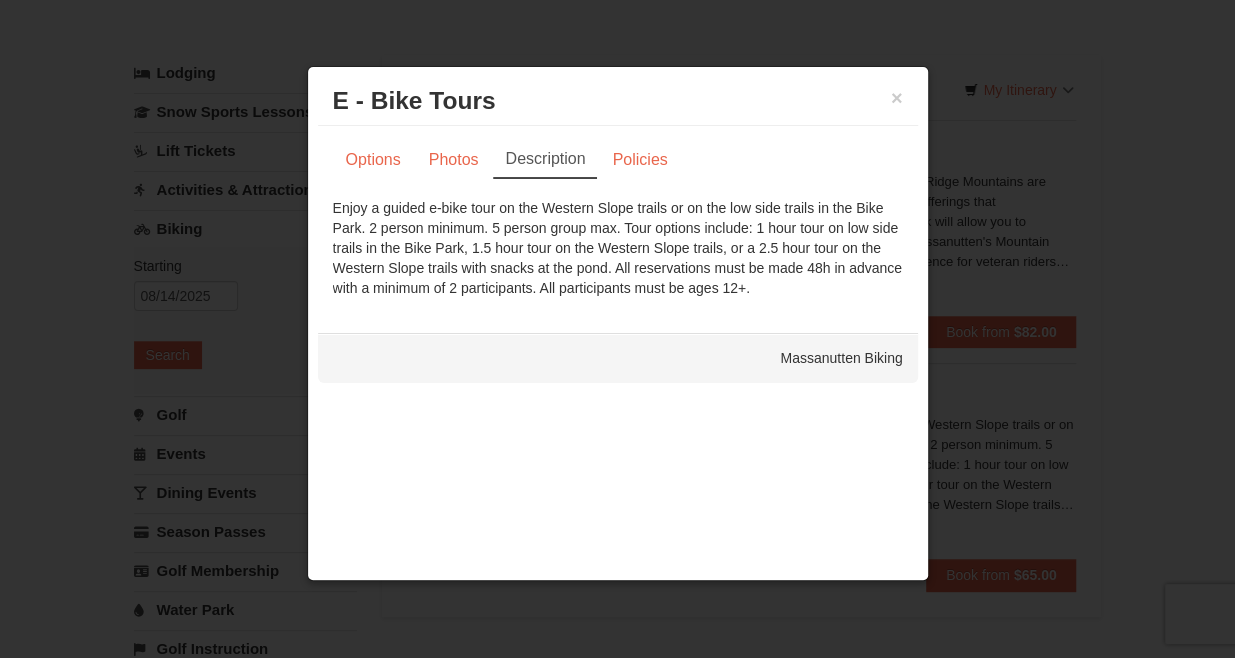 click on "×
E - Bike Tours  Massanutten Biking" at bounding box center (618, 101) 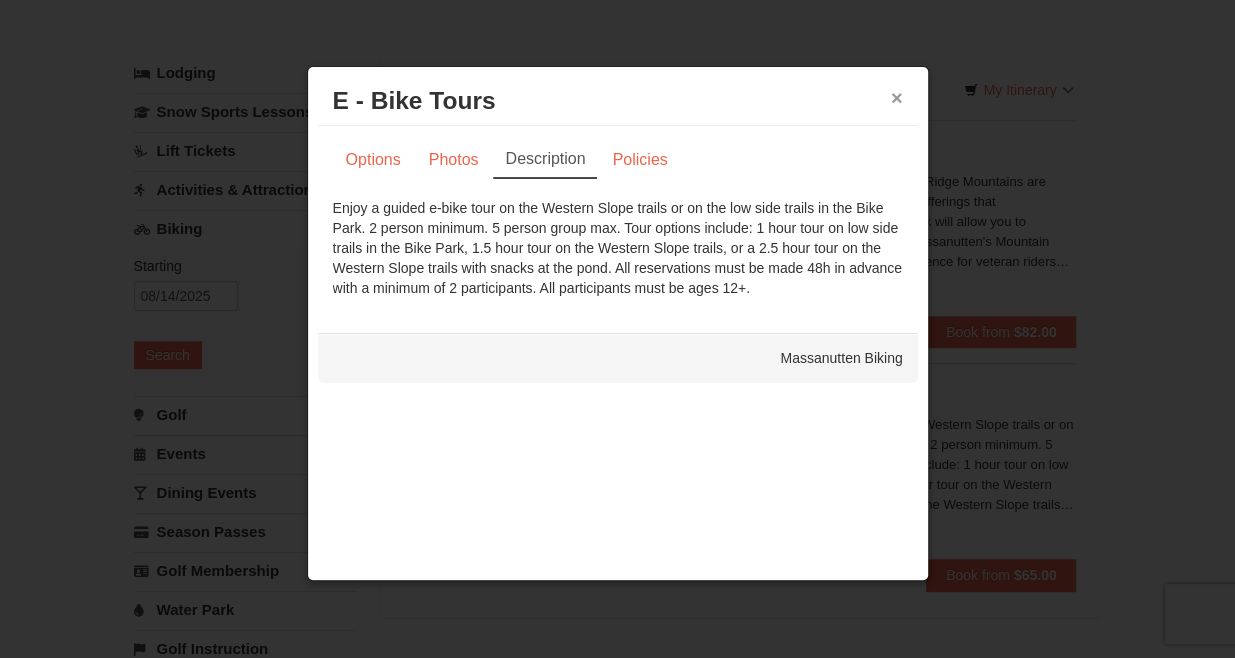 click on "×" at bounding box center [897, 98] 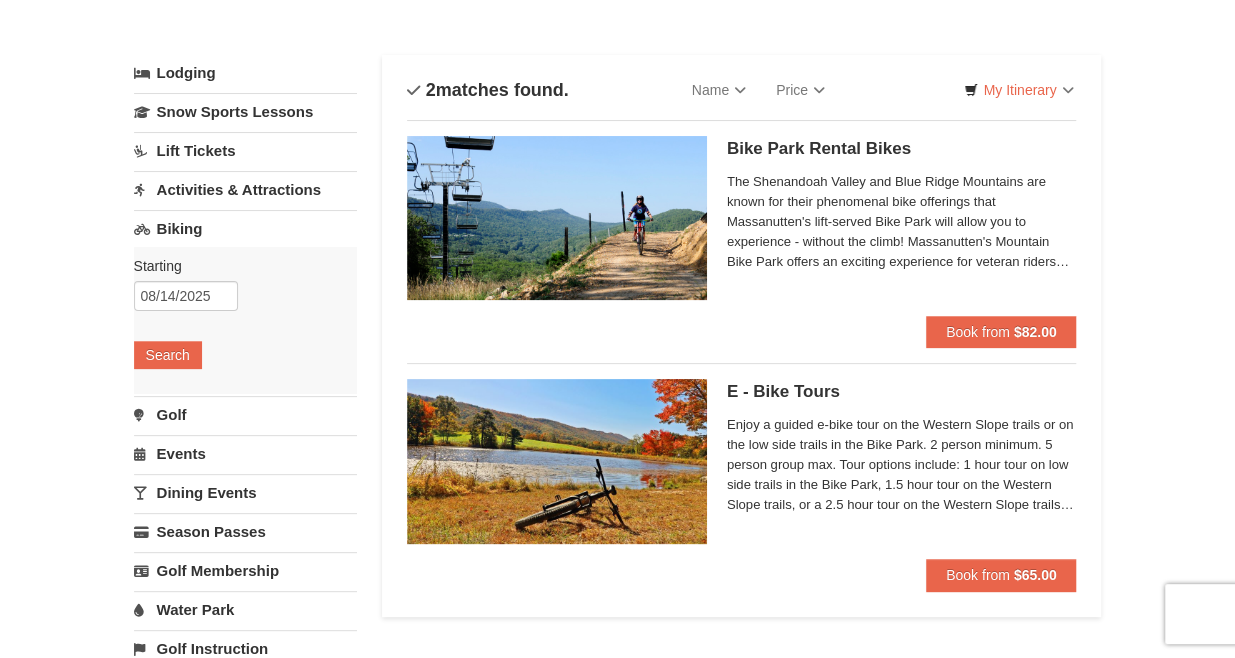 click at bounding box center (557, 461) 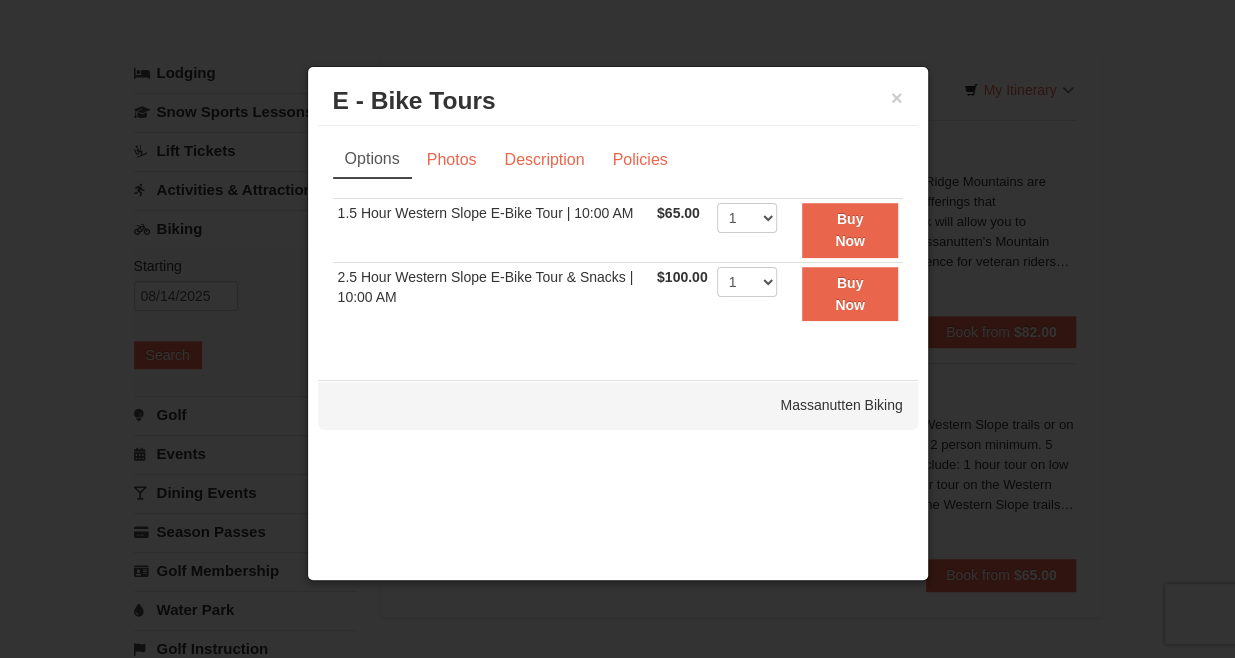 click on "×
E - Bike Tours  Massanutten Biking" at bounding box center (618, 101) 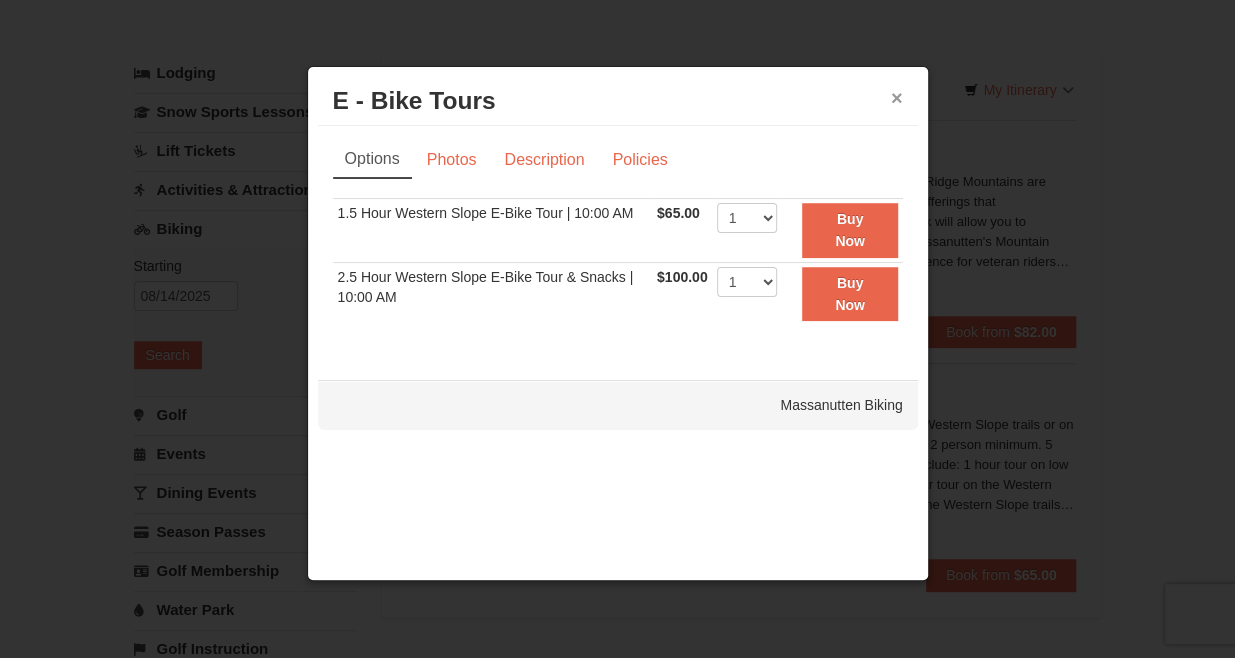 click on "×" at bounding box center (897, 98) 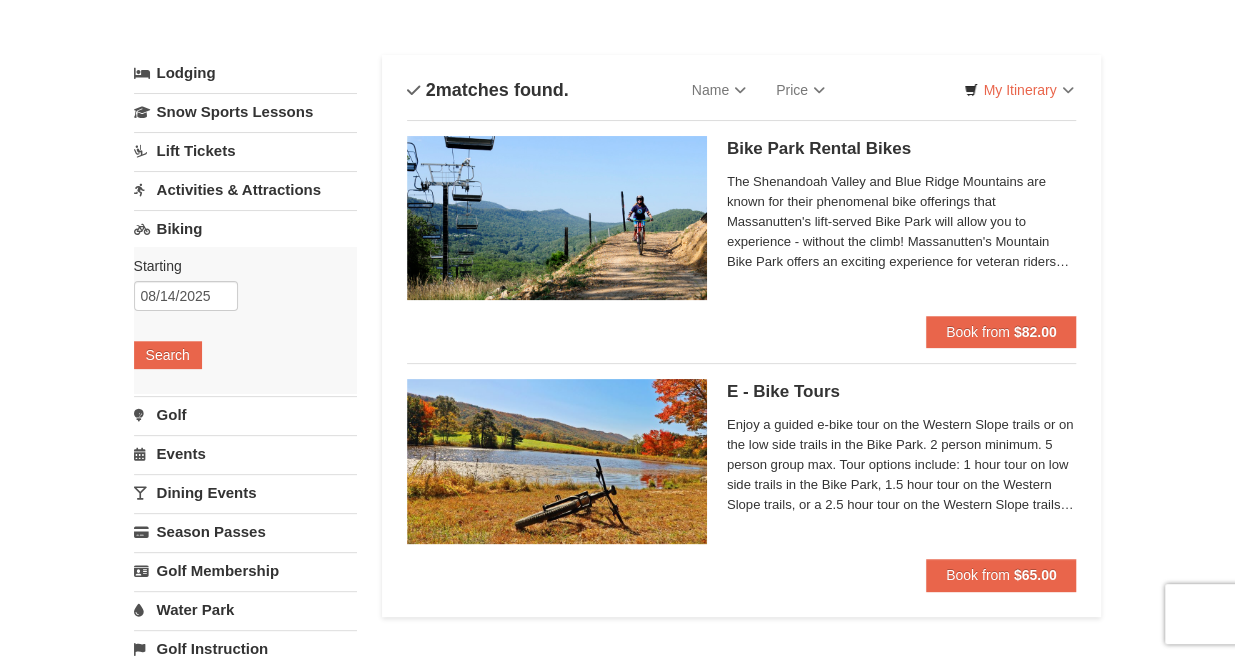 click at bounding box center [557, 218] 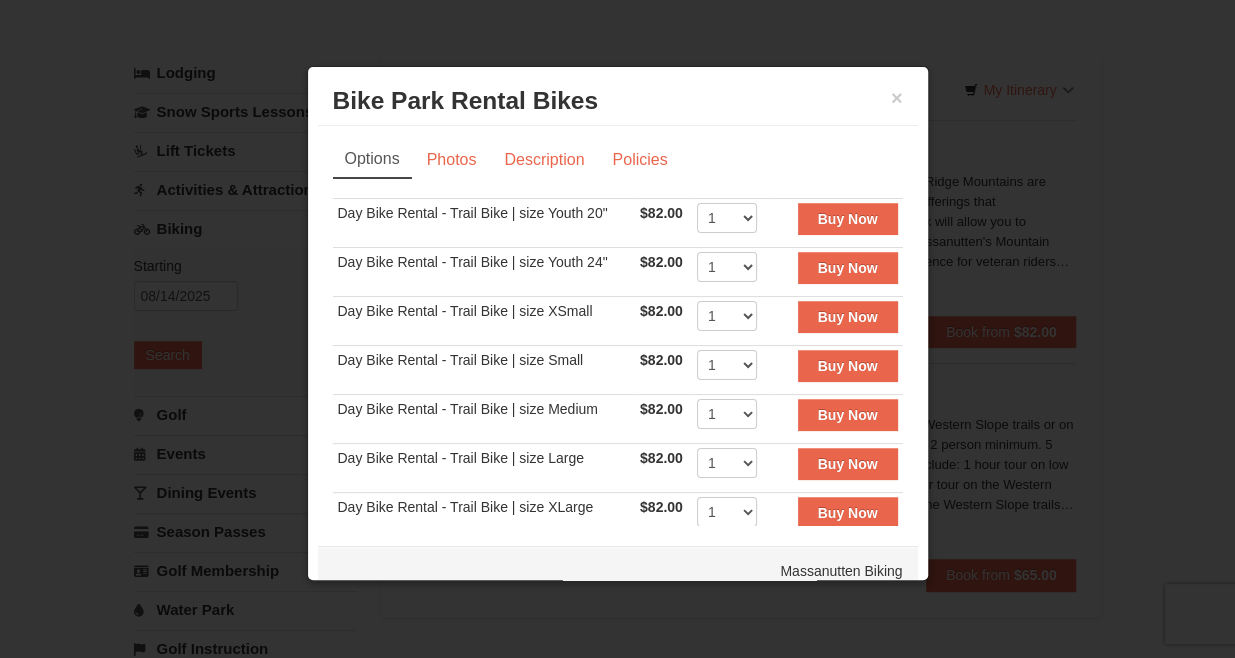 click at bounding box center [617, 329] 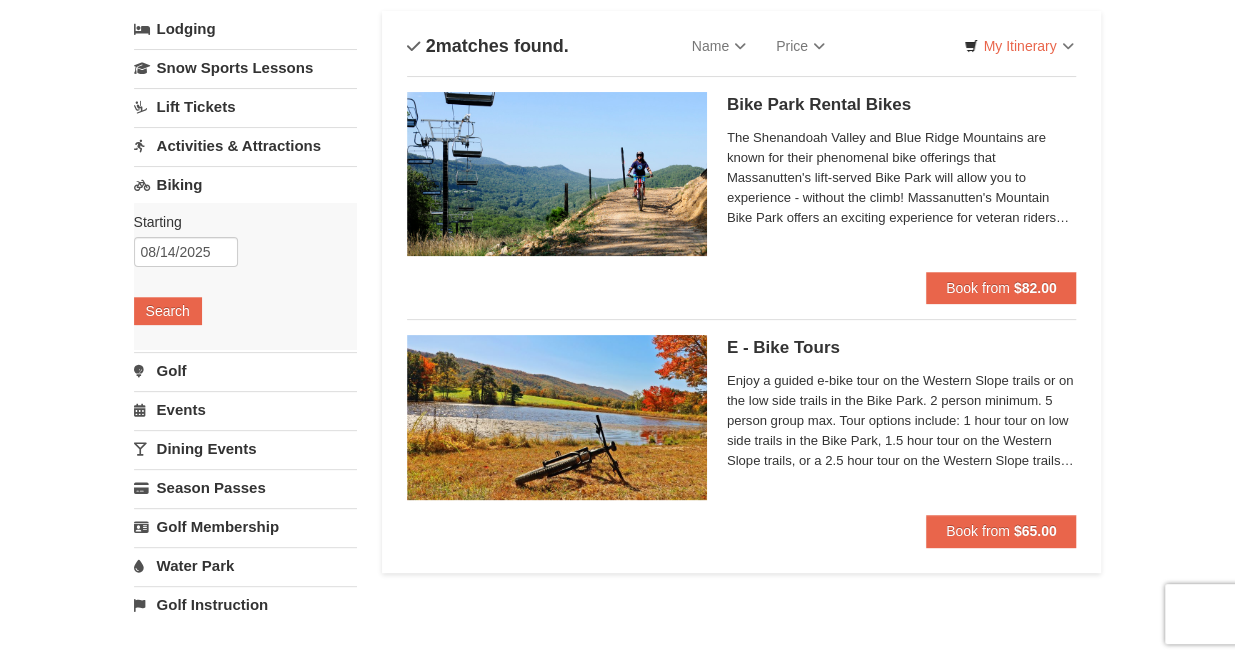 scroll, scrollTop: 160, scrollLeft: 0, axis: vertical 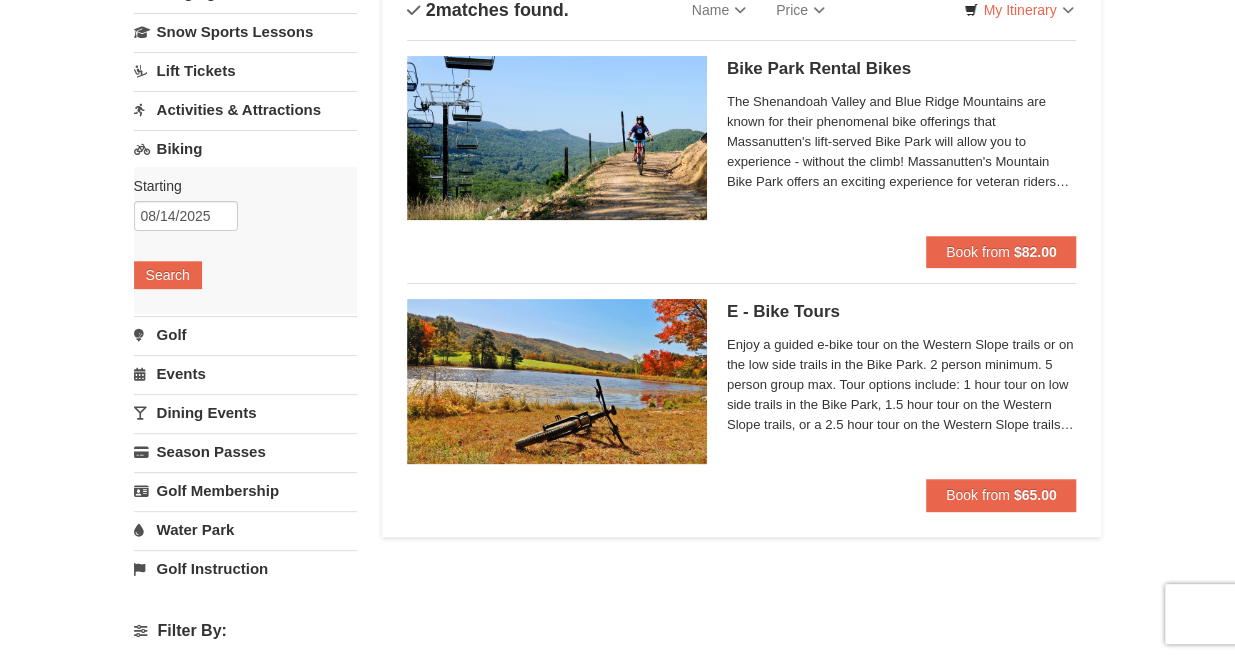 click on "Activities & Attractions" at bounding box center [245, 109] 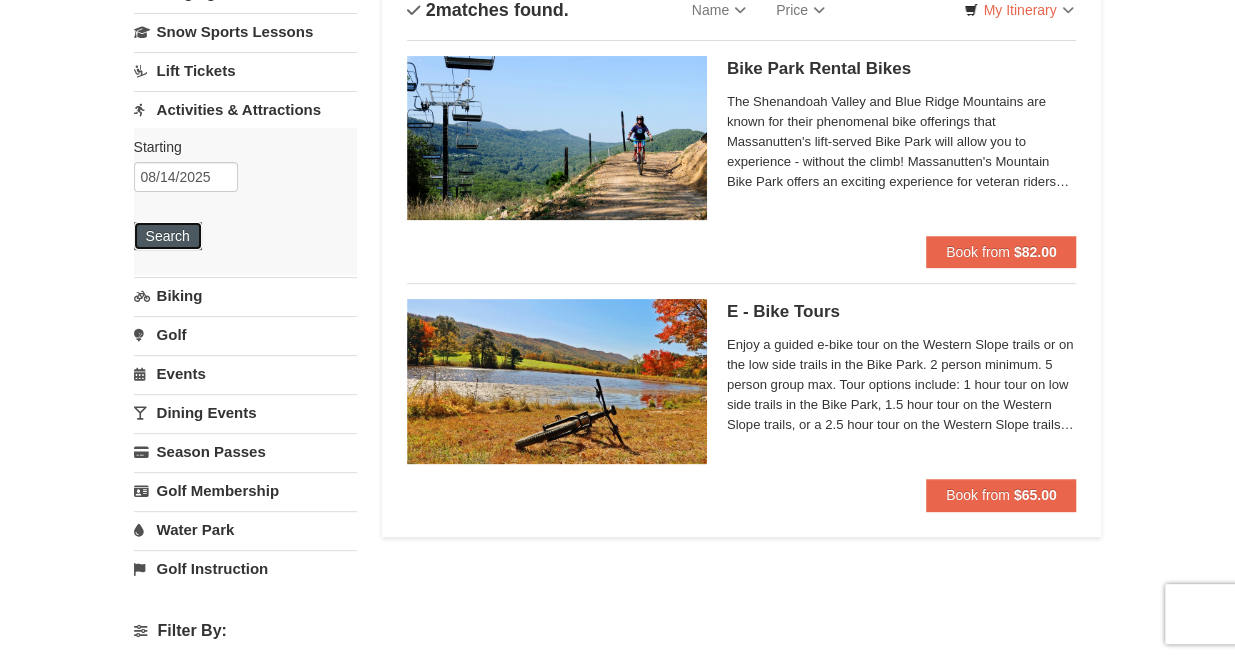 click on "Search" at bounding box center (168, 236) 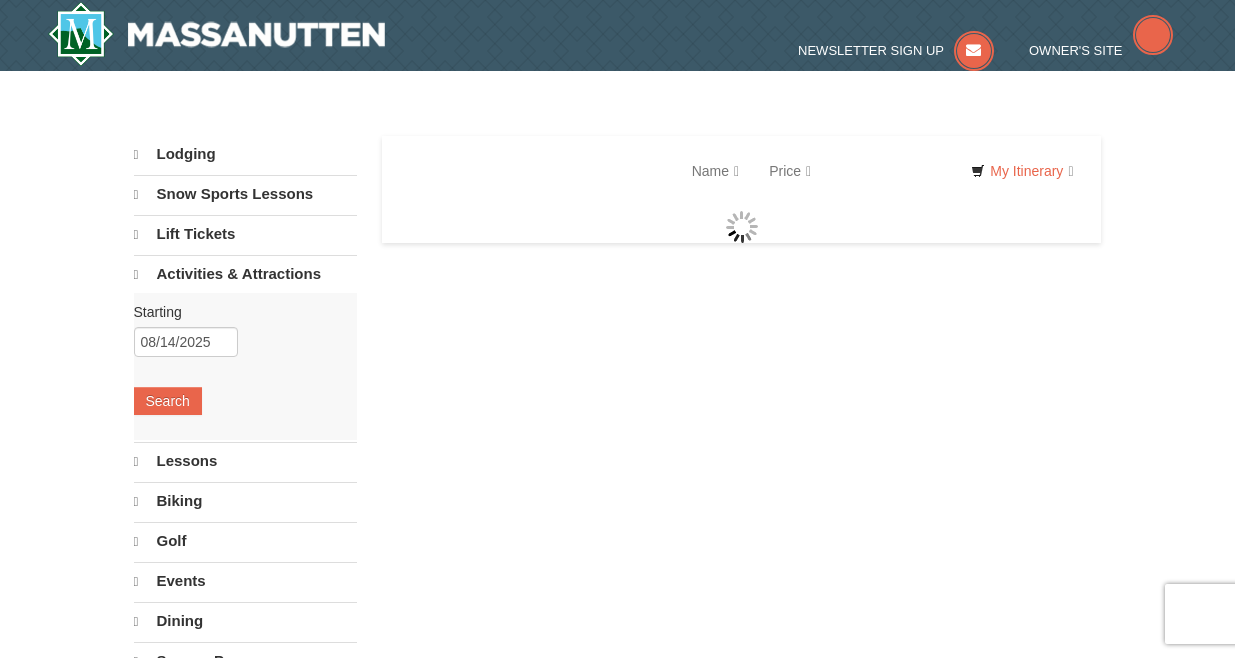 scroll, scrollTop: 0, scrollLeft: 0, axis: both 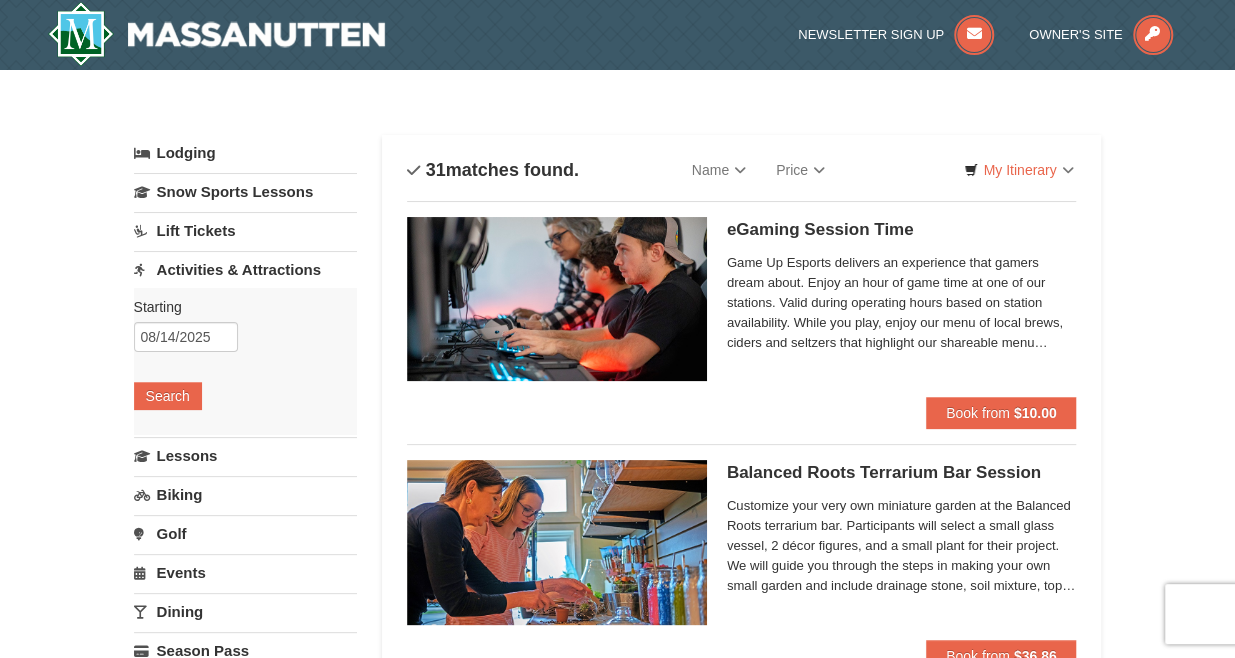 select on "8" 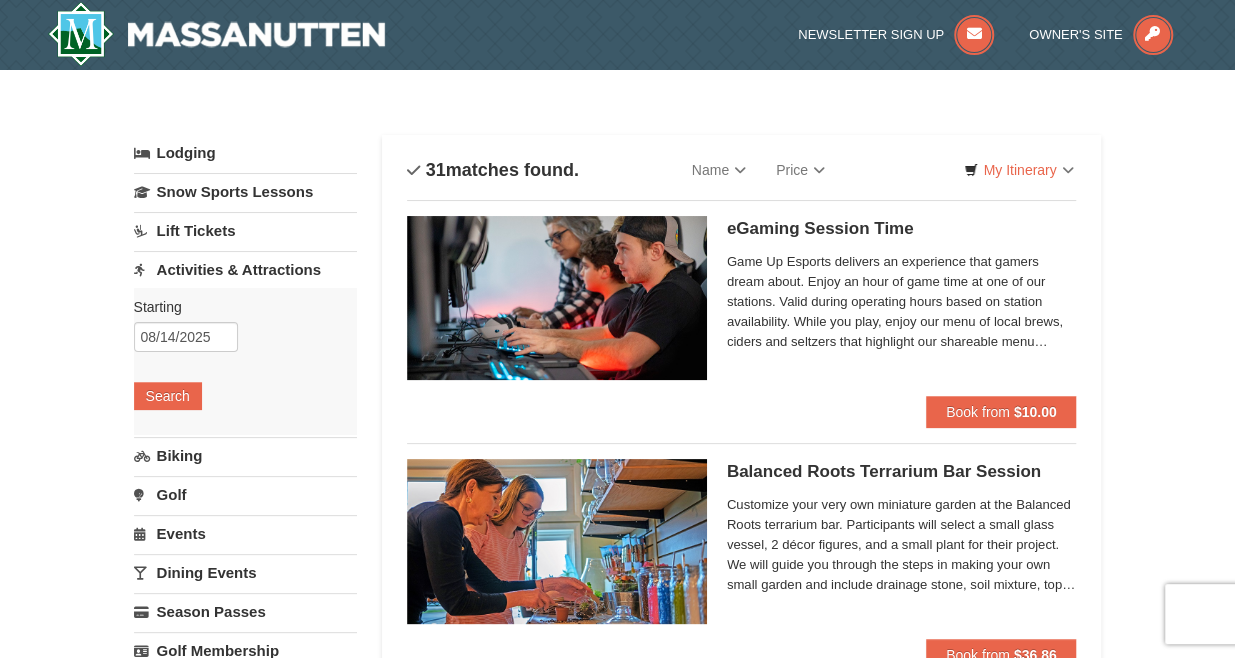 scroll, scrollTop: 0, scrollLeft: 0, axis: both 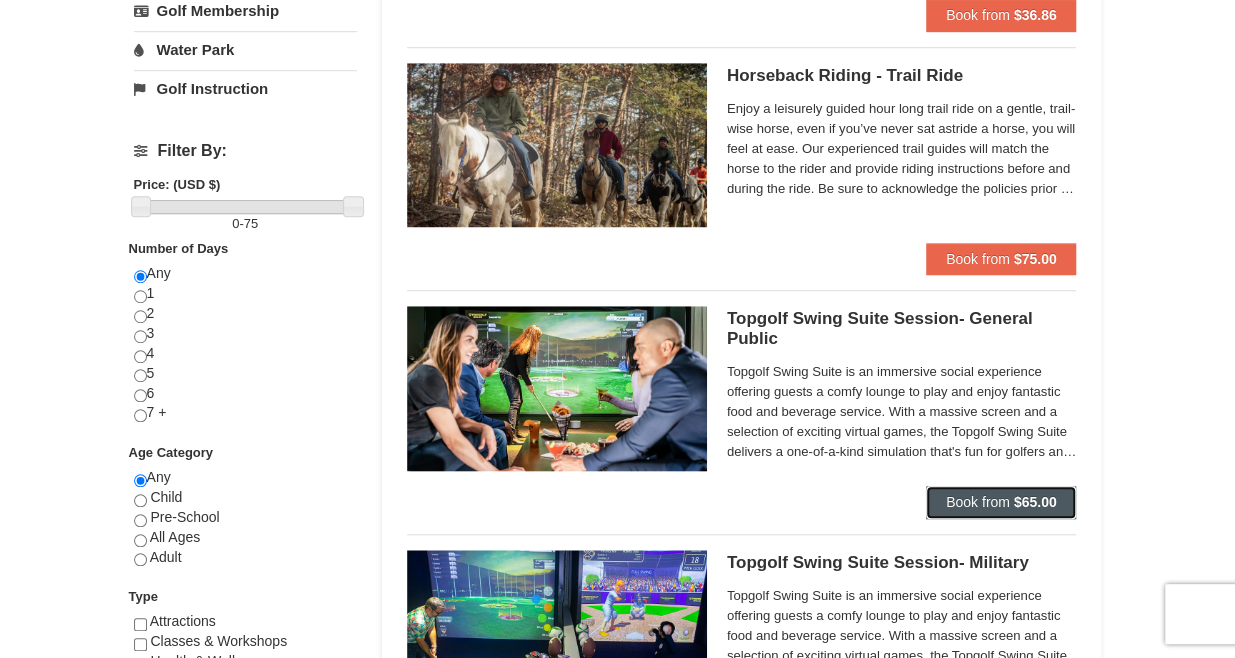 click on "$65.00" at bounding box center (1035, 502) 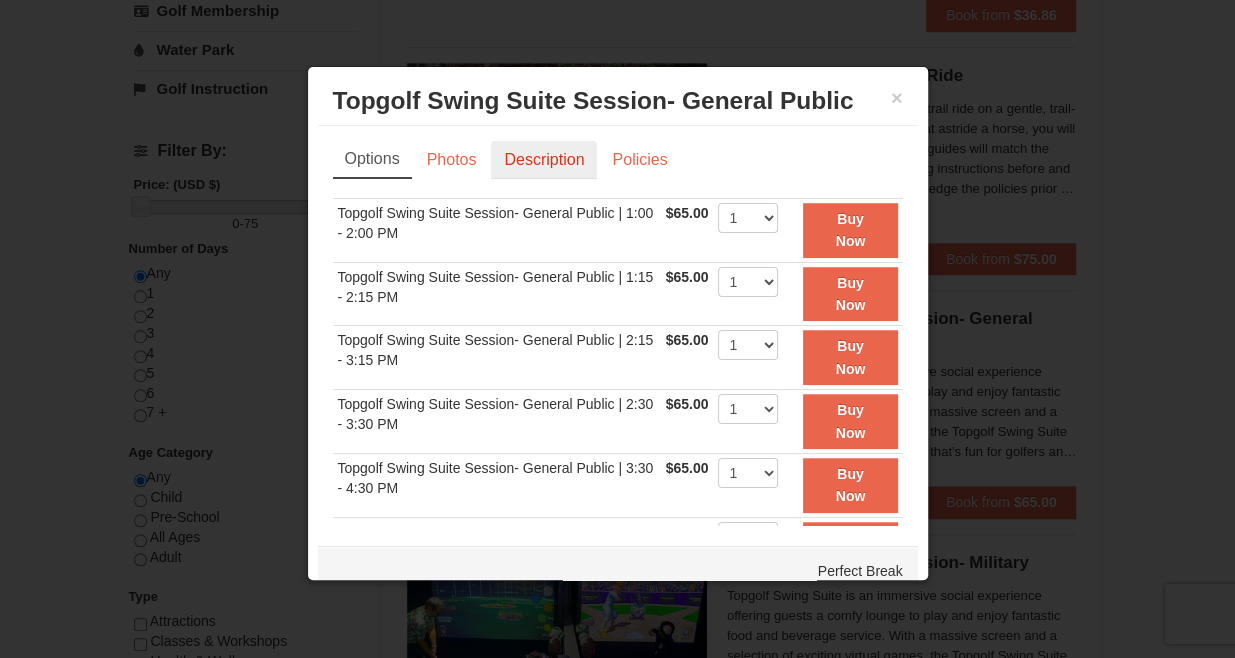 click on "Description" at bounding box center [544, 160] 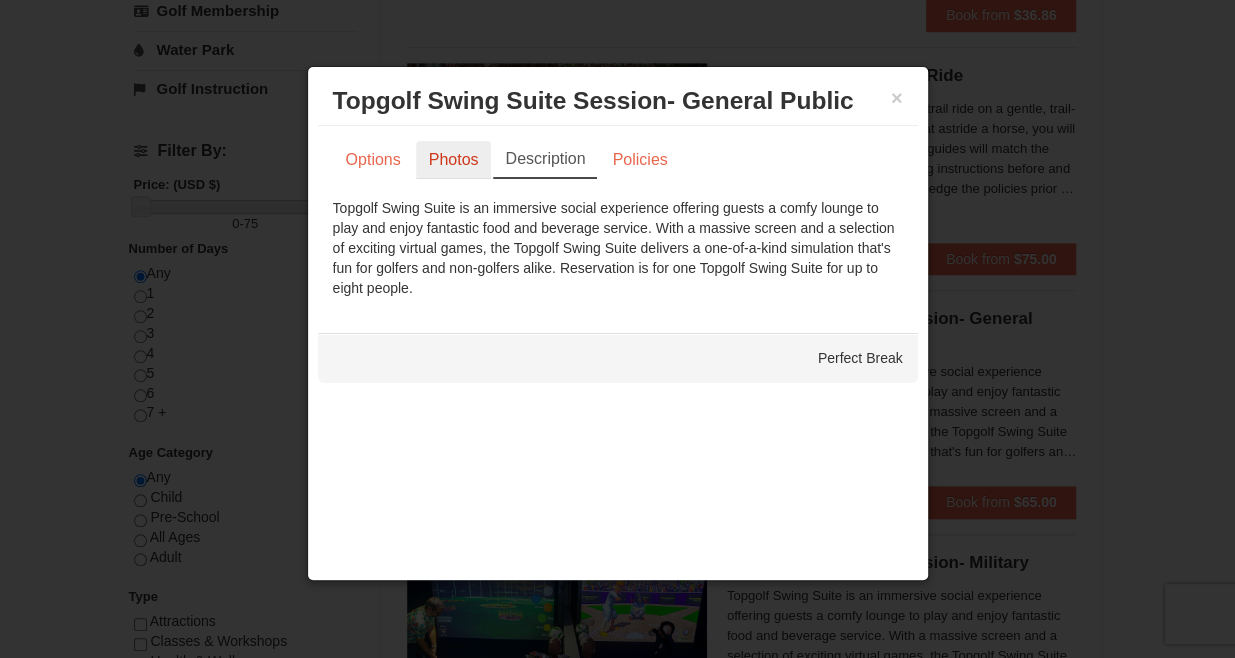 click on "Photos" at bounding box center [454, 160] 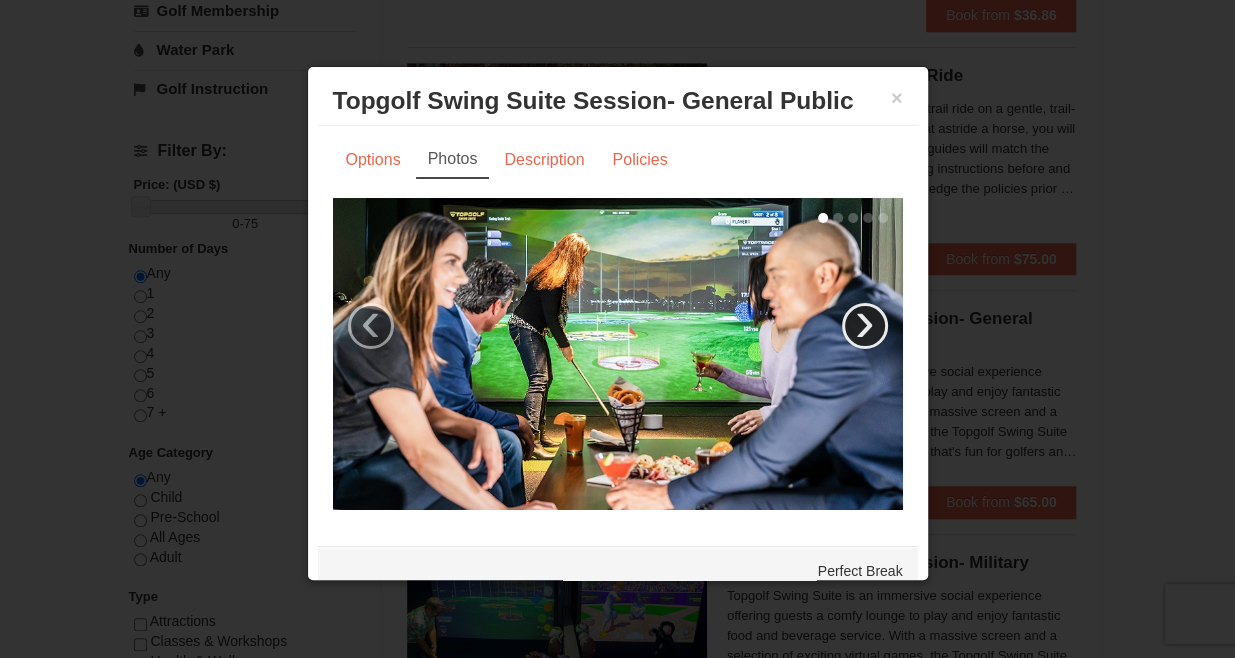 click on "›" at bounding box center [865, 326] 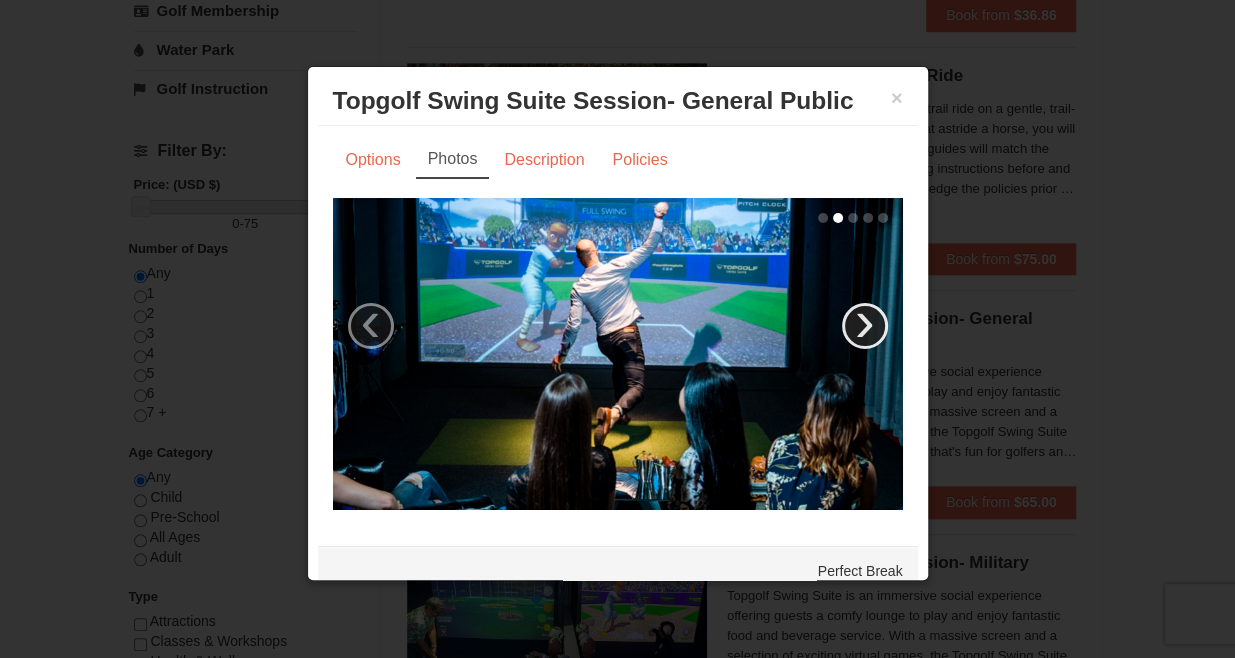 click on "›" at bounding box center [865, 326] 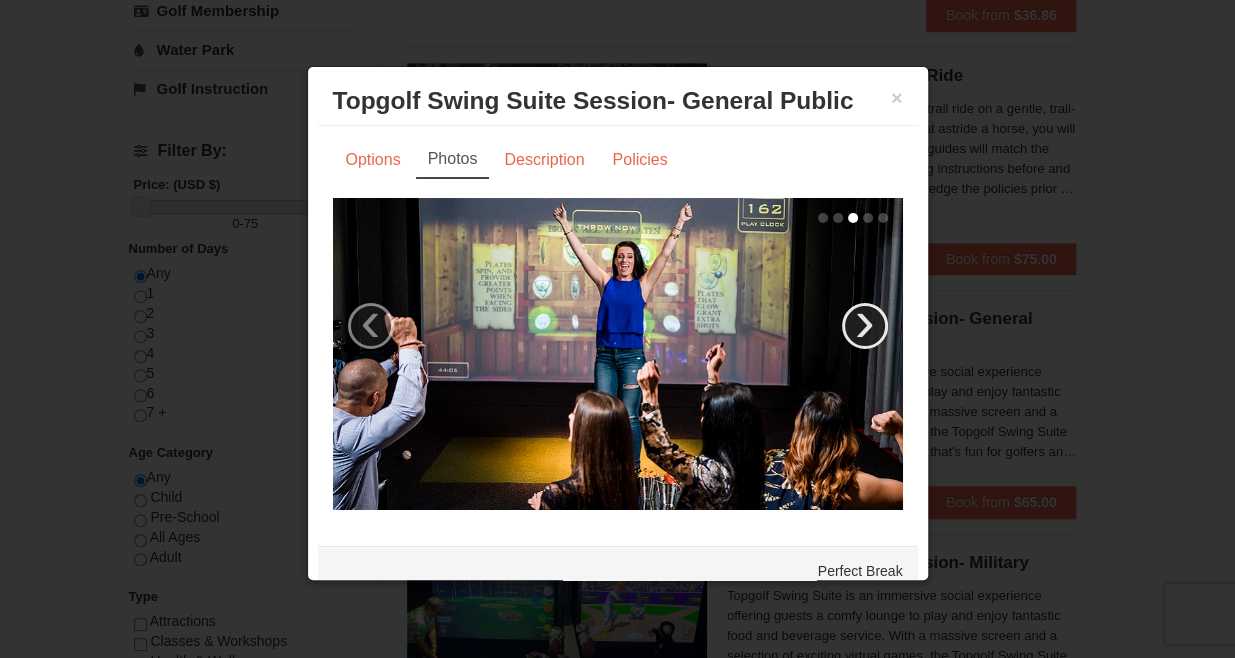 click on "›" at bounding box center [865, 326] 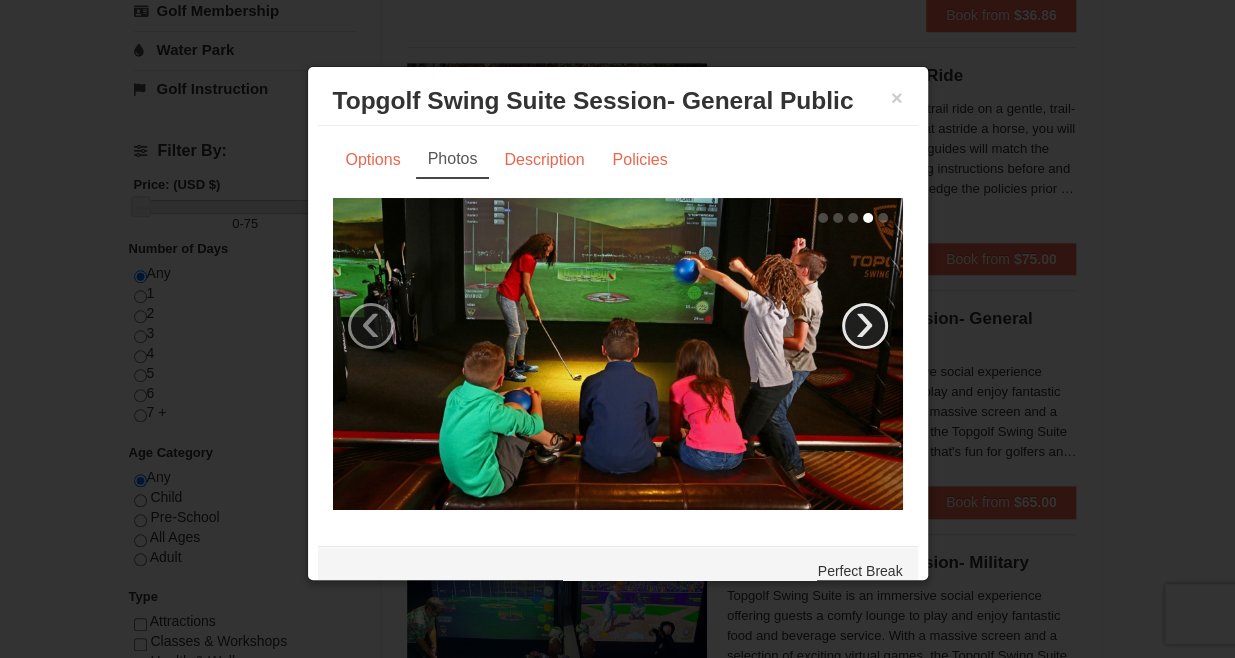 click on "›" at bounding box center [865, 326] 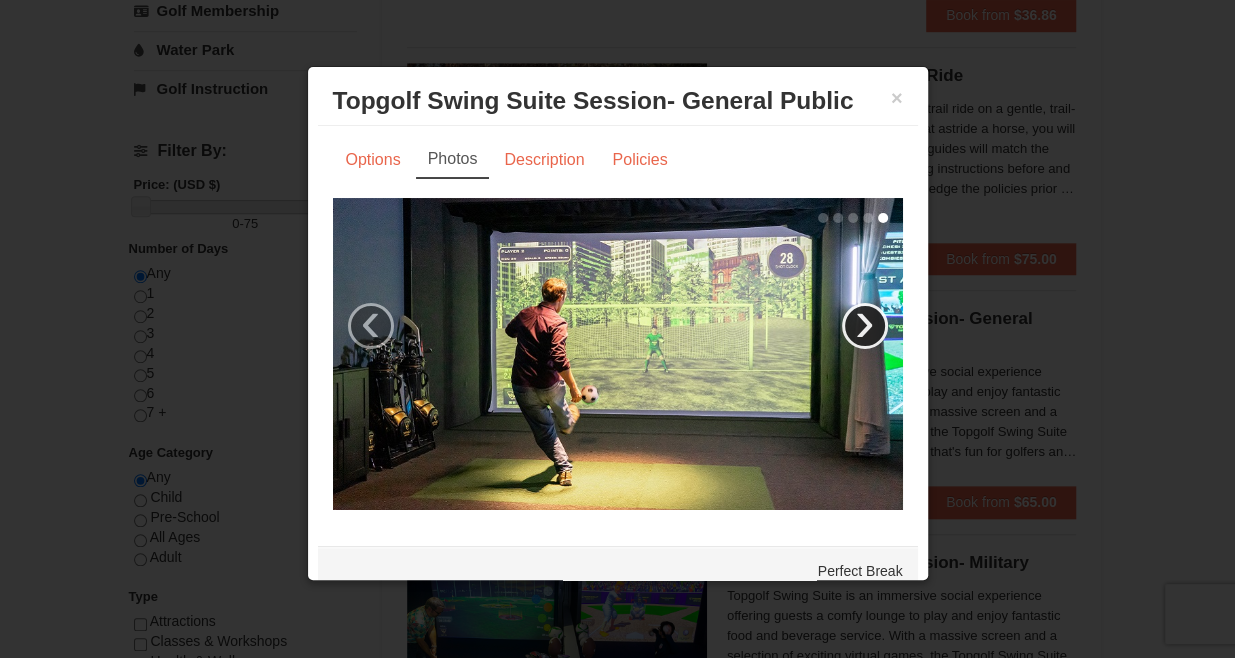 click on "›" at bounding box center (865, 326) 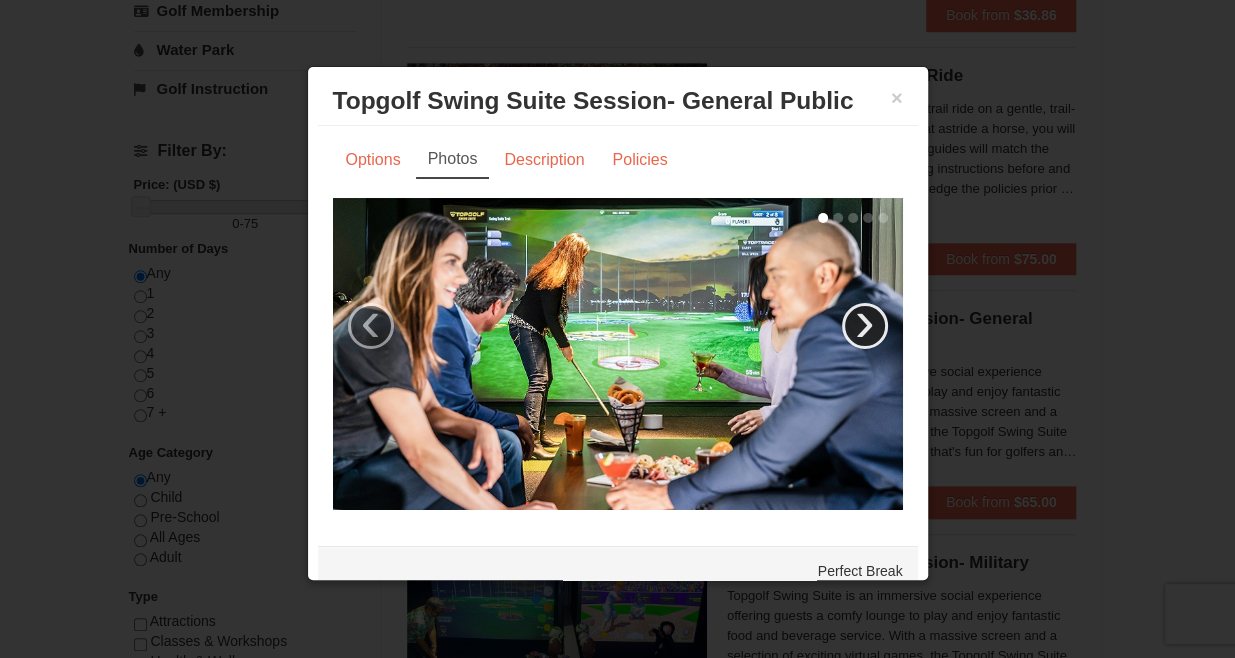 click on "›" at bounding box center (865, 326) 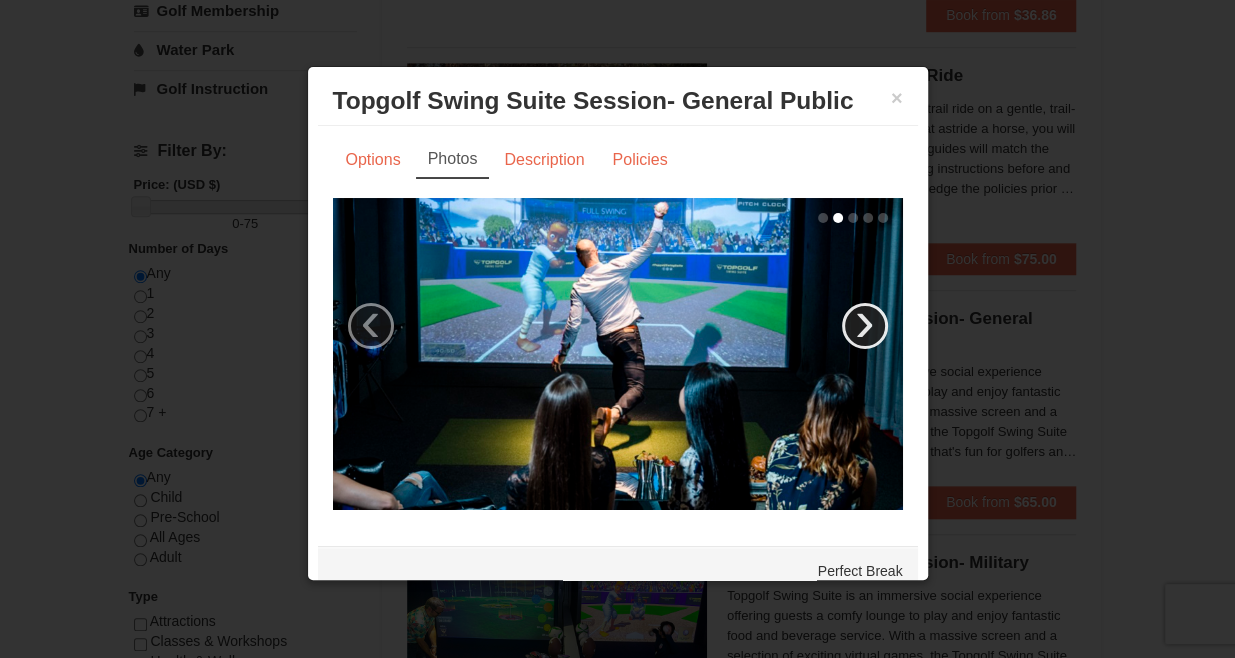 click on "›" at bounding box center (865, 326) 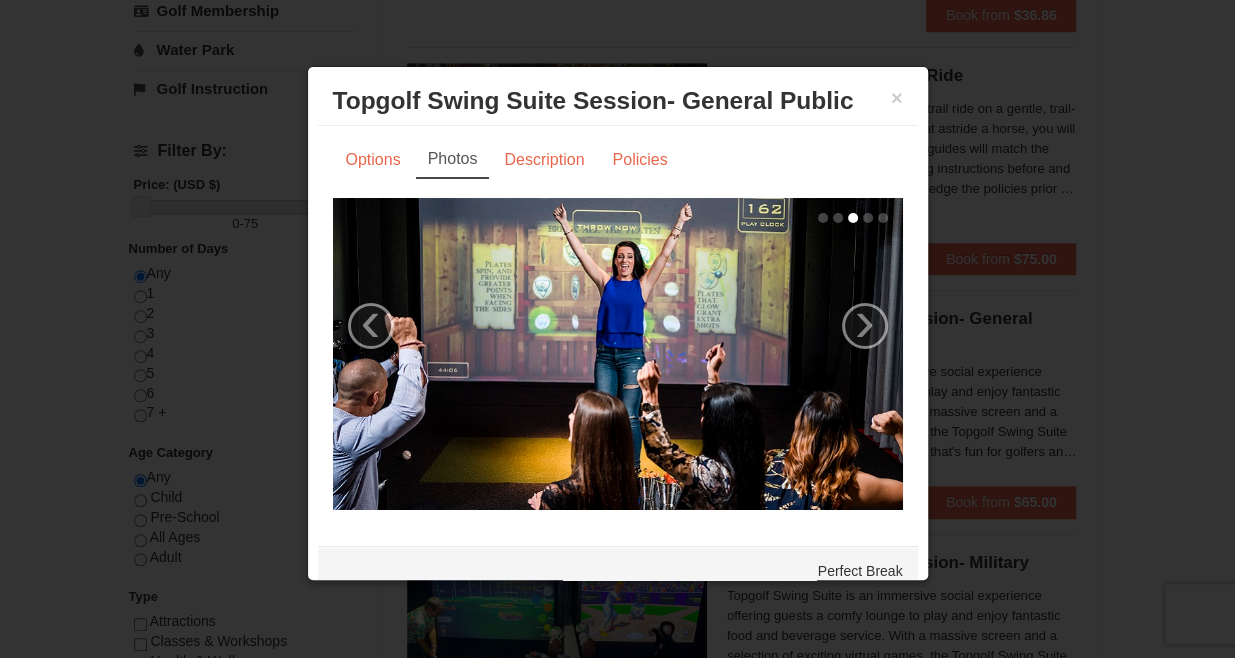 click at bounding box center (617, 329) 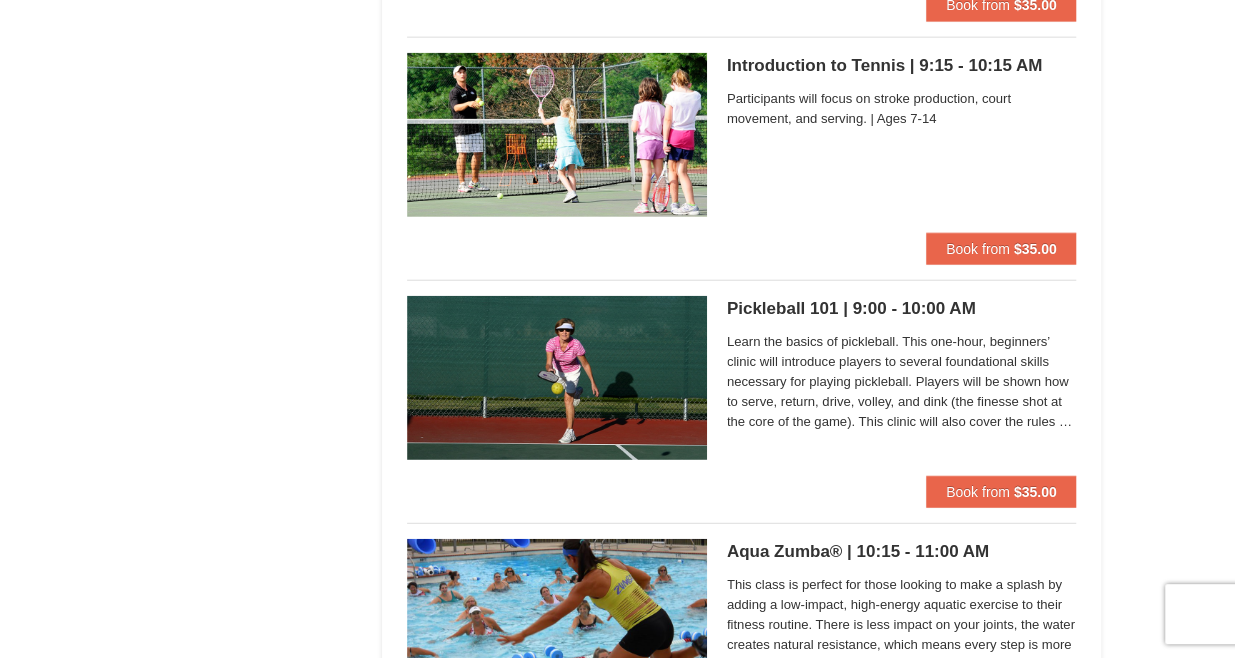 scroll, scrollTop: 2560, scrollLeft: 0, axis: vertical 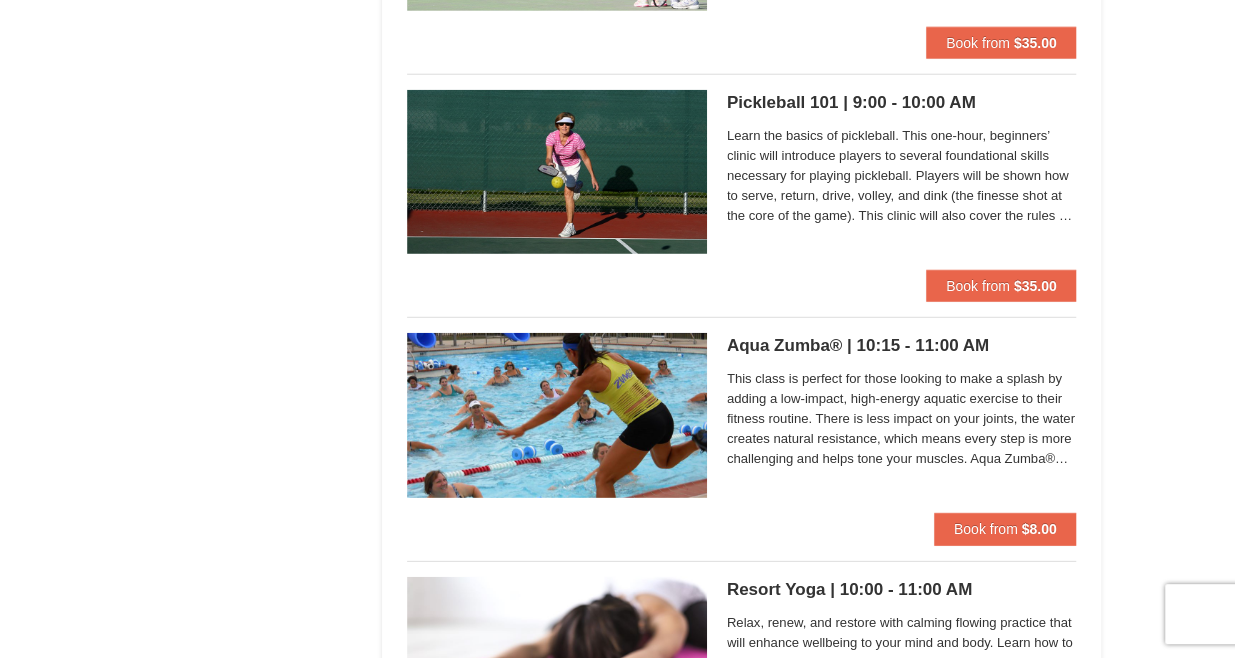 click at bounding box center (557, 415) 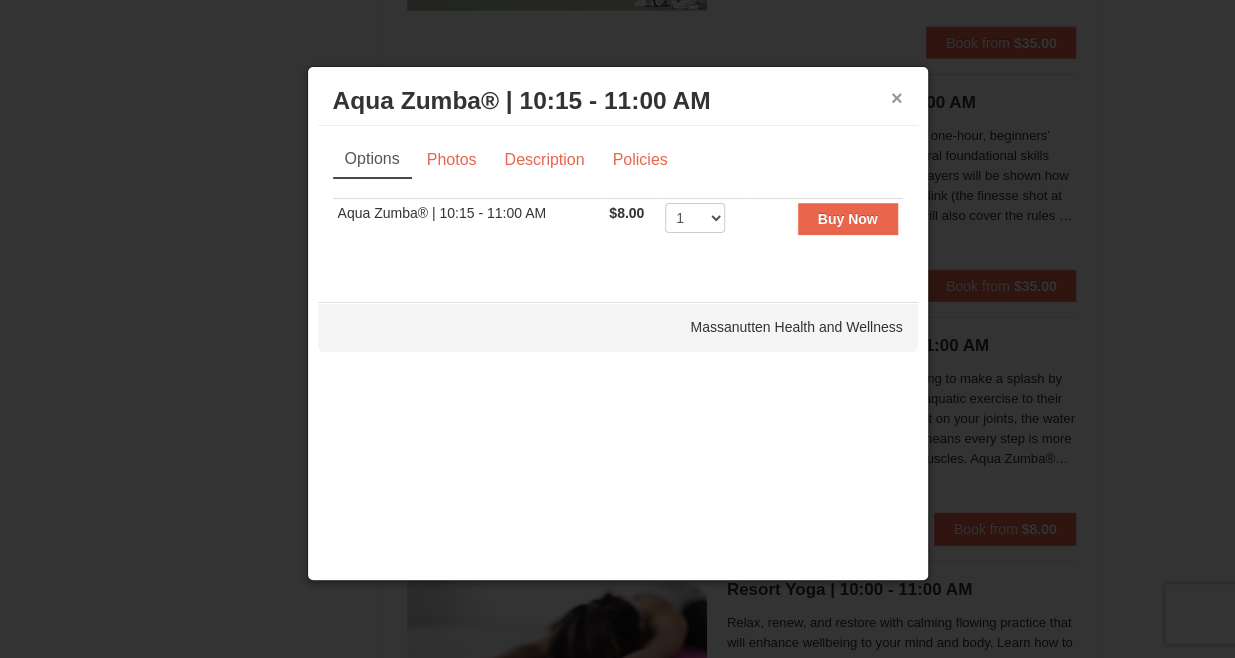 click on "×" at bounding box center (897, 98) 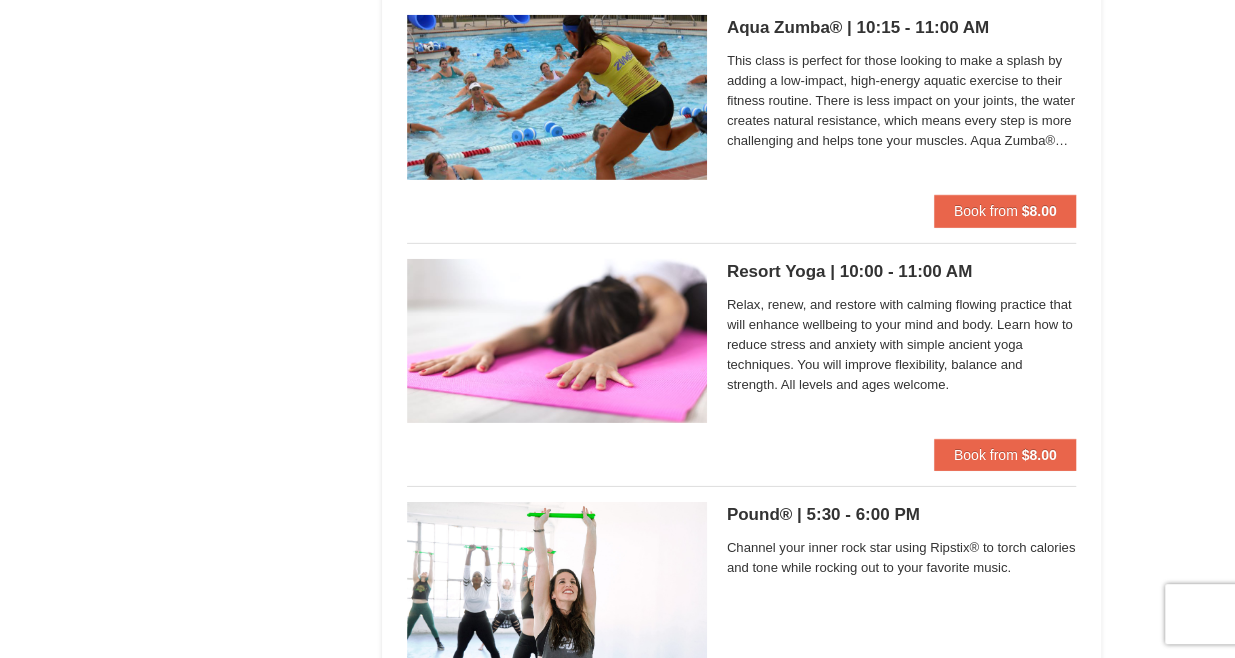 scroll, scrollTop: 2880, scrollLeft: 0, axis: vertical 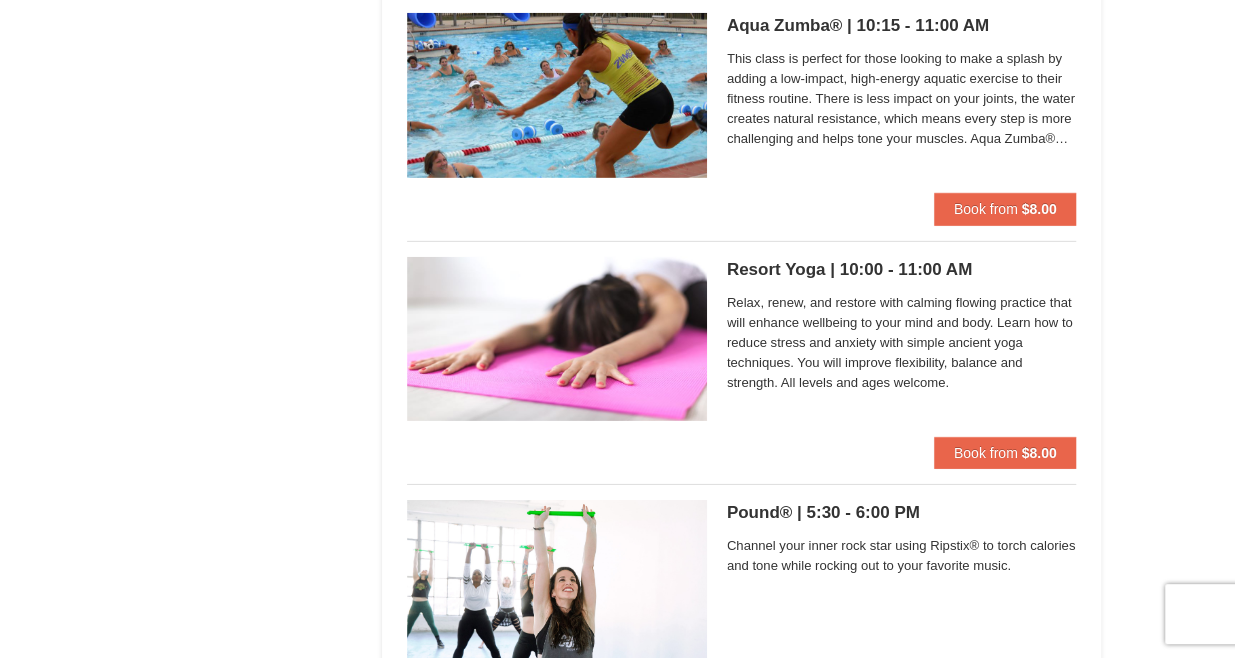 click at bounding box center [557, 339] 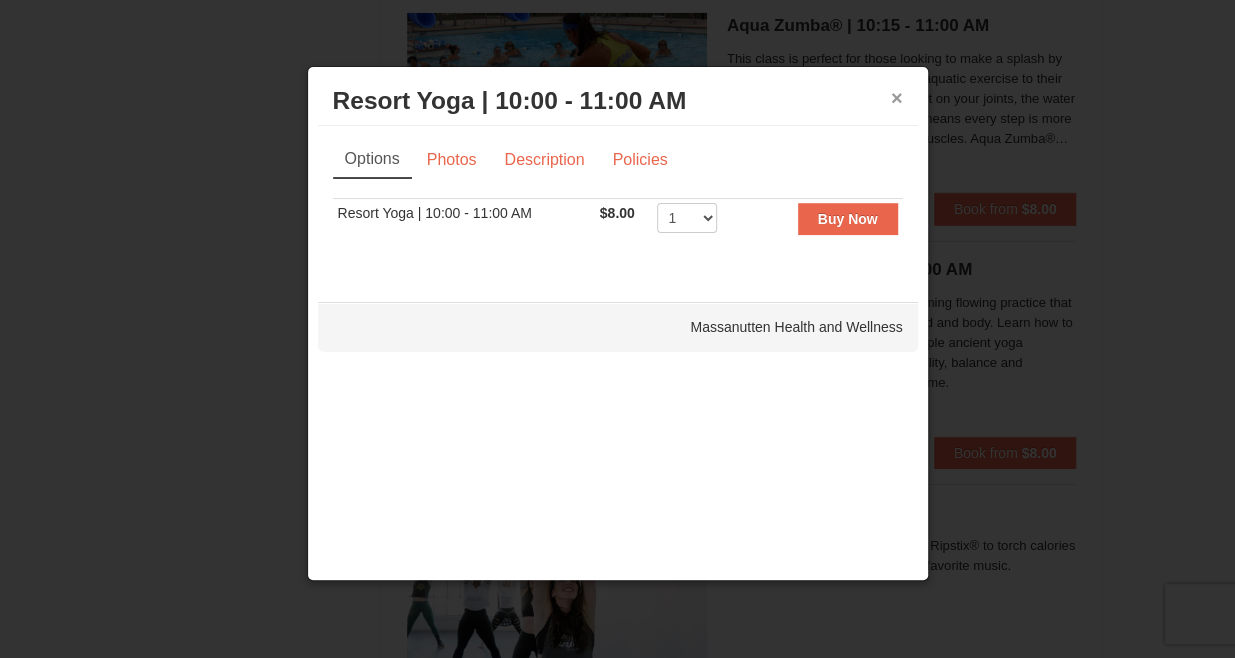 click on "×" at bounding box center (897, 98) 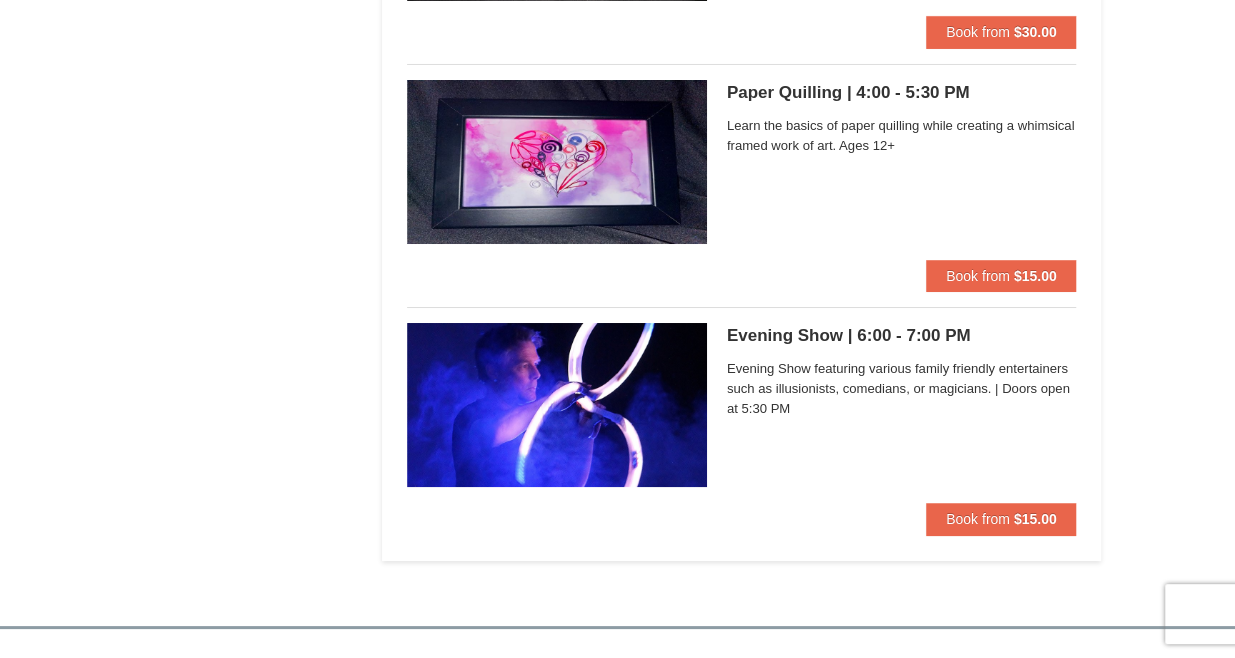 scroll, scrollTop: 7200, scrollLeft: 0, axis: vertical 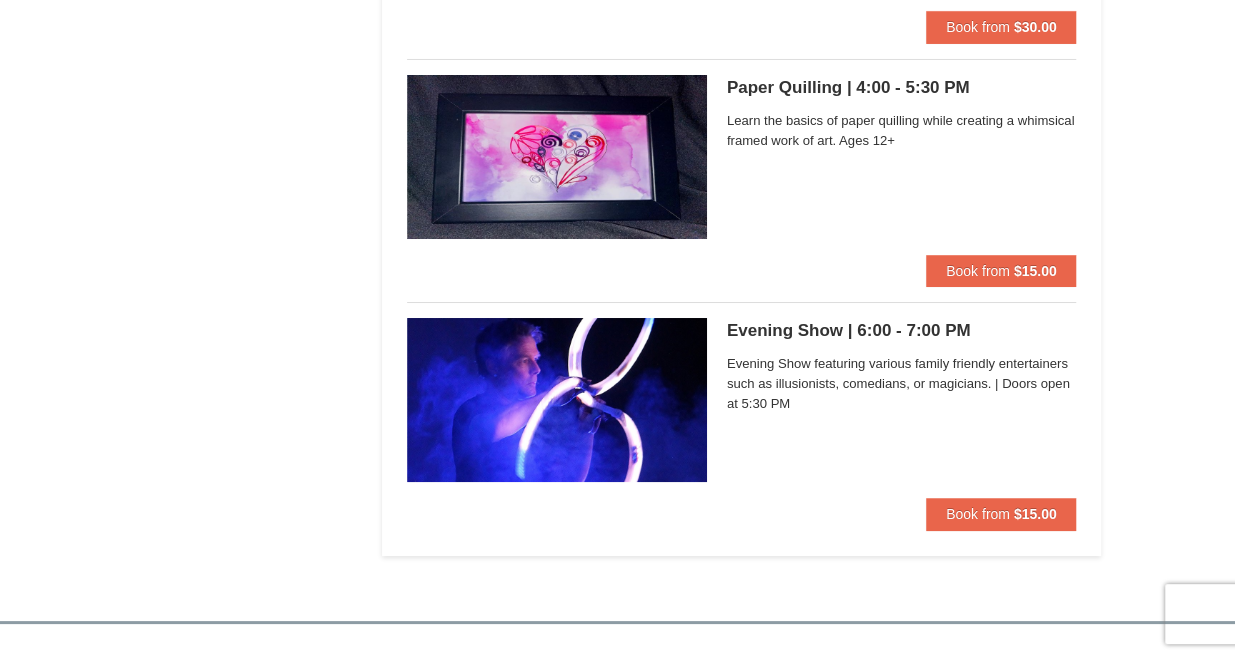 click at bounding box center (557, 400) 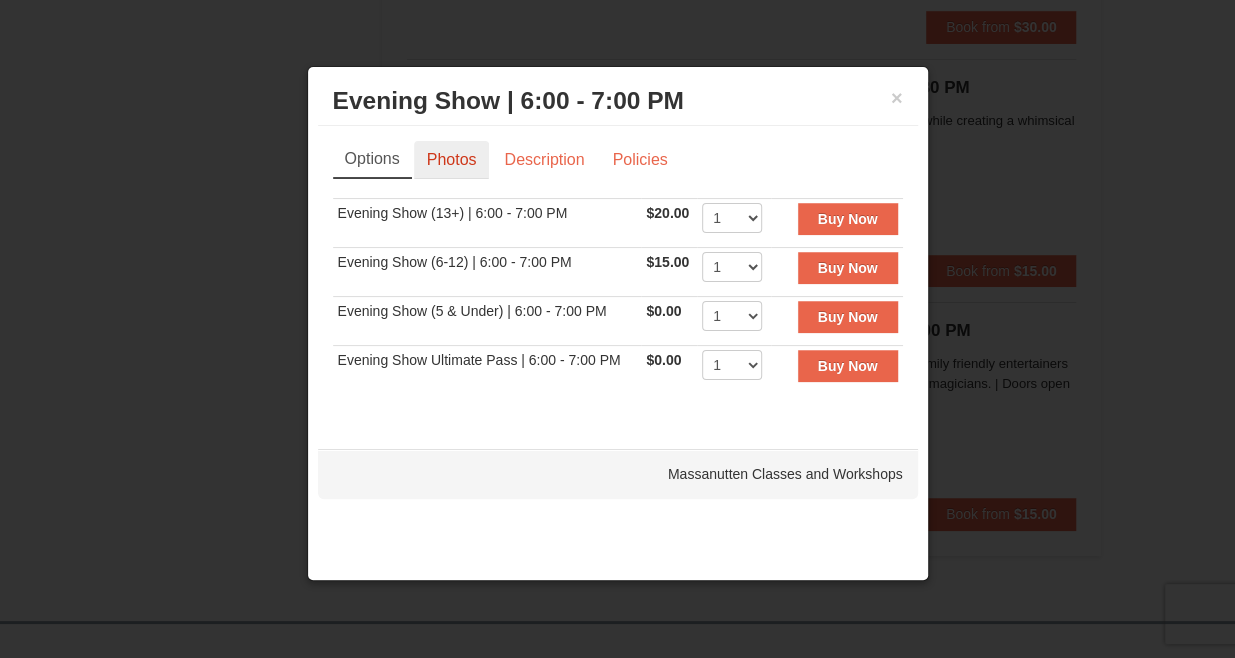 click on "Photos" at bounding box center (452, 160) 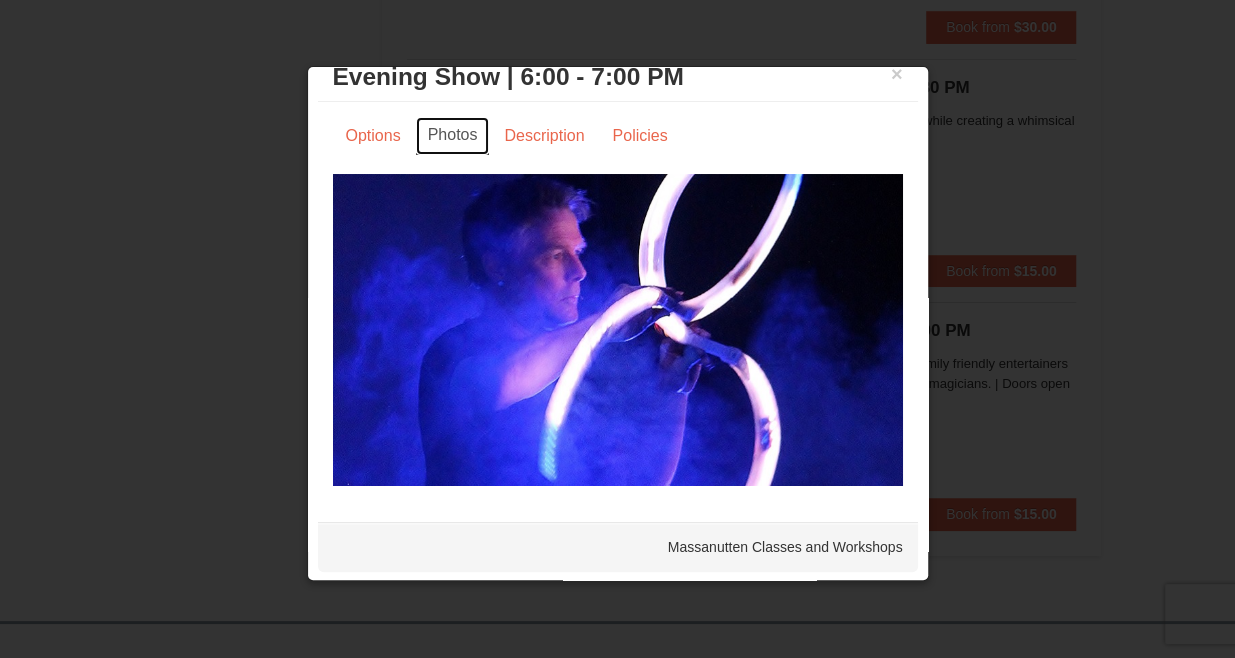 scroll, scrollTop: 0, scrollLeft: 0, axis: both 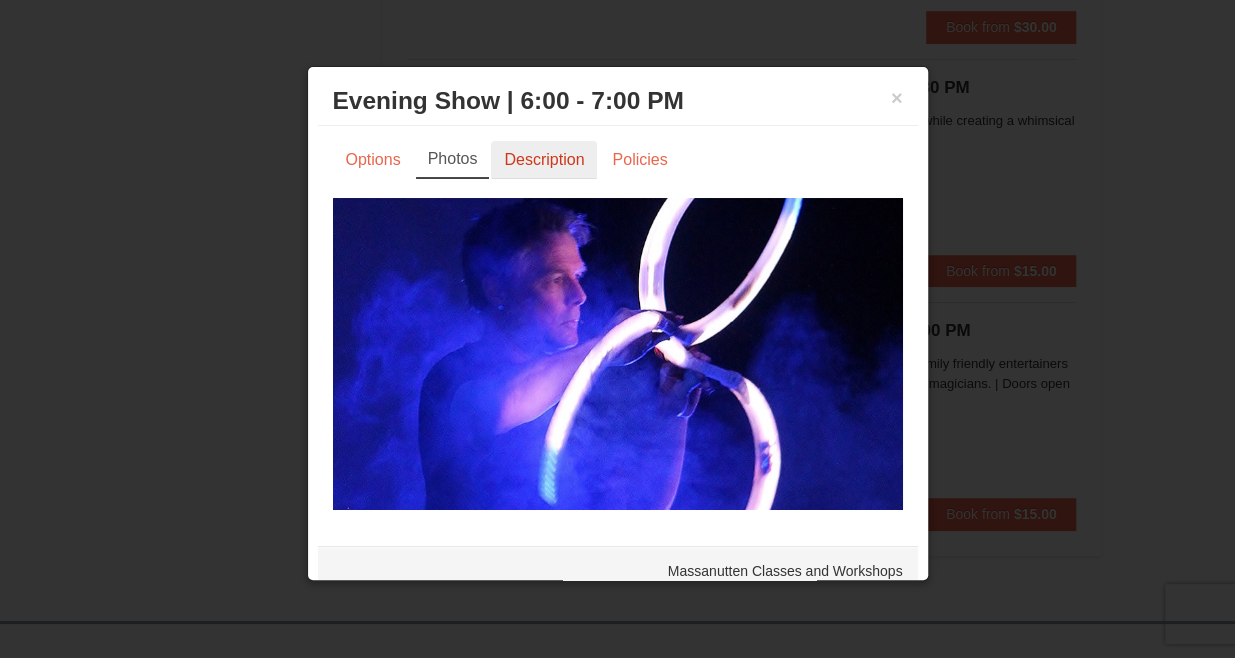 click on "Description" at bounding box center [544, 160] 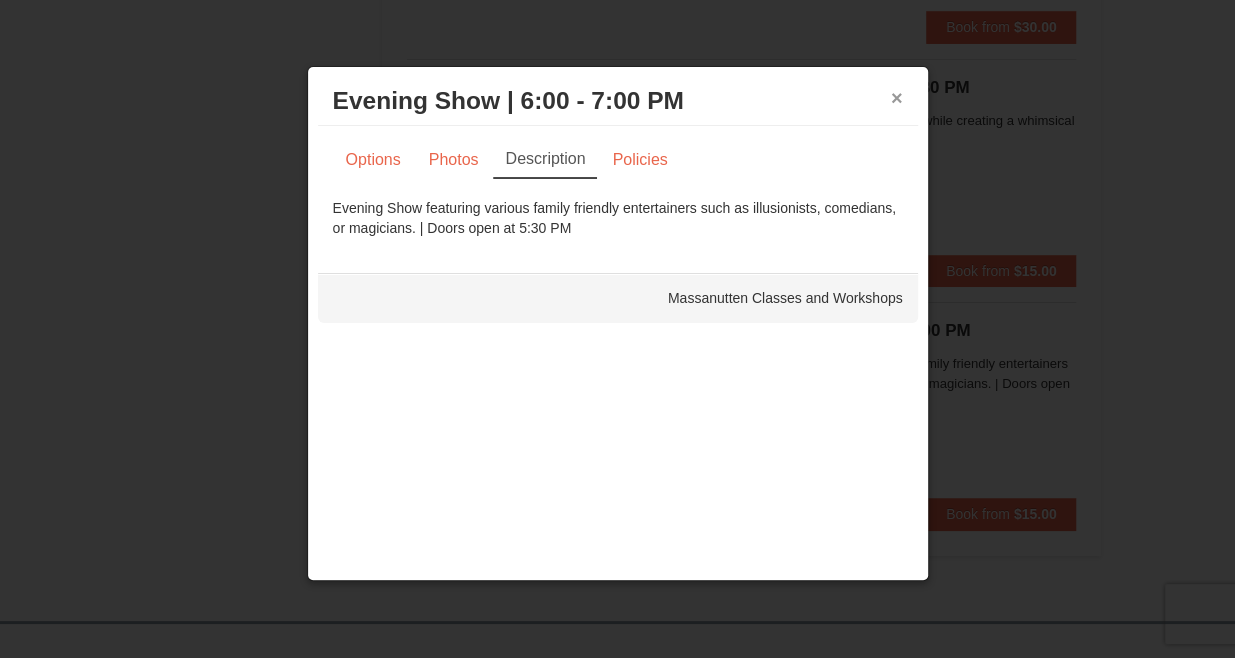 click on "×" at bounding box center [897, 98] 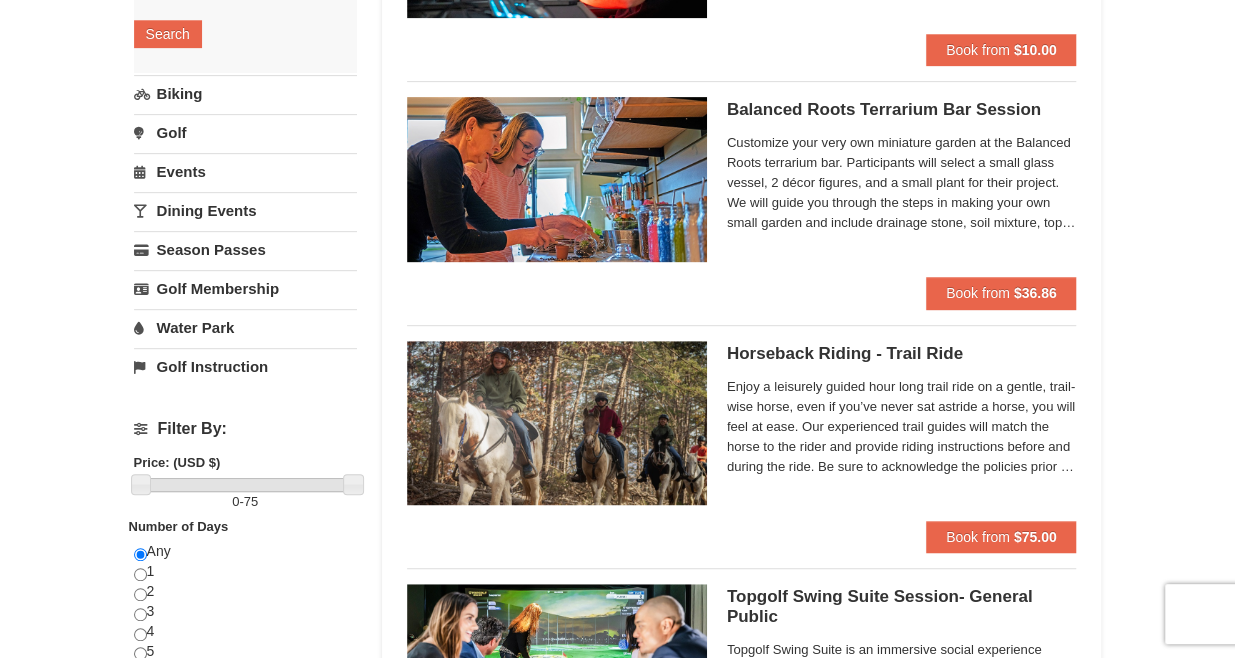scroll, scrollTop: 360, scrollLeft: 0, axis: vertical 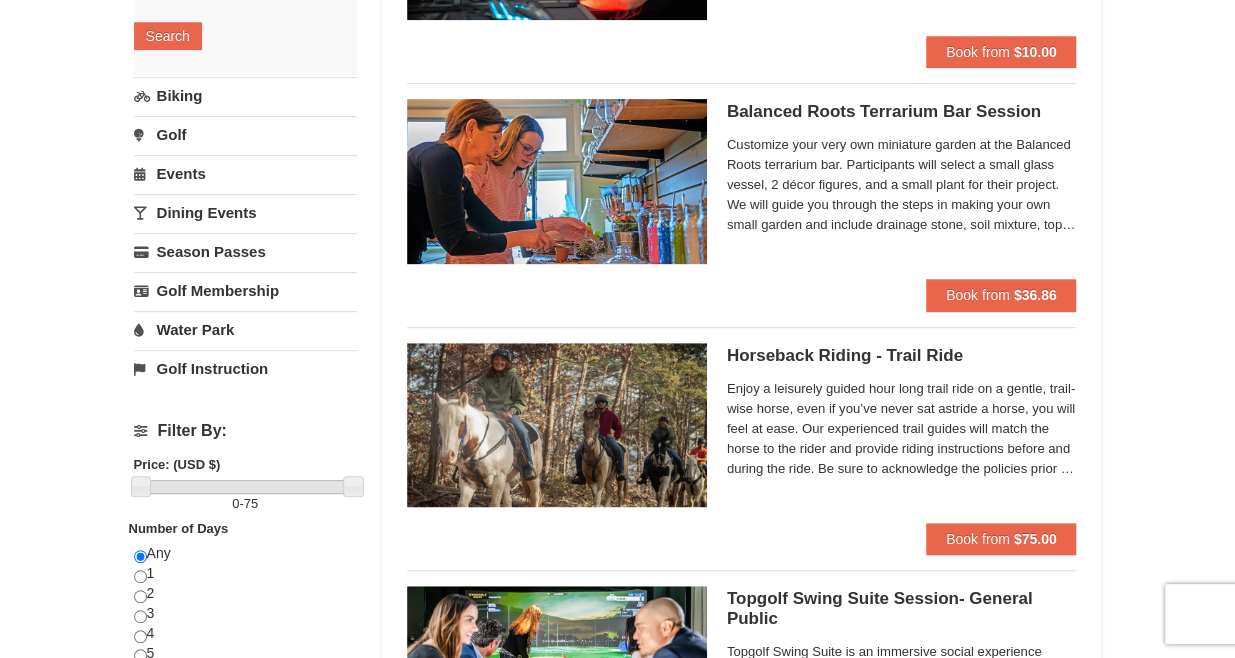 click on "Golf Instruction" at bounding box center (245, 368) 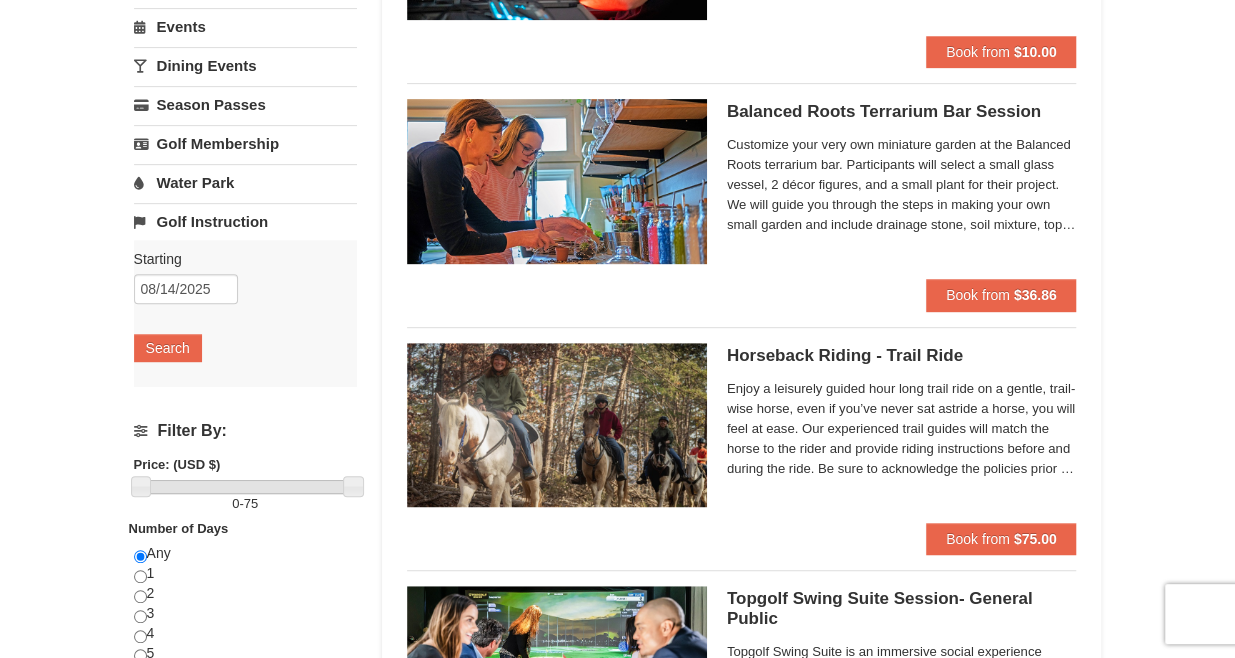 click on "Water Park" at bounding box center (245, 182) 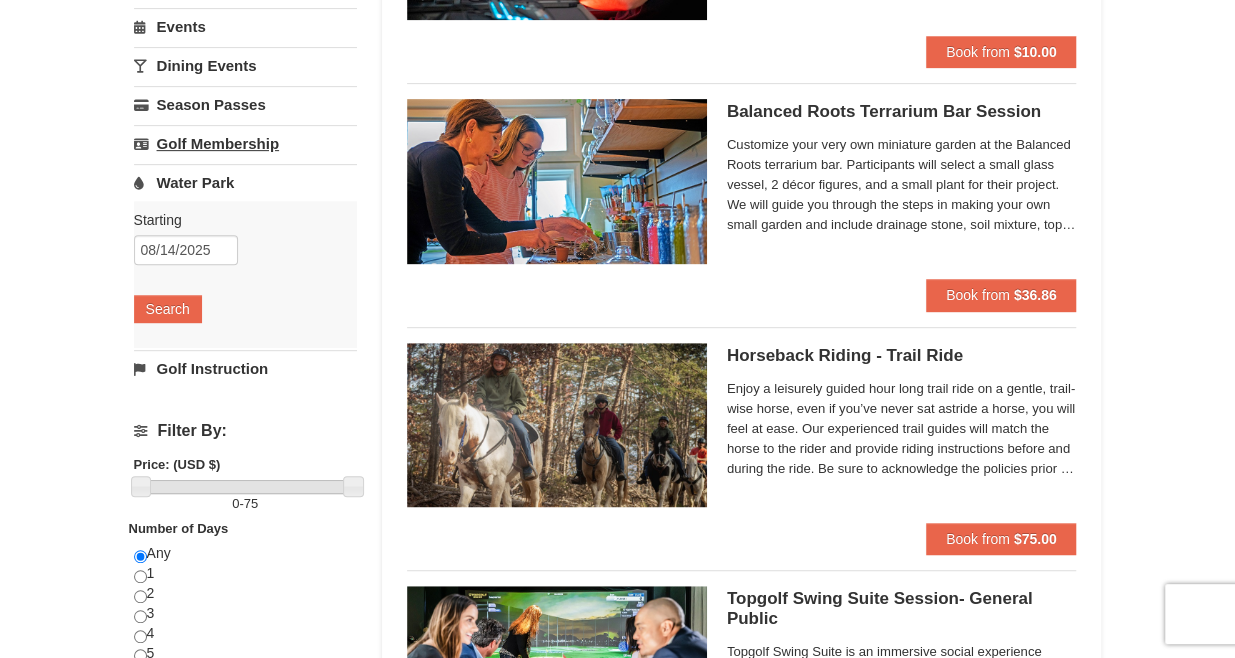 click on "Golf Membership" at bounding box center [245, 143] 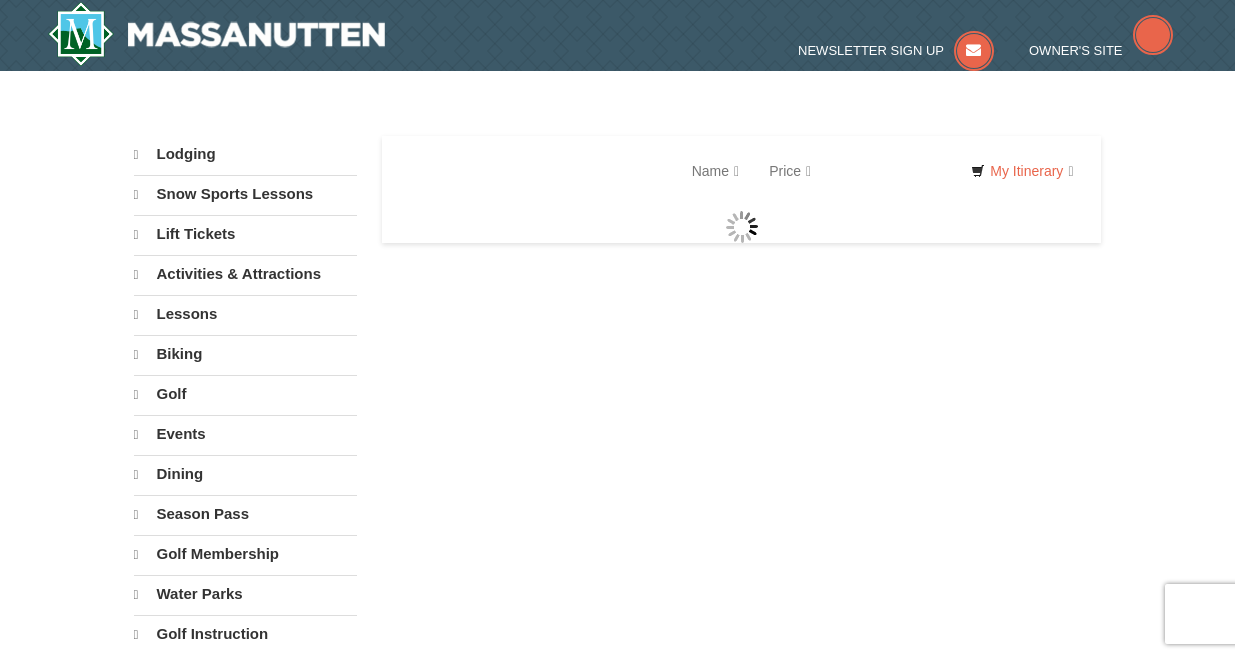 scroll, scrollTop: 0, scrollLeft: 0, axis: both 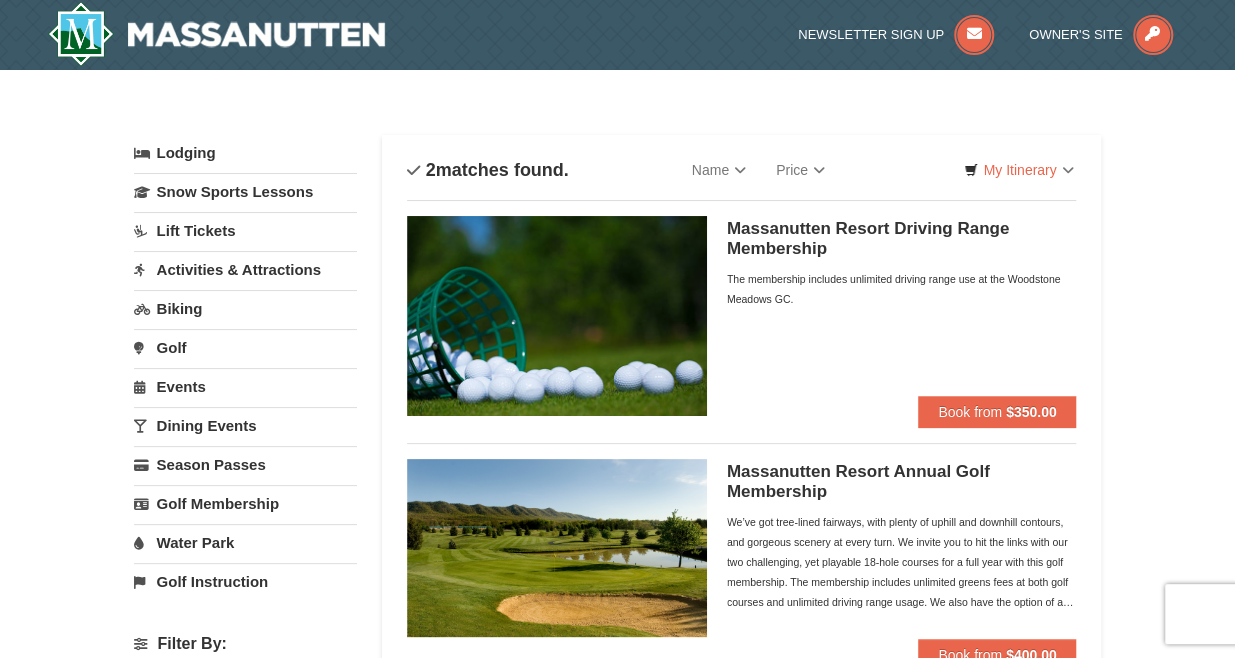 click on "Golf" at bounding box center [245, 347] 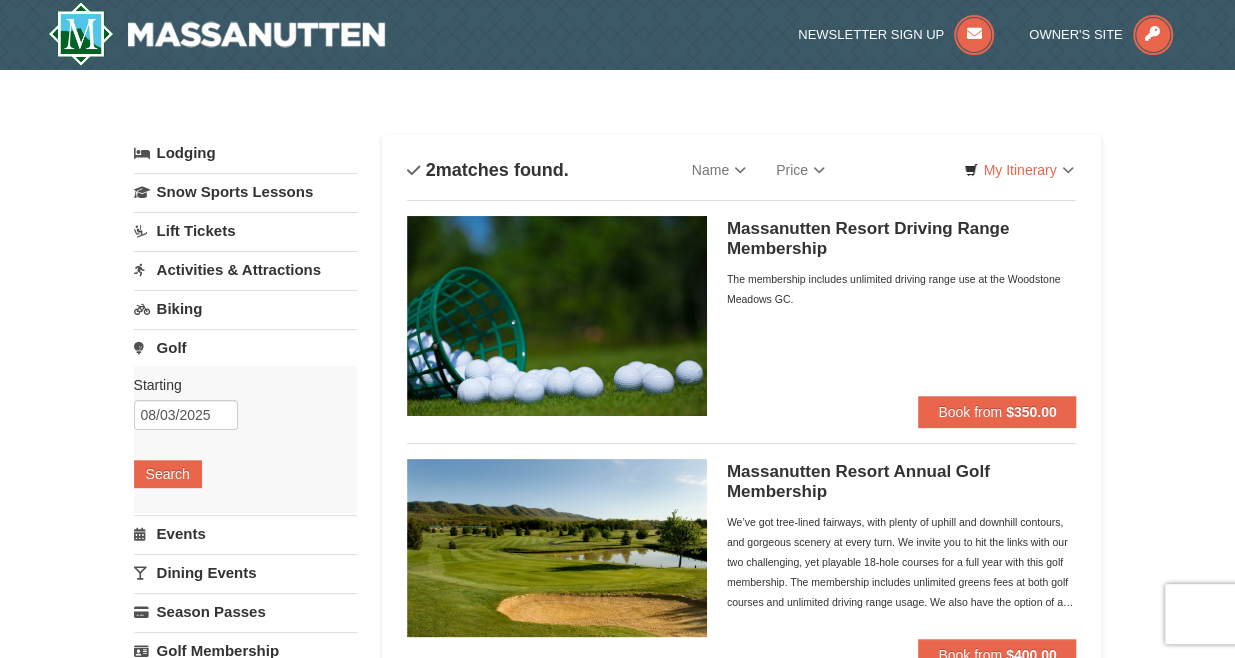 click on "Activities & Attractions" at bounding box center (245, 269) 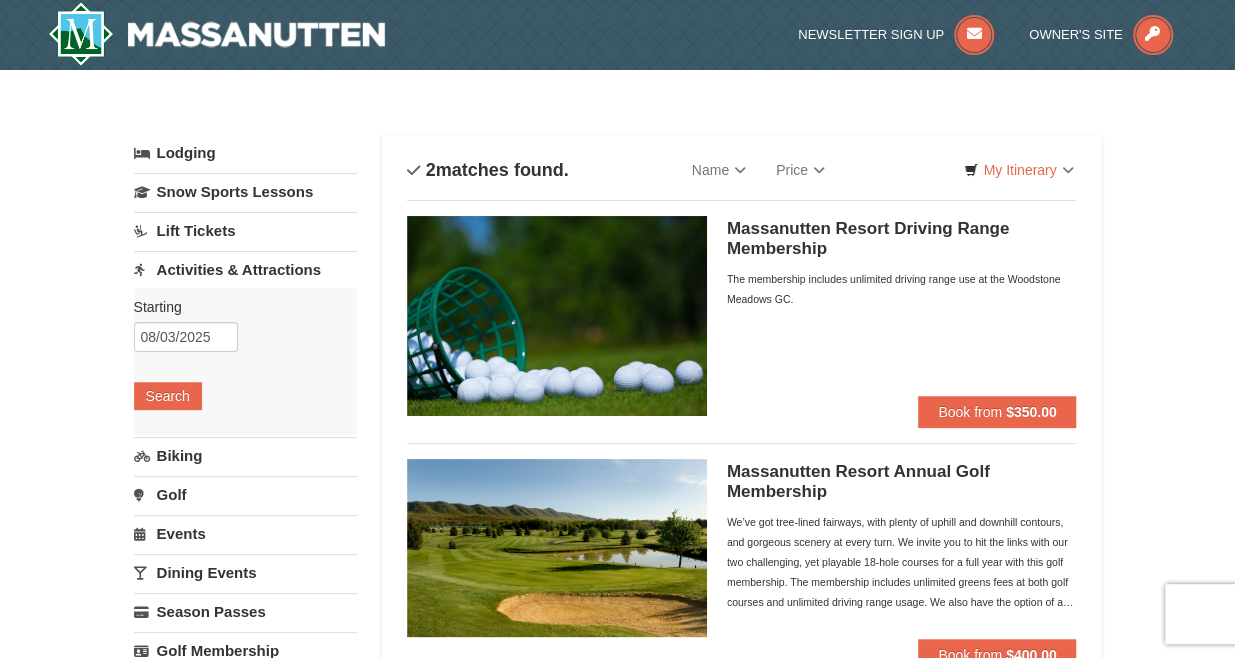 click on "Lift Tickets" at bounding box center [245, 230] 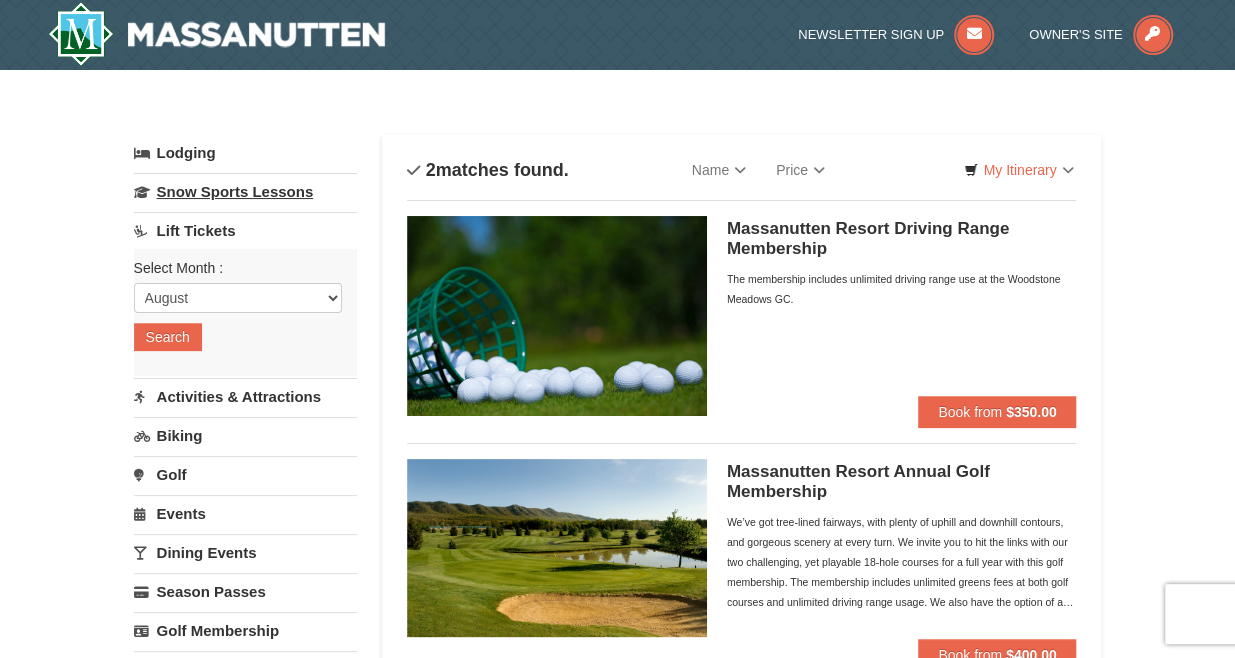 click on "Snow Sports Lessons" at bounding box center [245, 191] 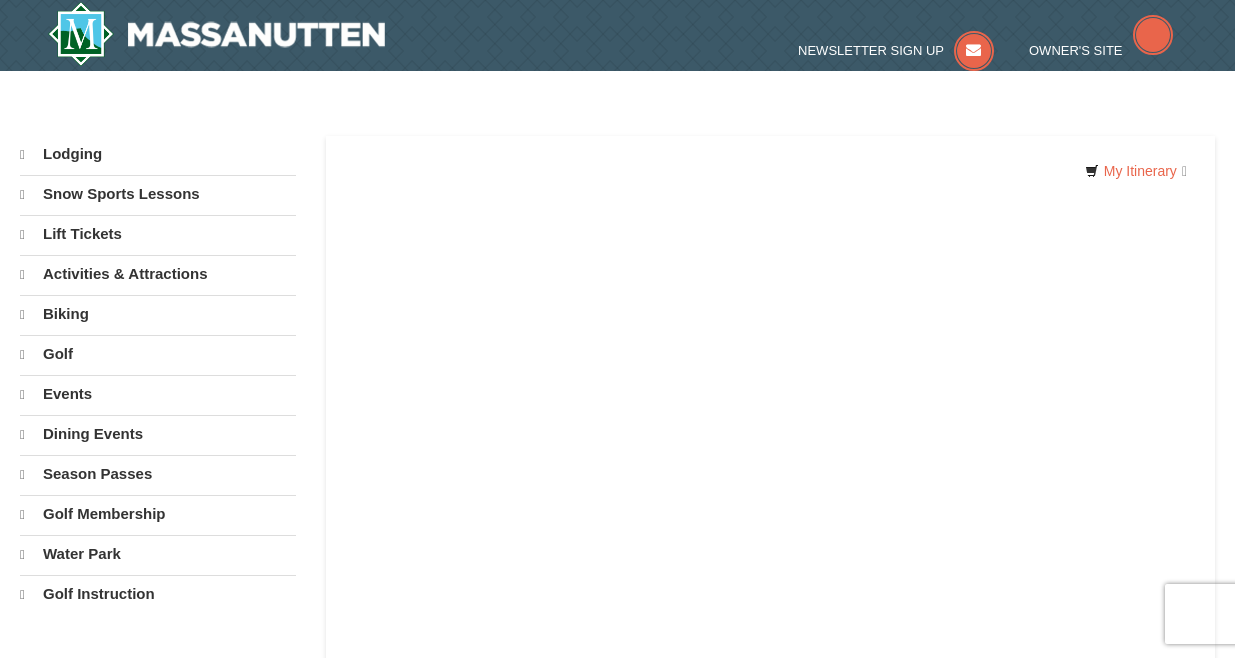 scroll, scrollTop: 0, scrollLeft: 0, axis: both 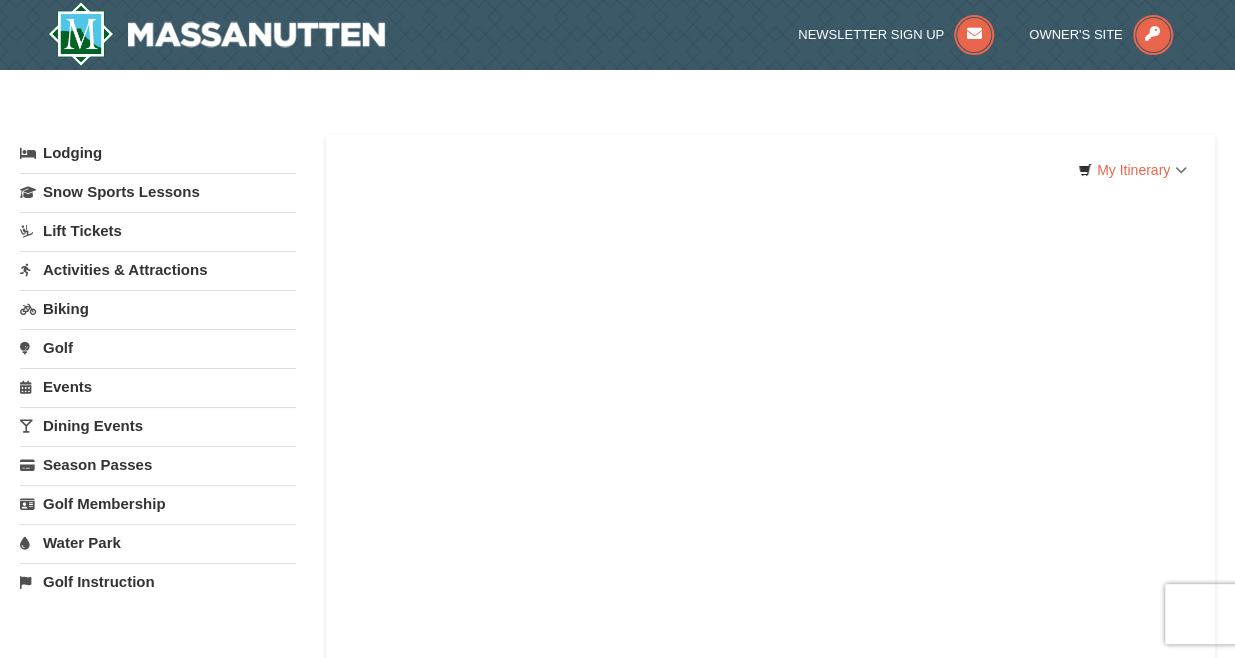 click on "Activities & Attractions" at bounding box center [158, 269] 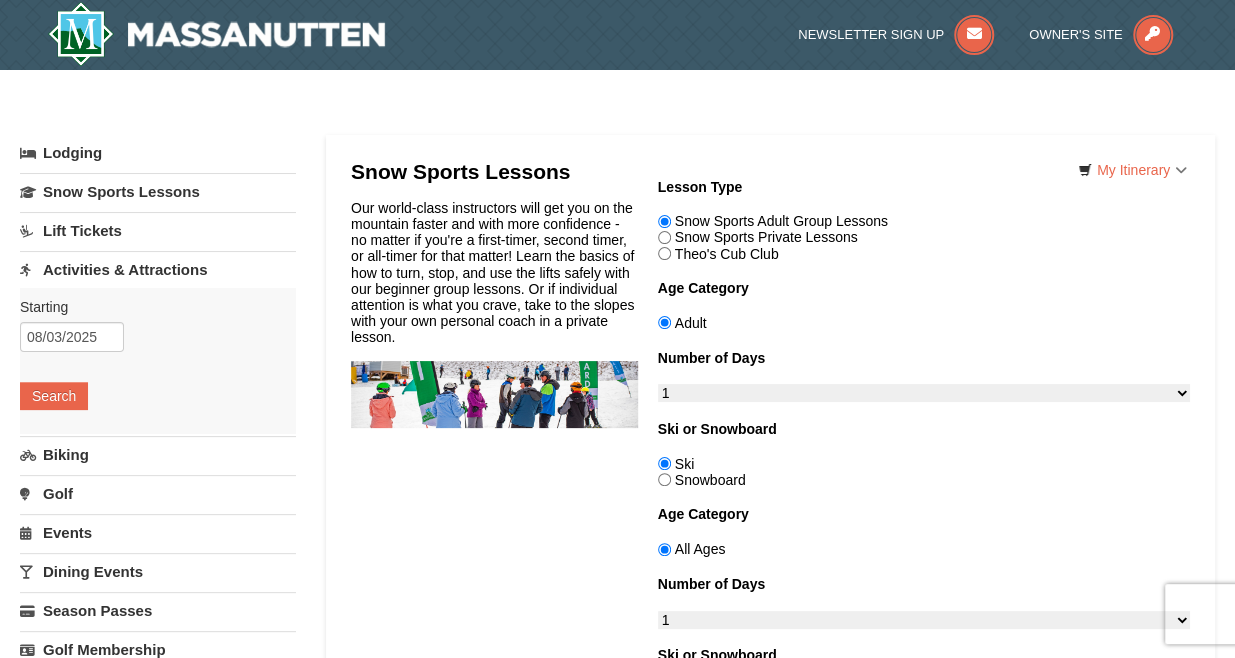 scroll, scrollTop: 0, scrollLeft: 0, axis: both 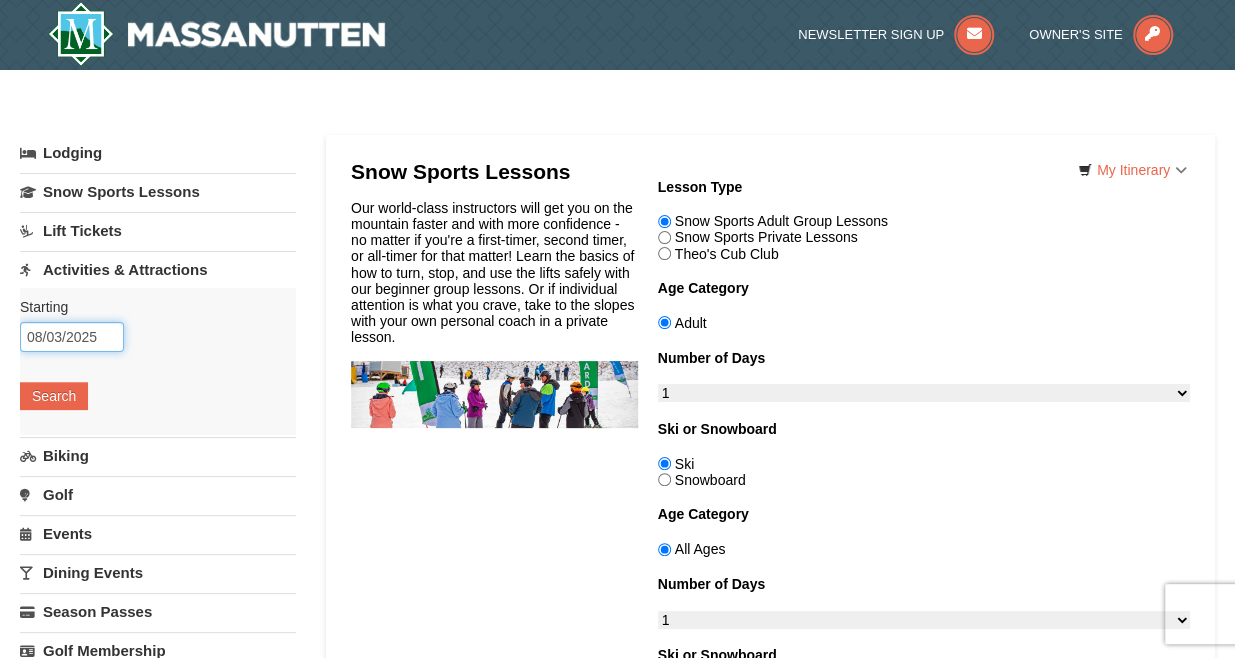 click on "08/03/2025" at bounding box center (72, 337) 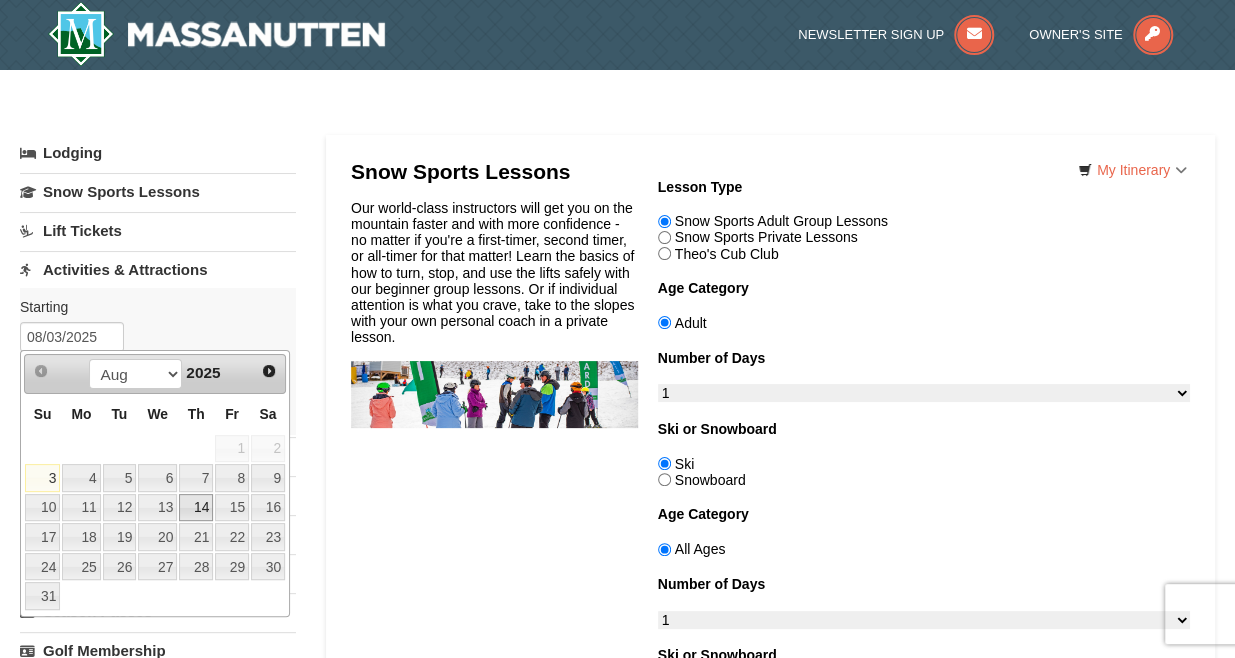 click on "14" at bounding box center [196, 508] 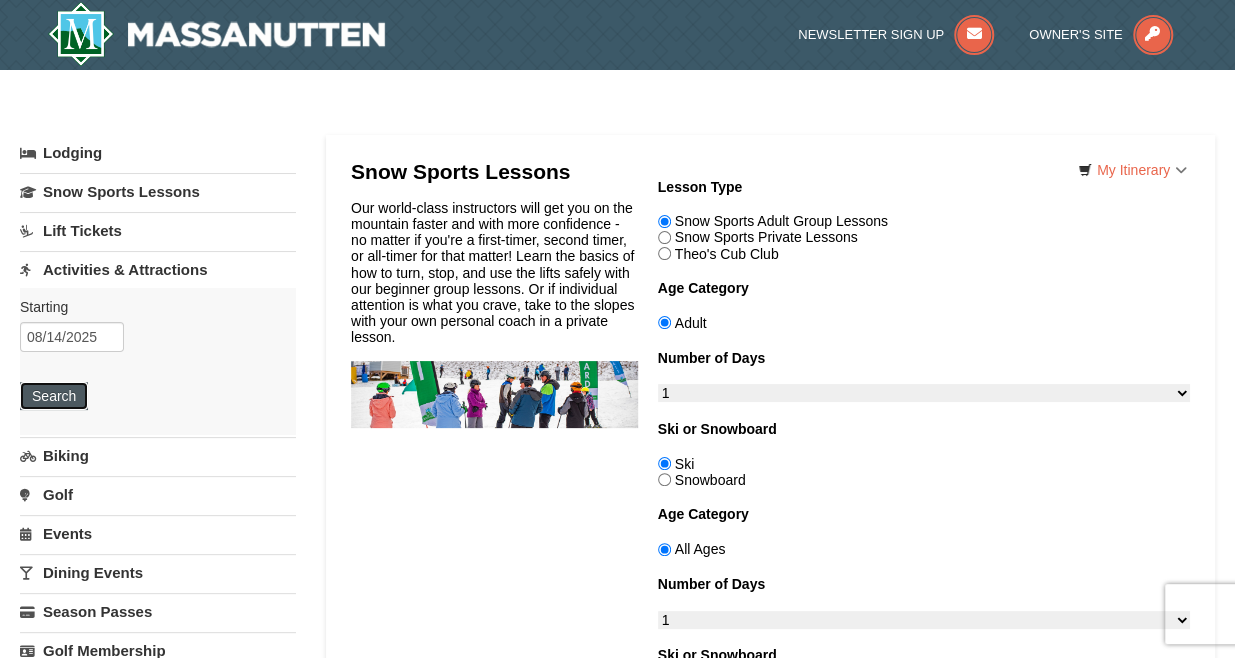 click on "Search" at bounding box center (54, 396) 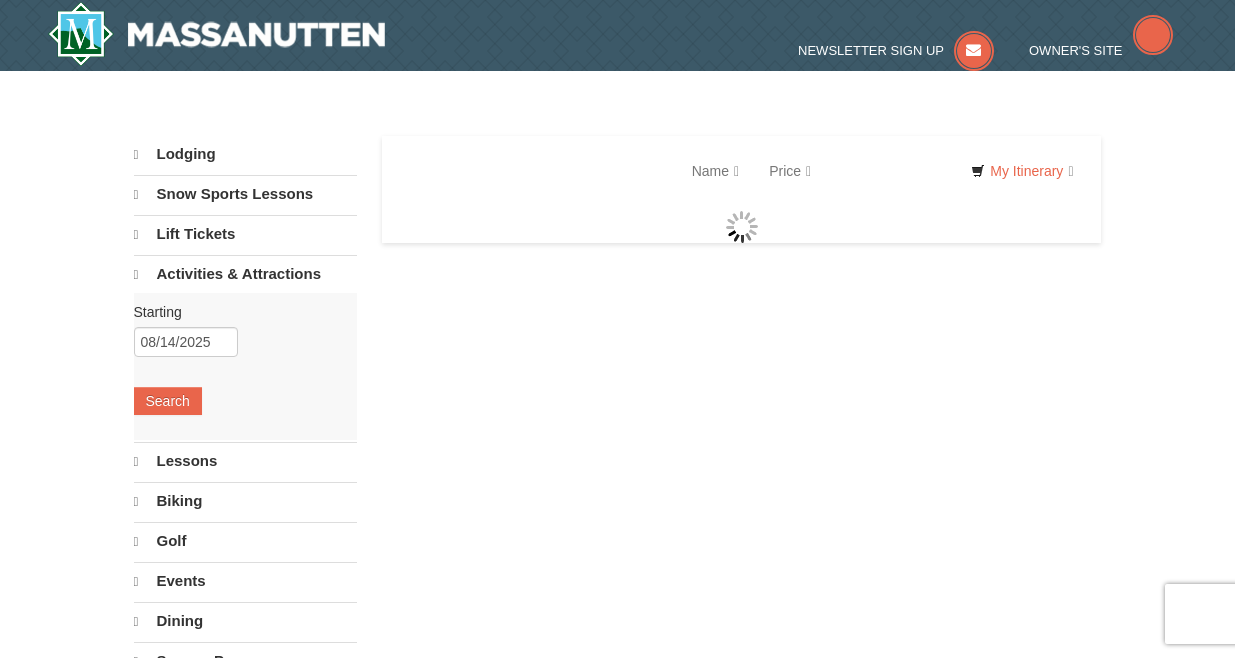 scroll, scrollTop: 0, scrollLeft: 0, axis: both 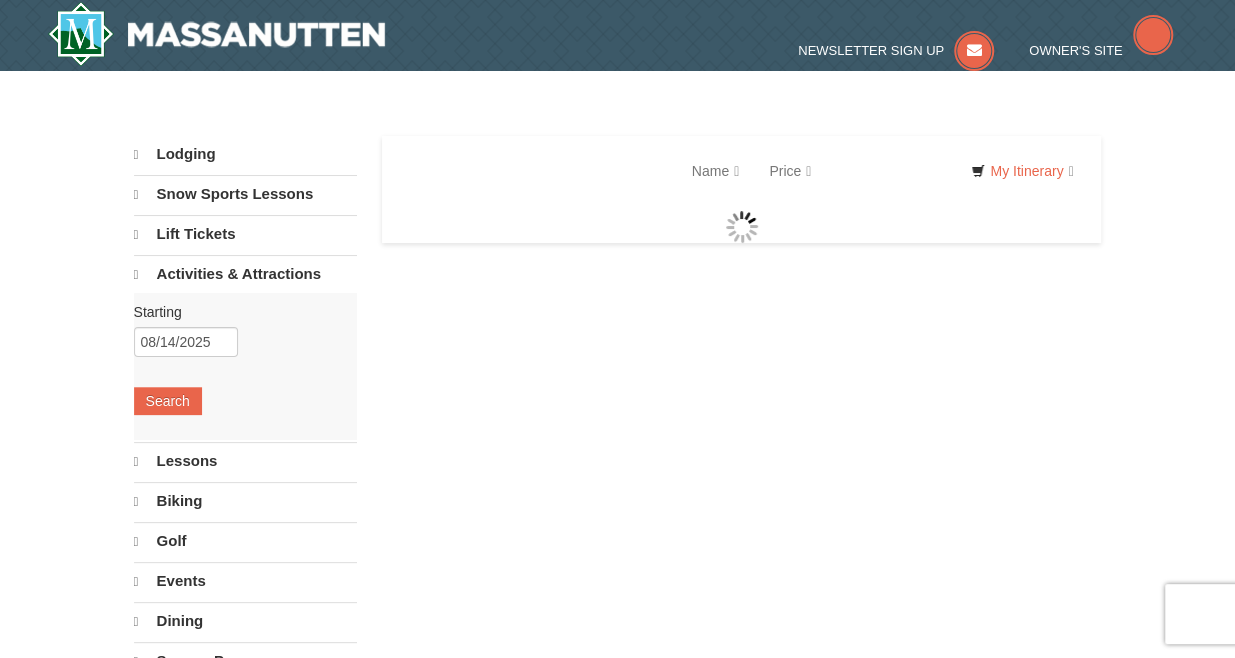 select on "8" 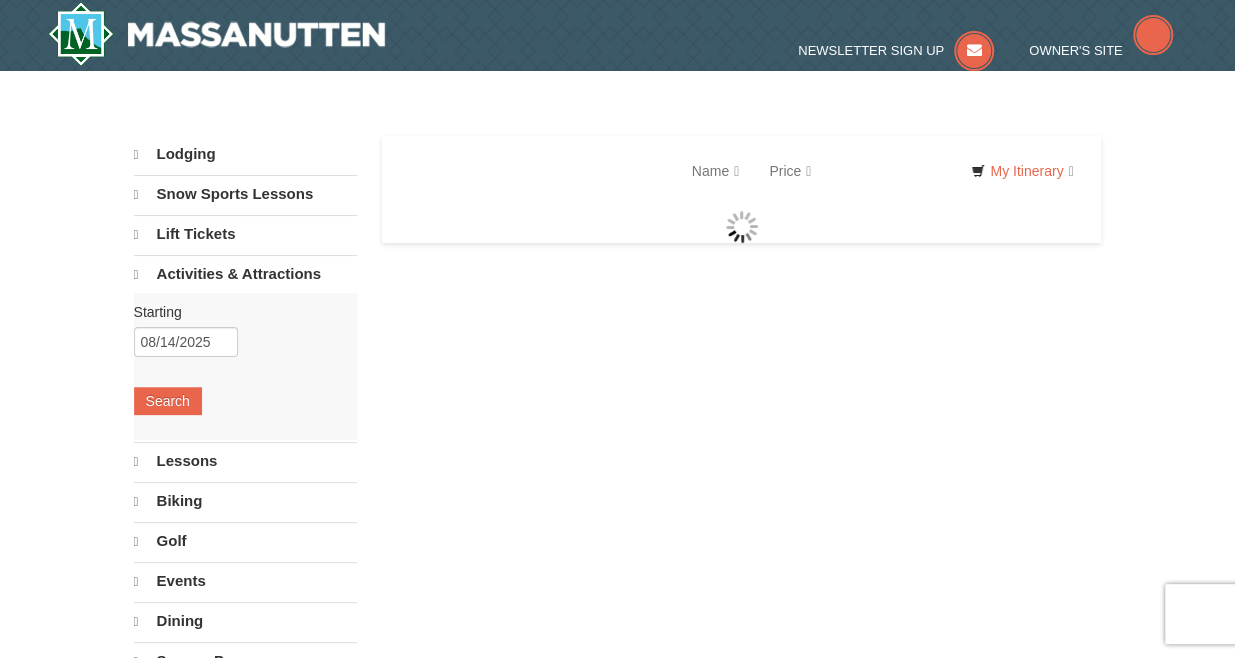 select on "8" 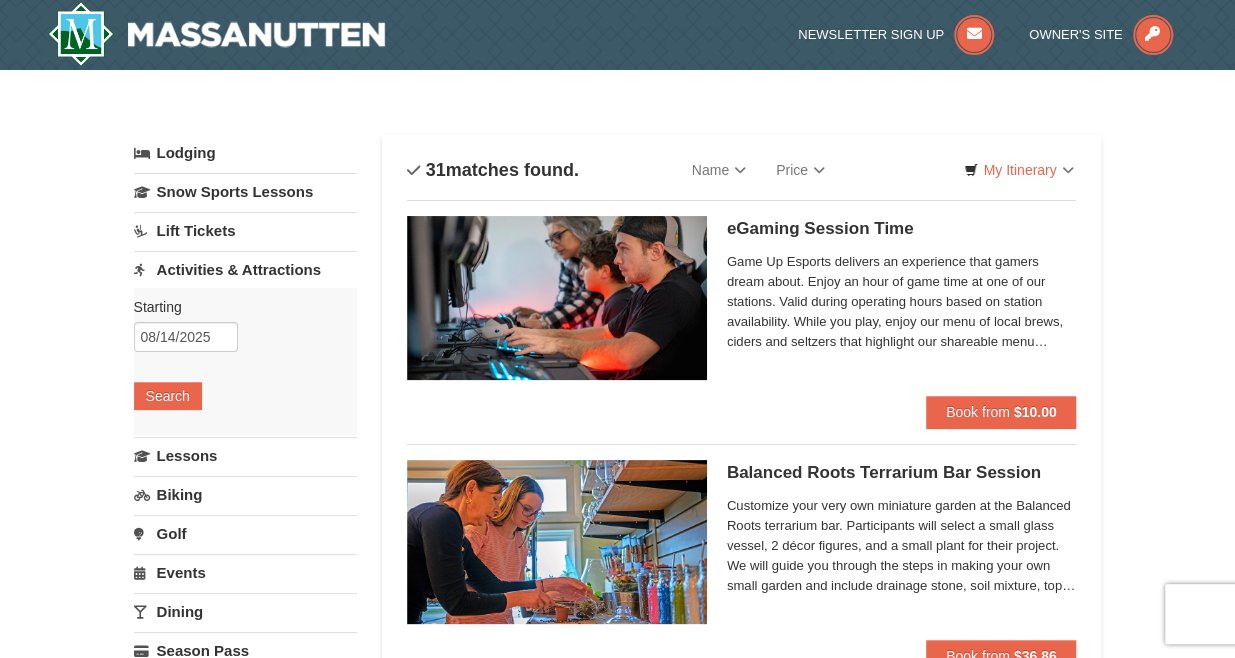 scroll, scrollTop: 0, scrollLeft: 0, axis: both 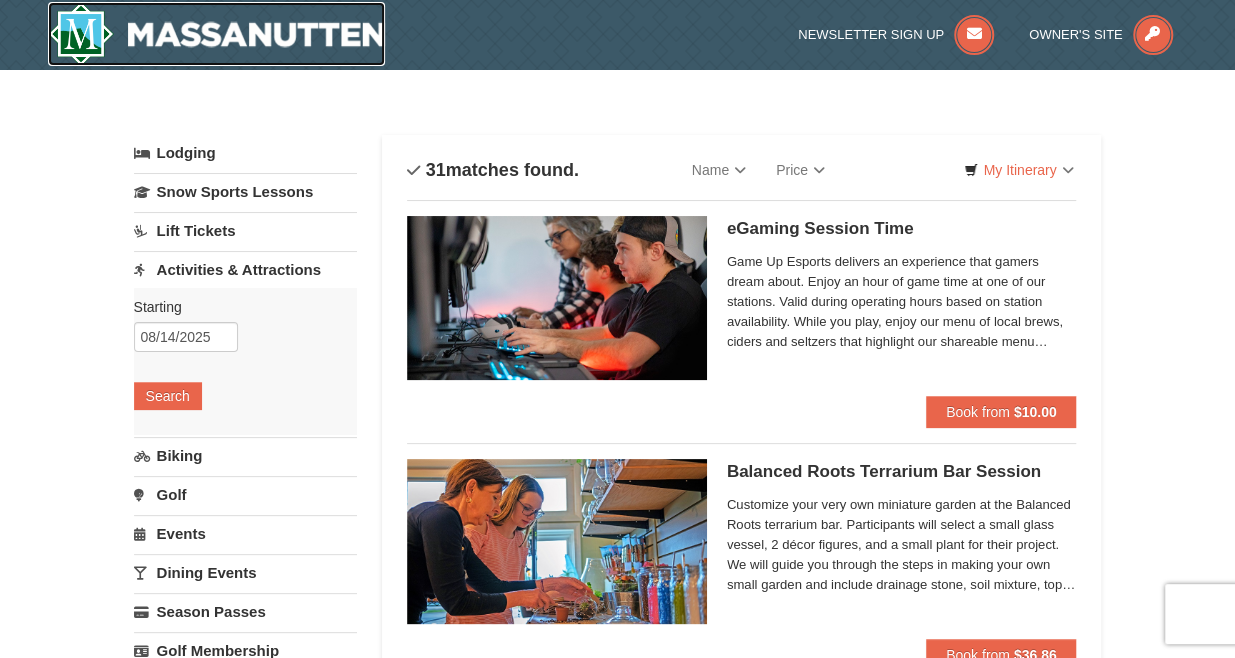 click at bounding box center [217, 34] 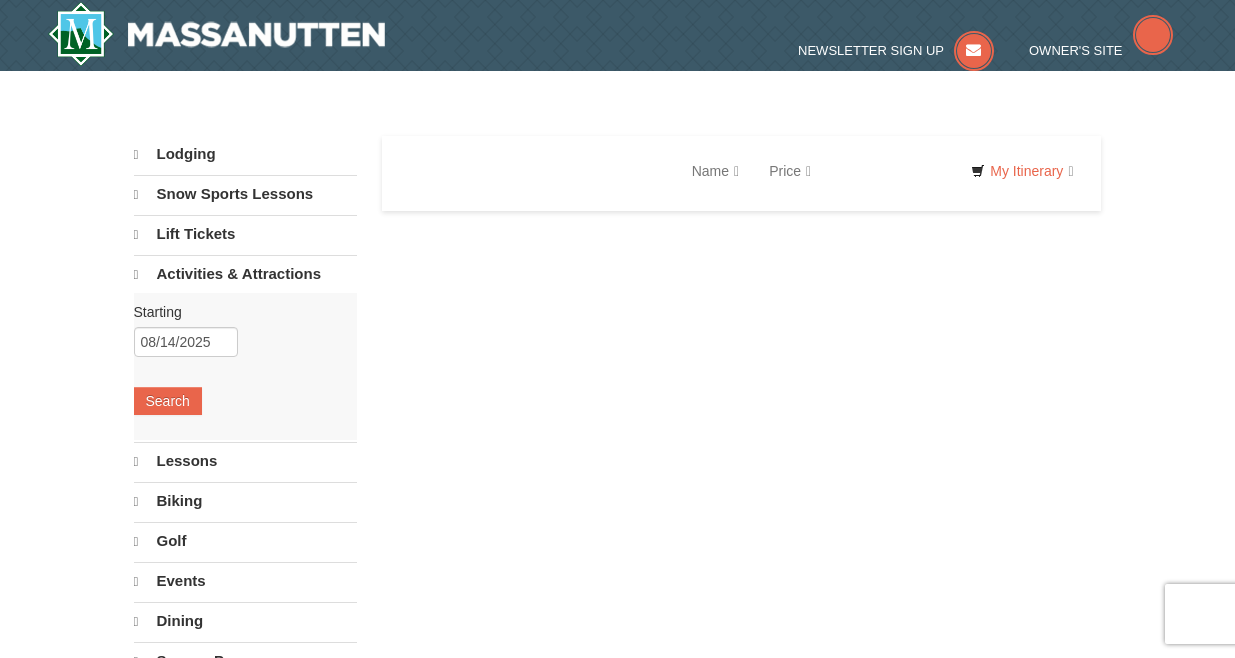 scroll, scrollTop: 0, scrollLeft: 0, axis: both 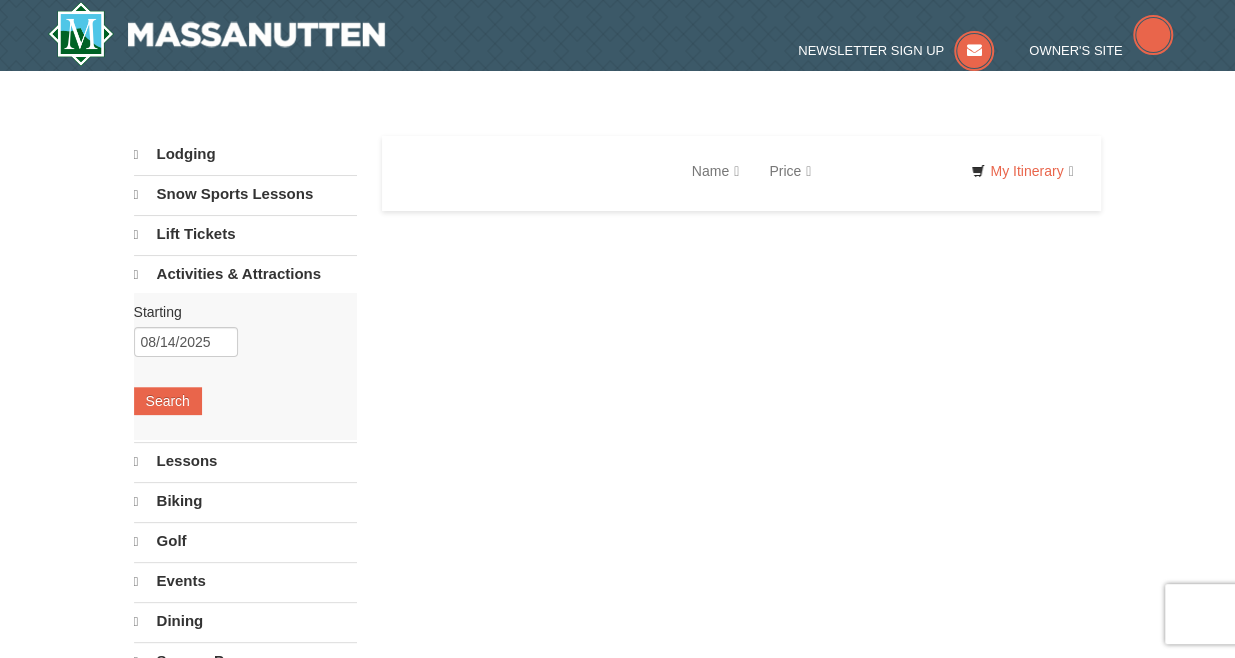 select on "8" 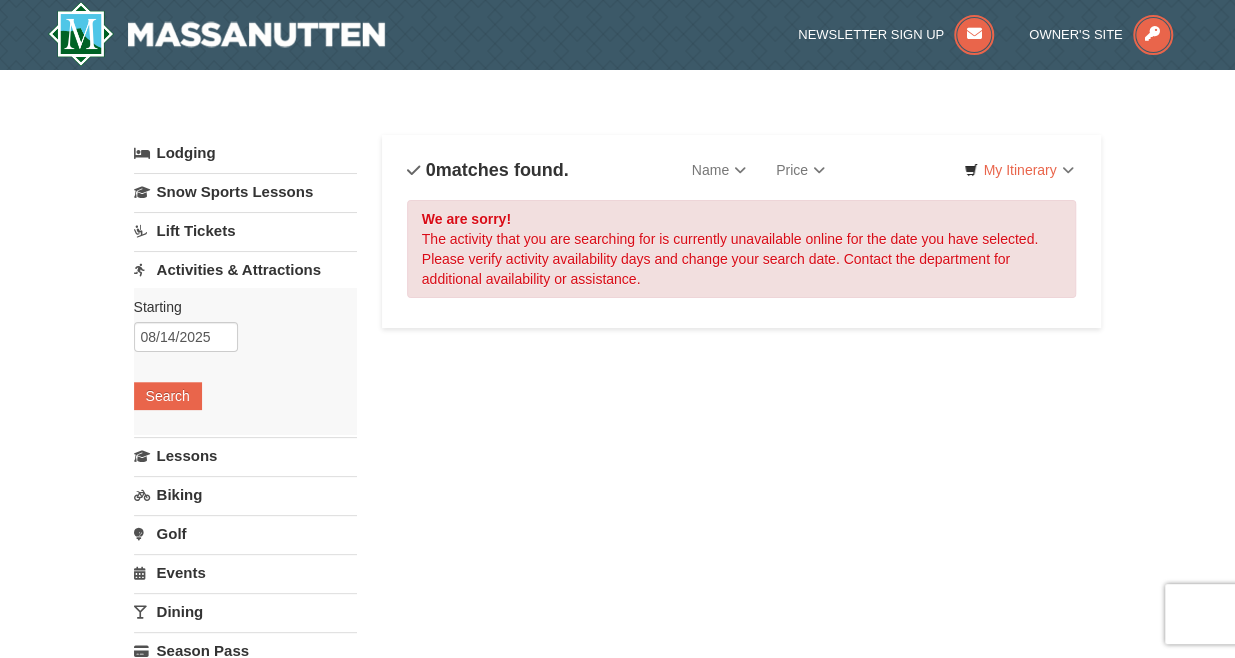 scroll, scrollTop: 0, scrollLeft: 0, axis: both 